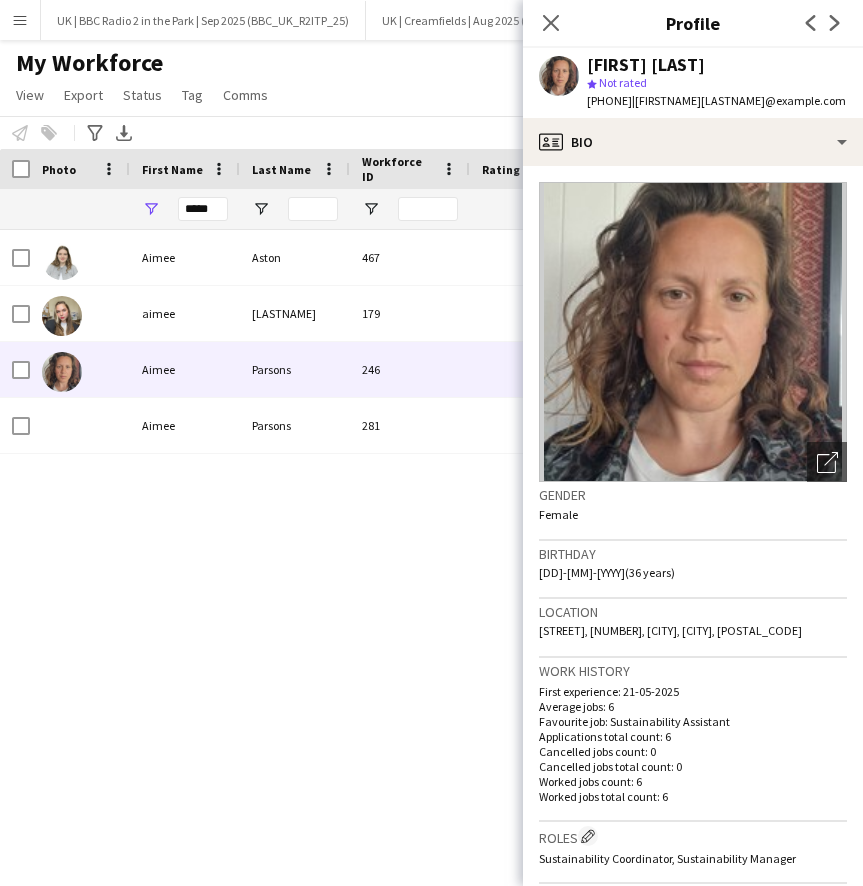scroll, scrollTop: 0, scrollLeft: 0, axis: both 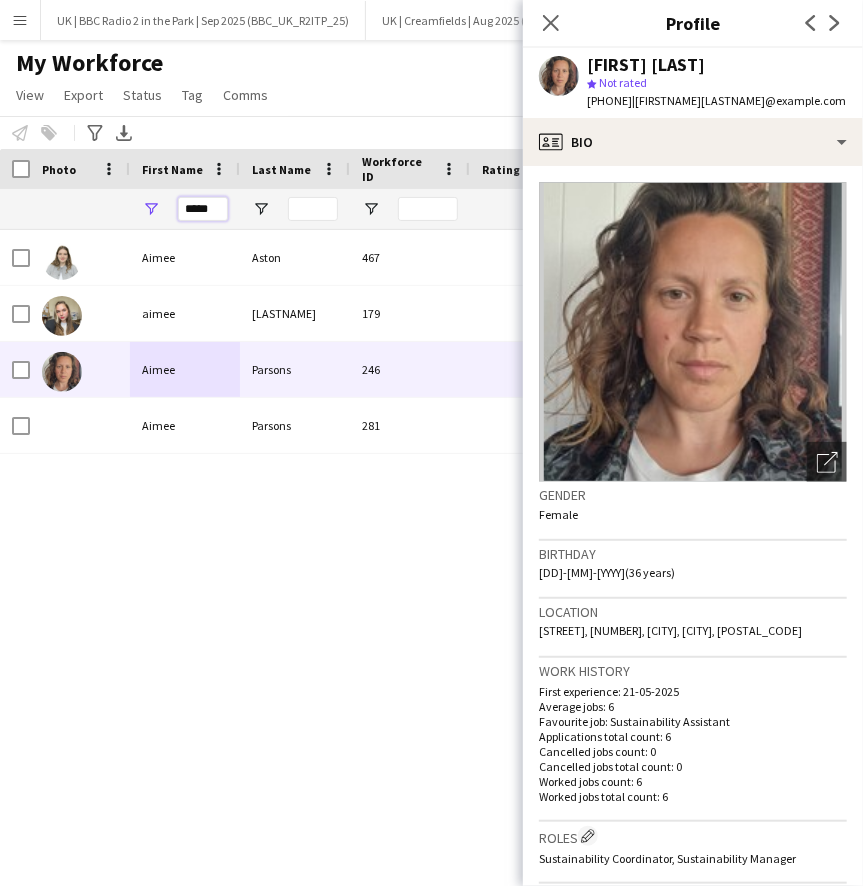 drag, startPoint x: 210, startPoint y: 210, endPoint x: 142, endPoint y: 212, distance: 68.0294 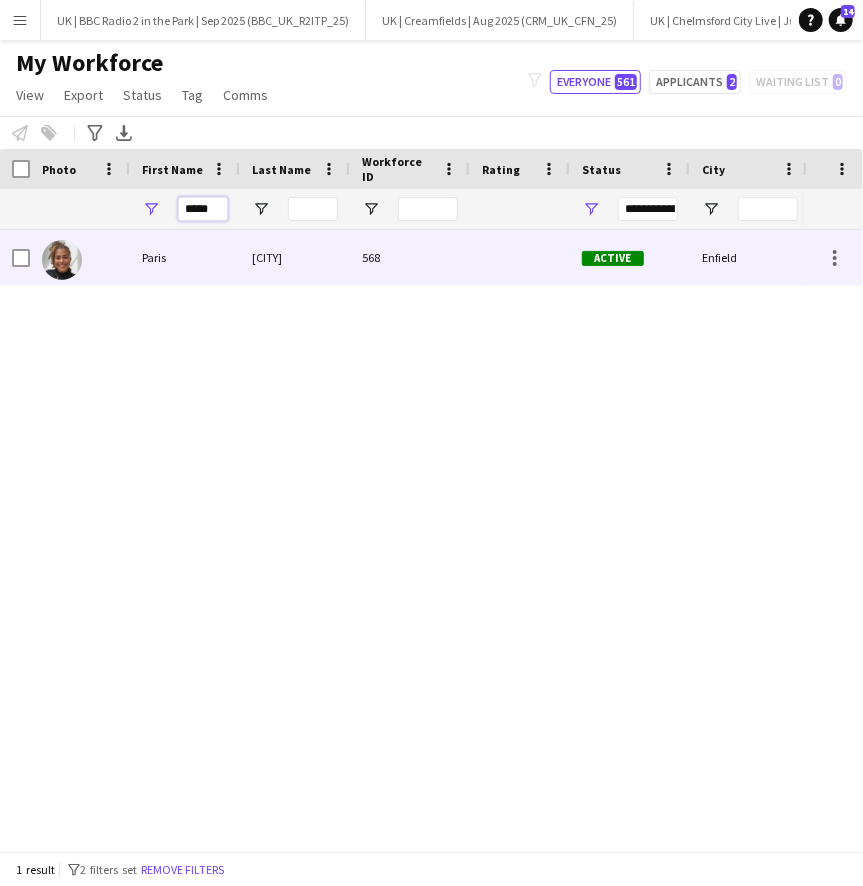 type on "*****" 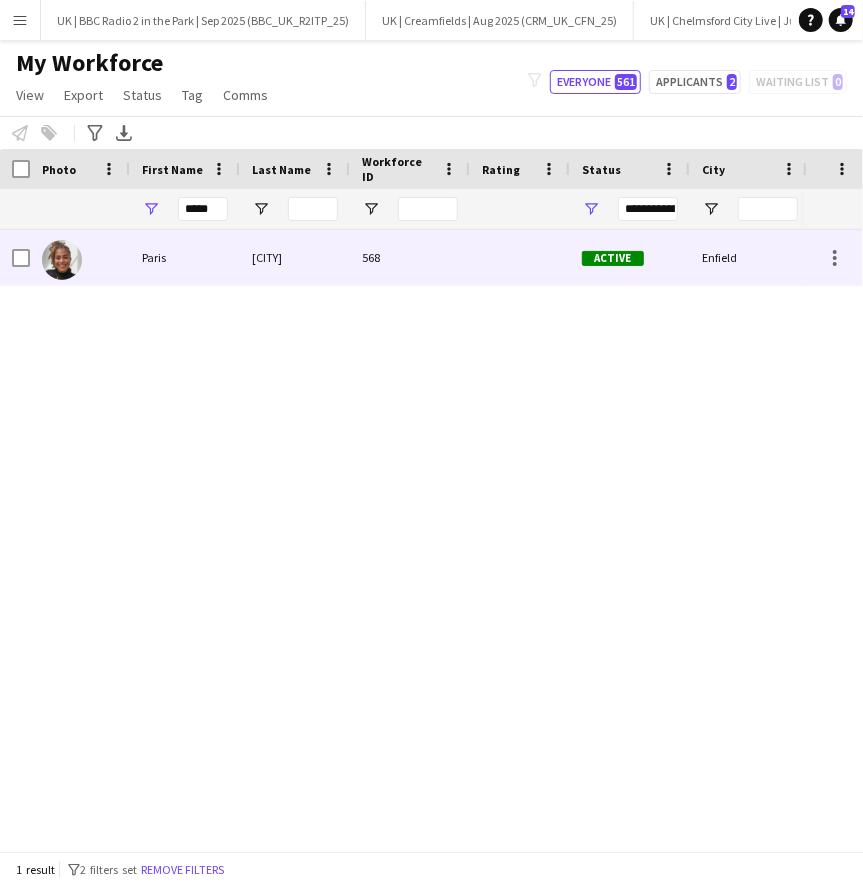 click on "Paris" at bounding box center (185, 257) 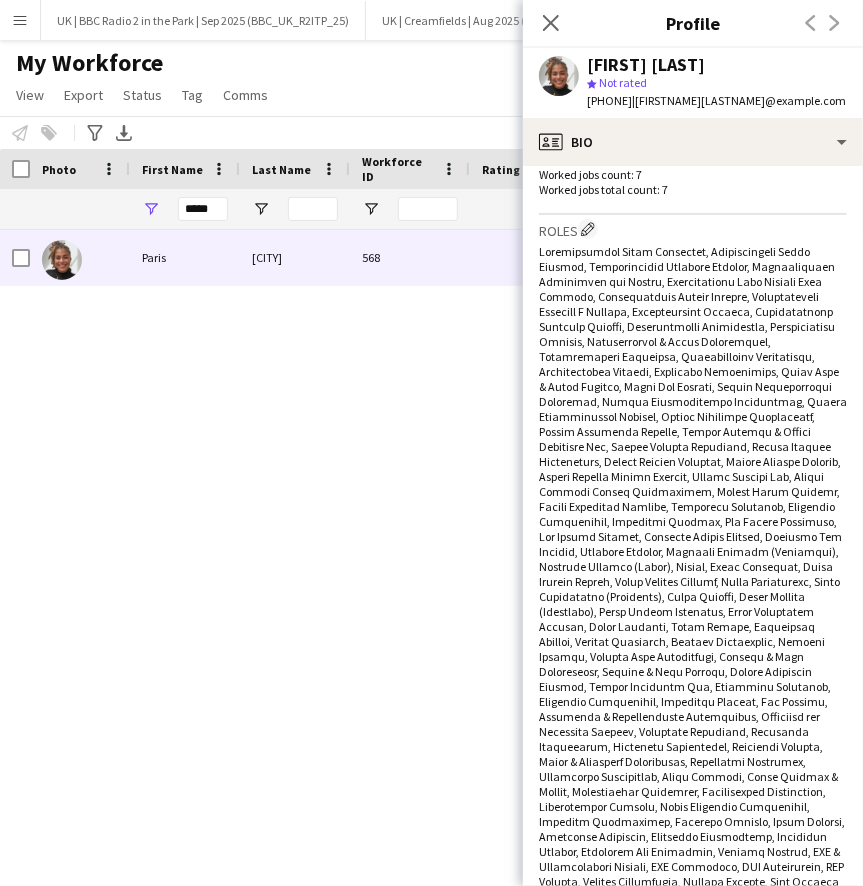 scroll, scrollTop: 0, scrollLeft: 0, axis: both 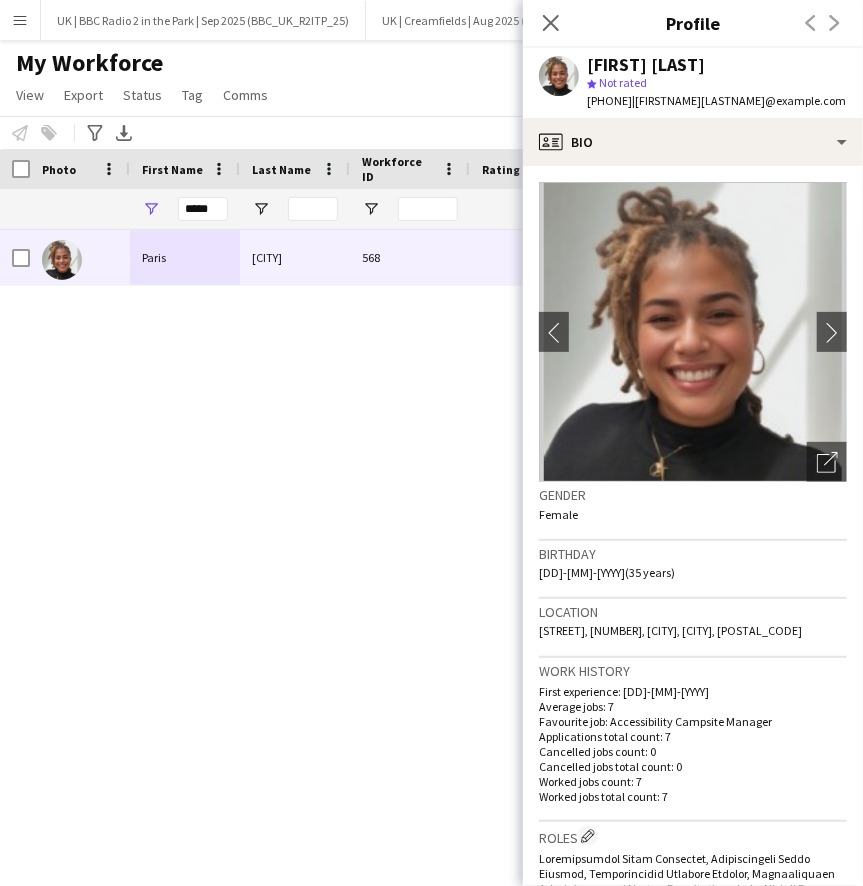 click on "Previous
Next" 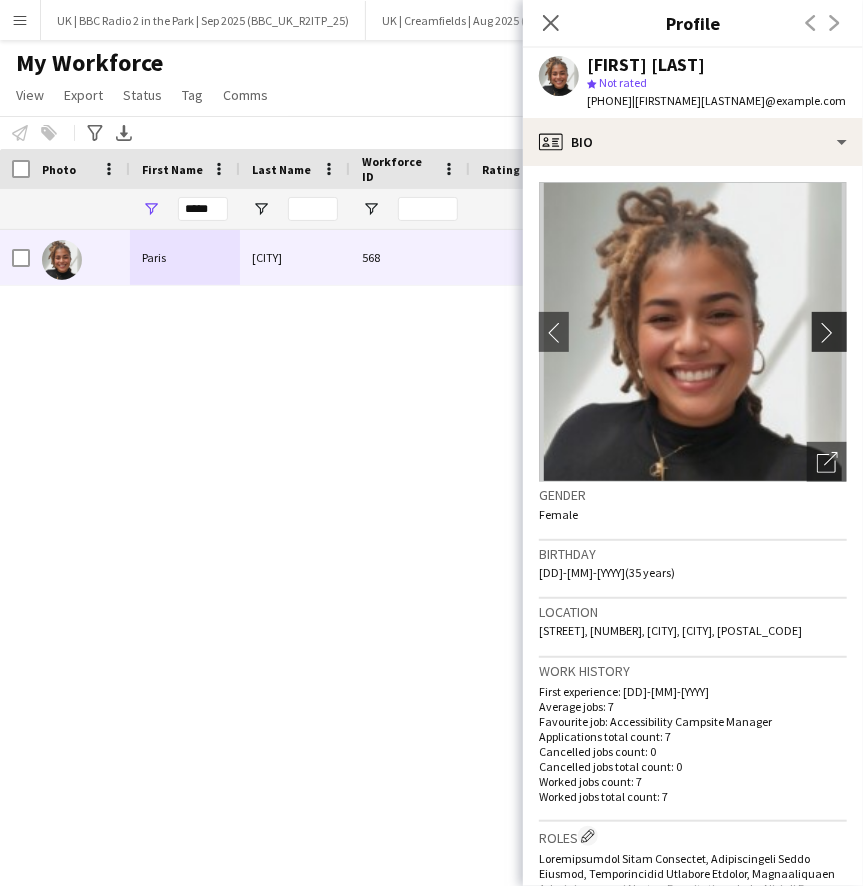 click on "chevron-right" 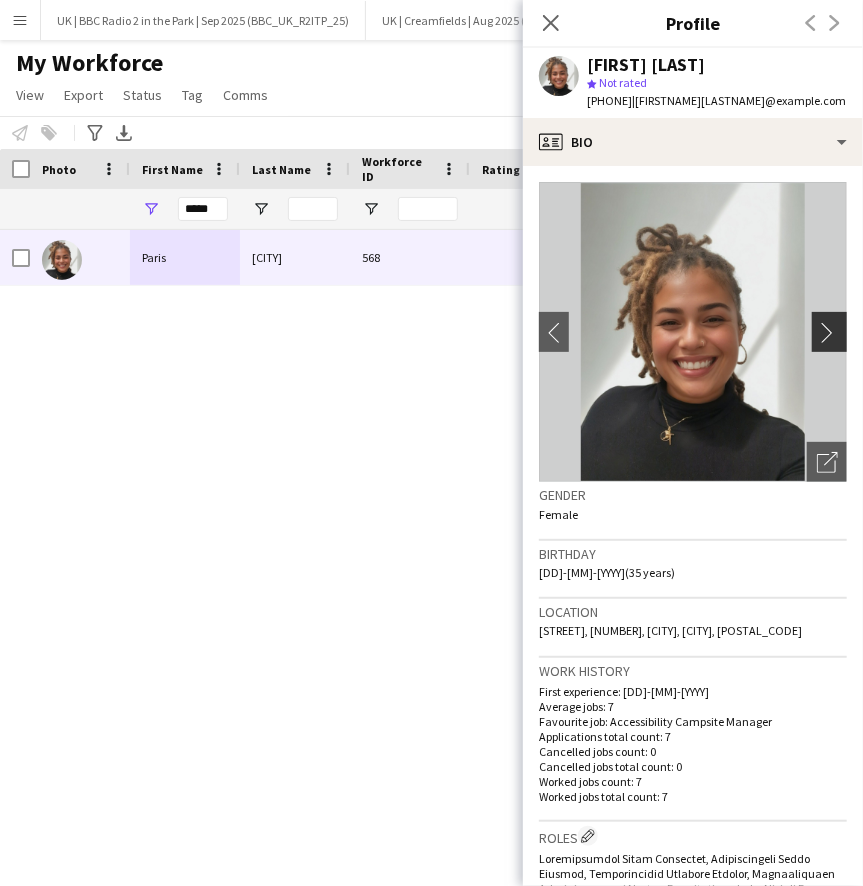 click on "chevron-right" 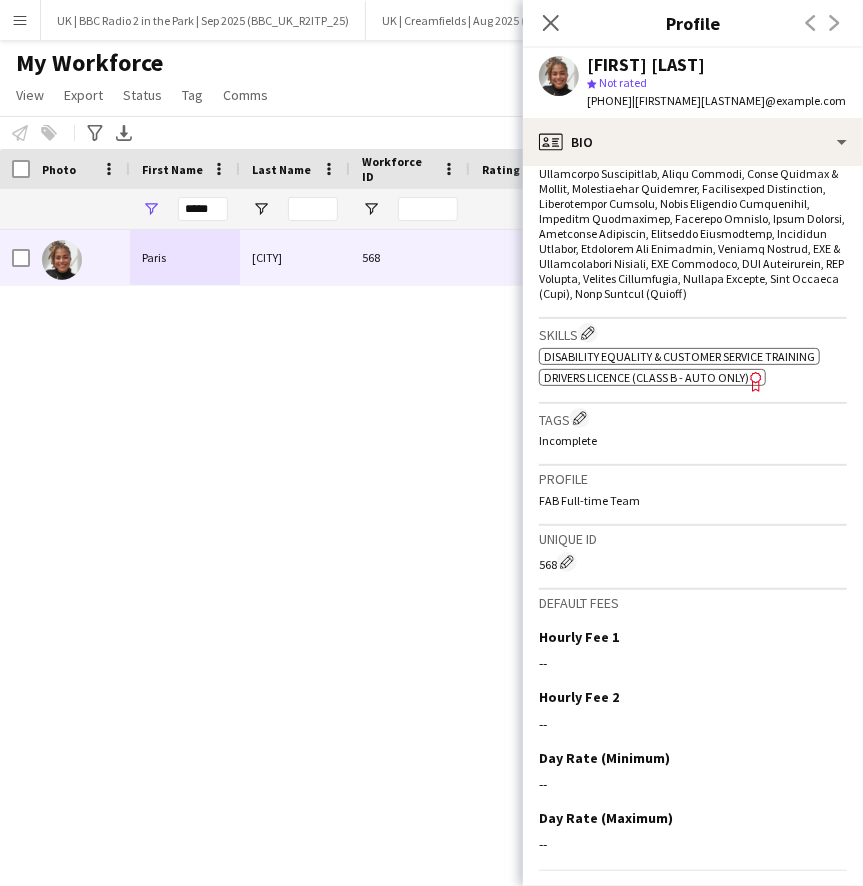 scroll, scrollTop: 1231, scrollLeft: 0, axis: vertical 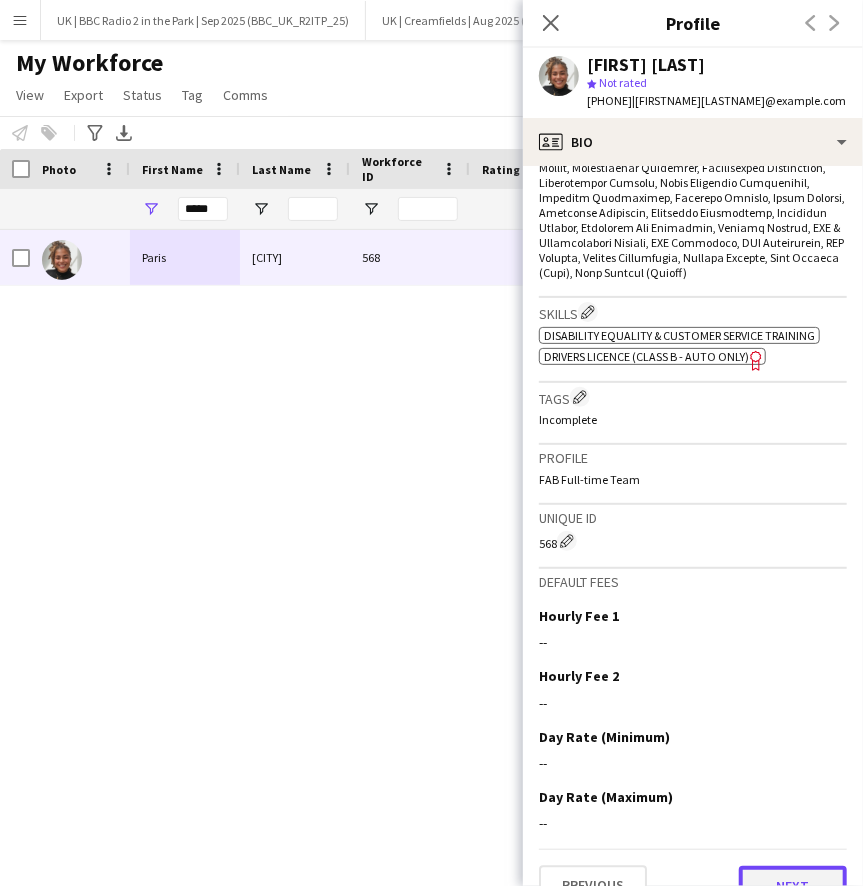 click on "Next" 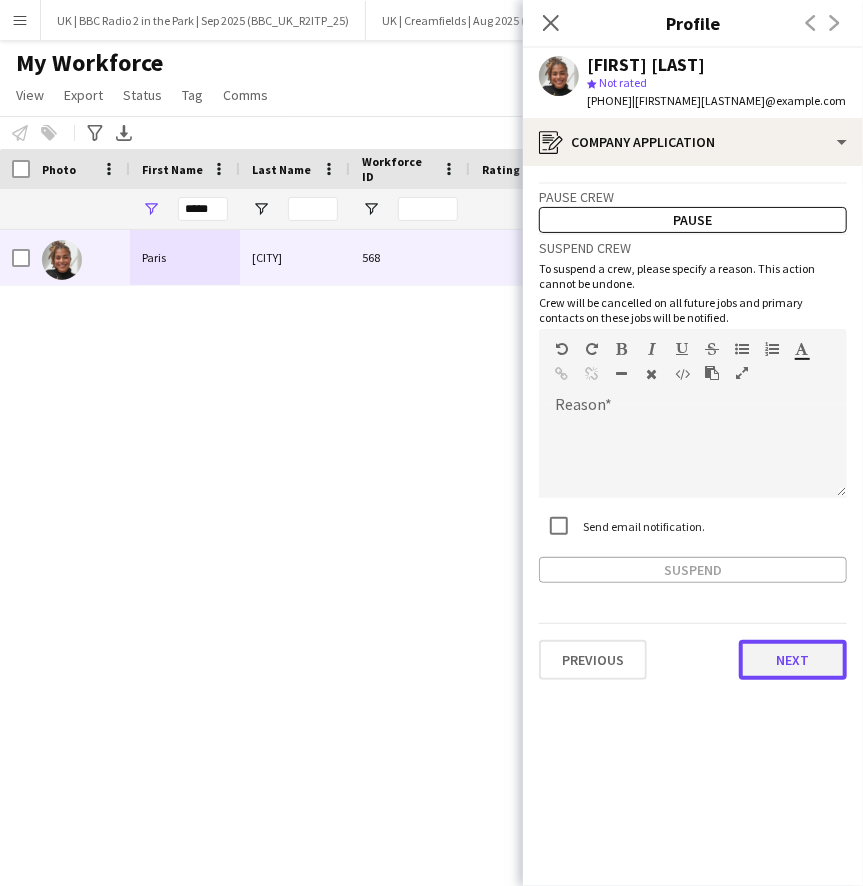 click on "Next" 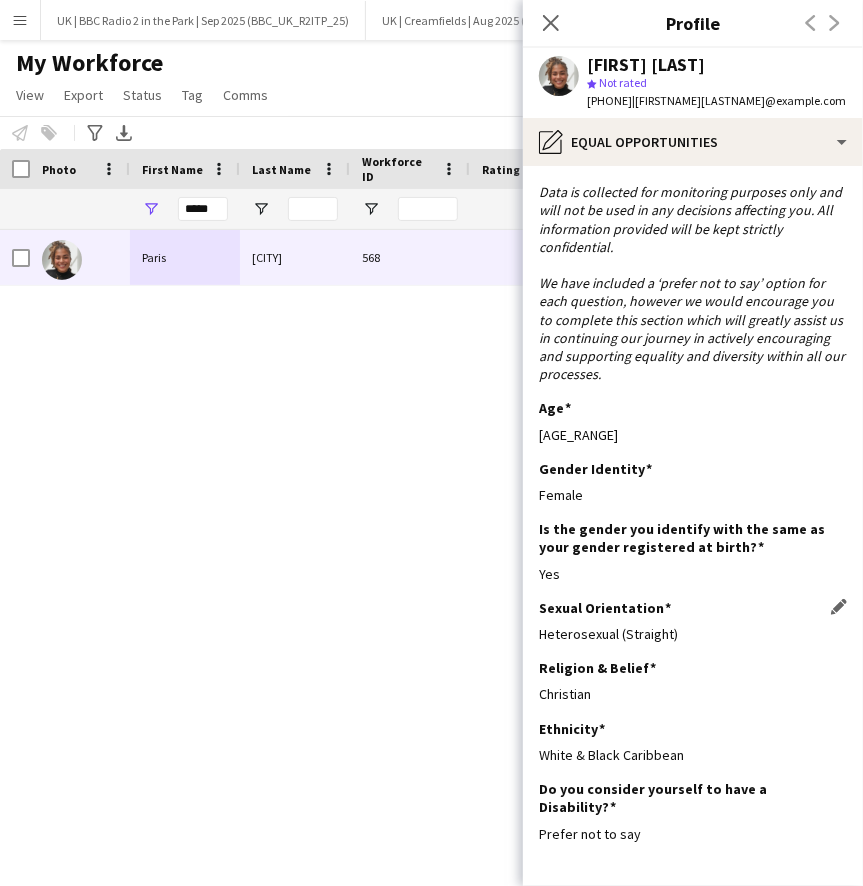 scroll, scrollTop: 137, scrollLeft: 0, axis: vertical 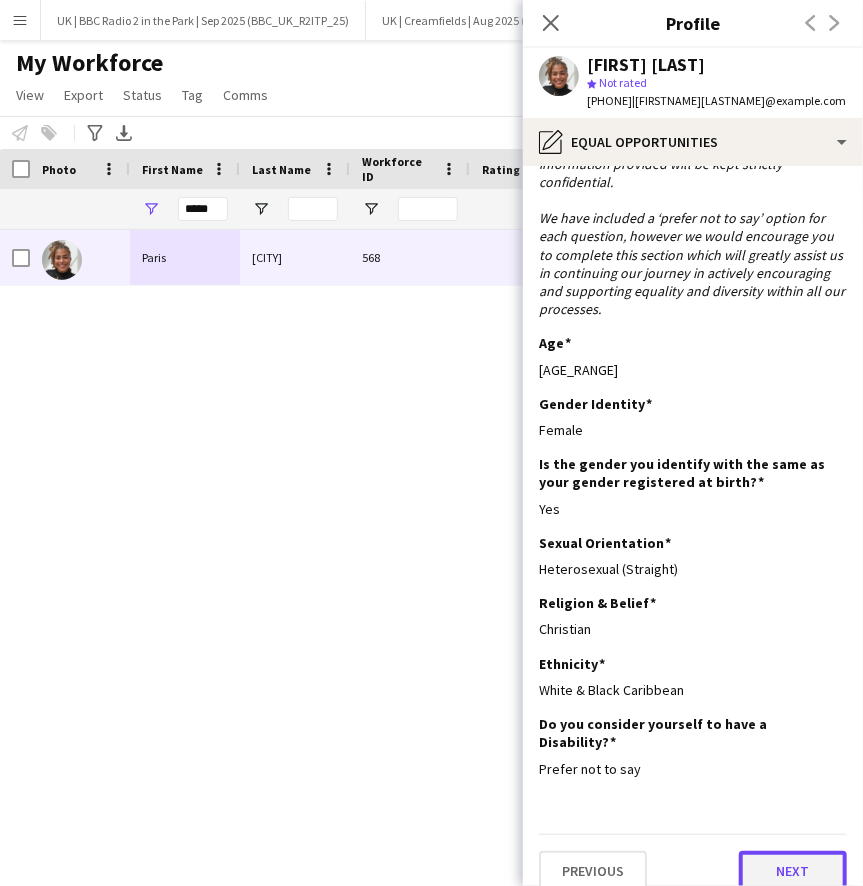 click on "Next" 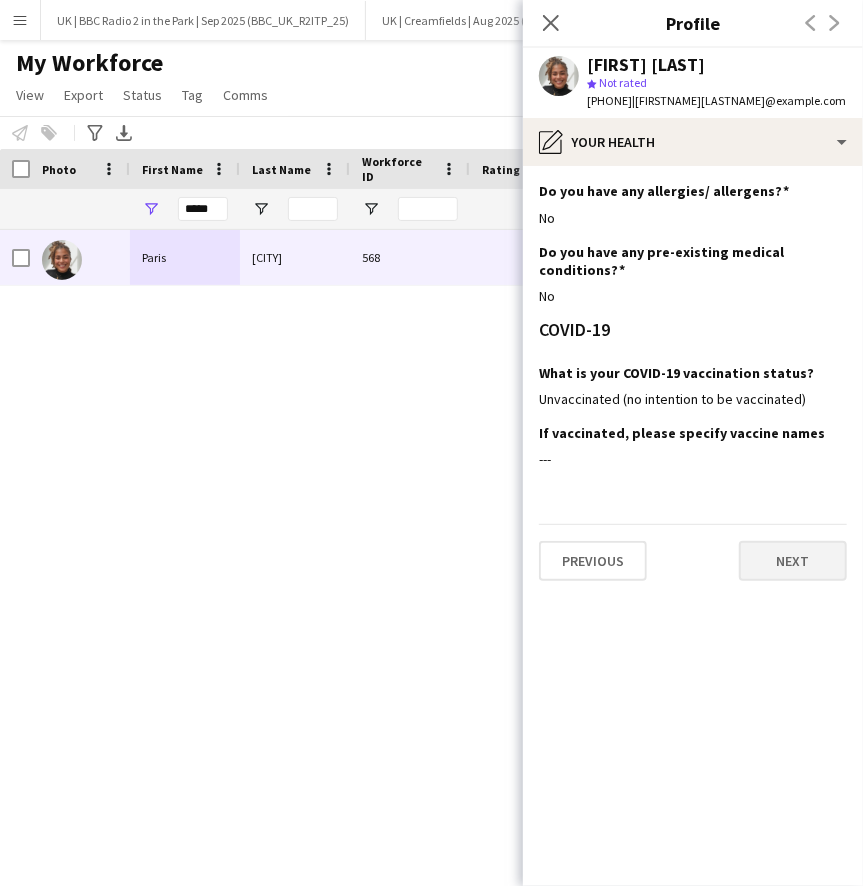 scroll, scrollTop: 0, scrollLeft: 0, axis: both 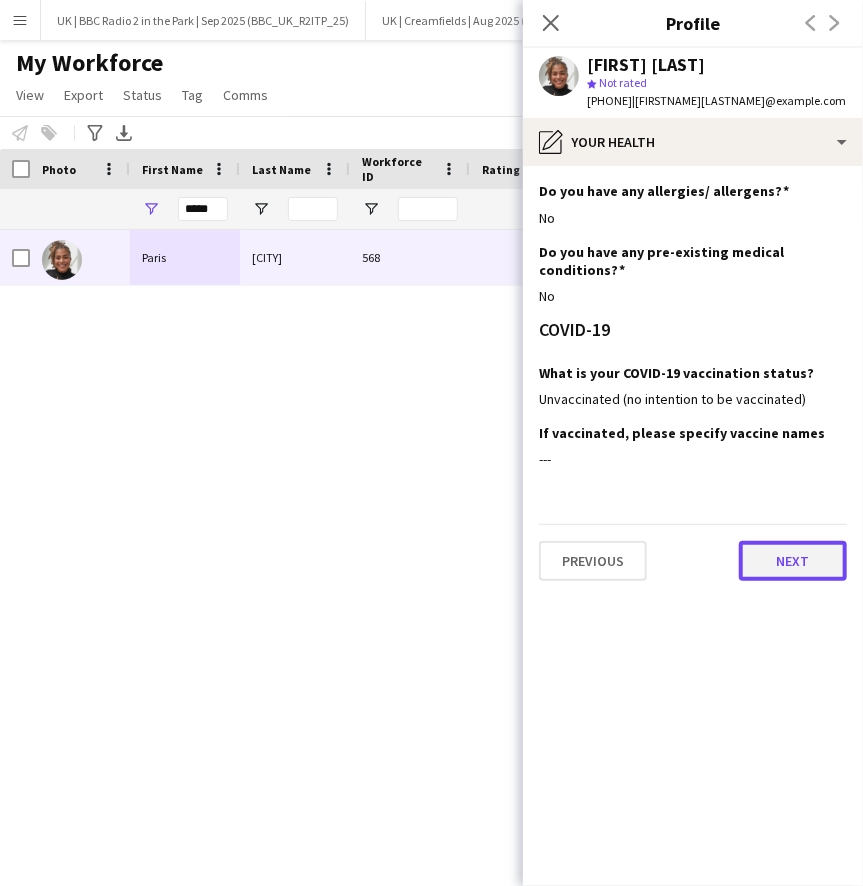 click on "Next" 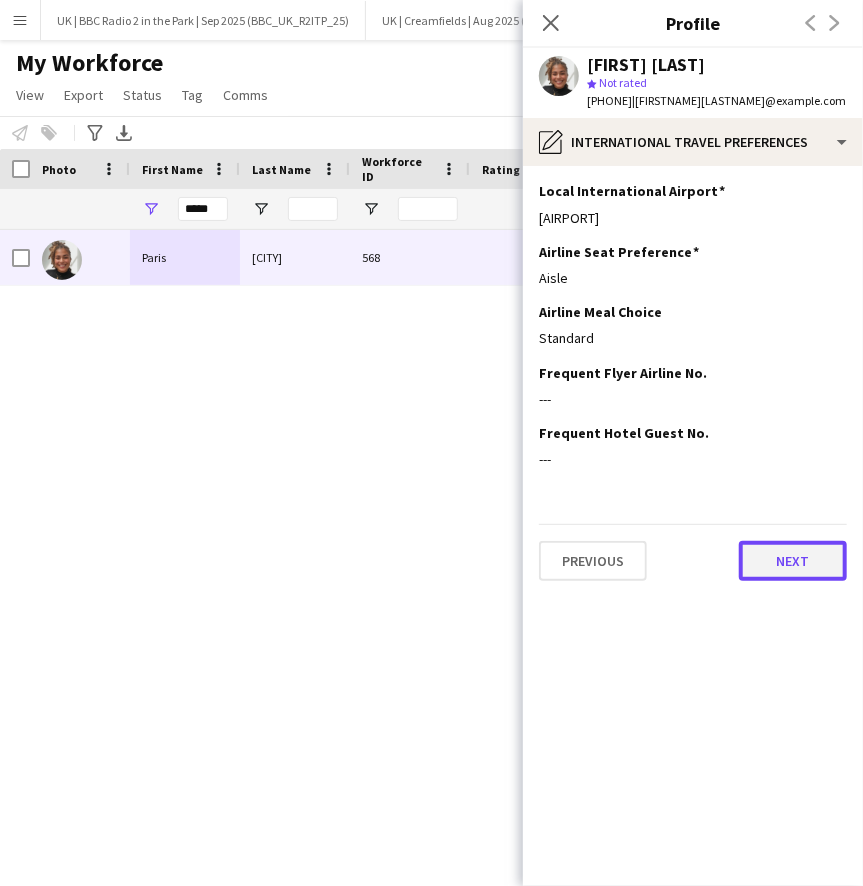 click on "Next" 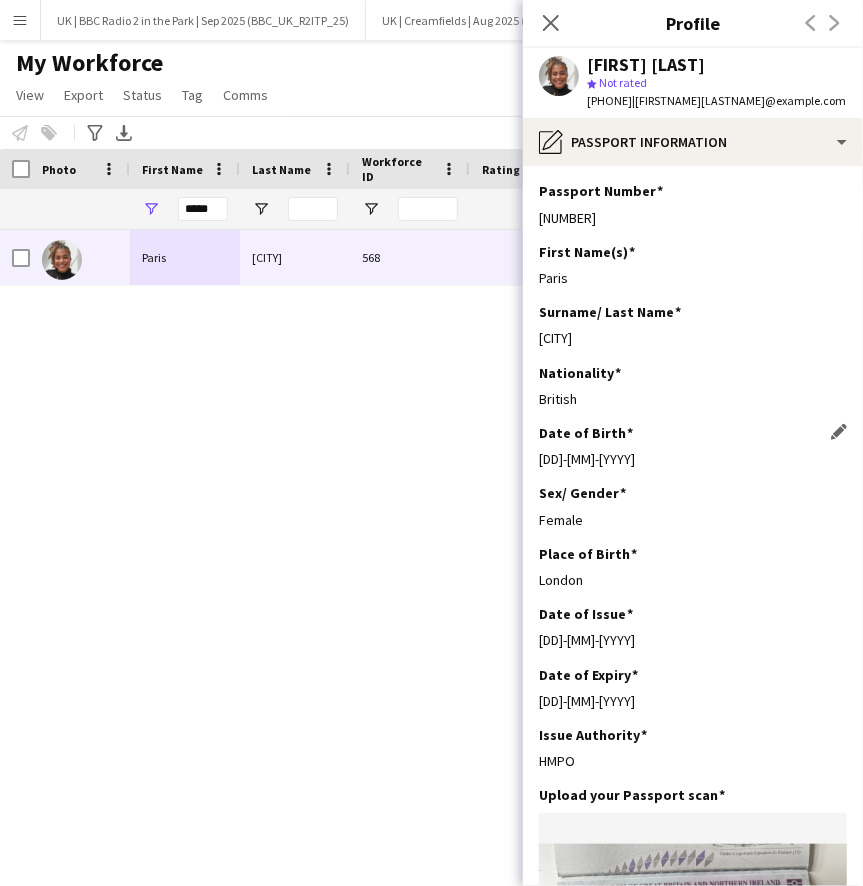 scroll, scrollTop: 378, scrollLeft: 0, axis: vertical 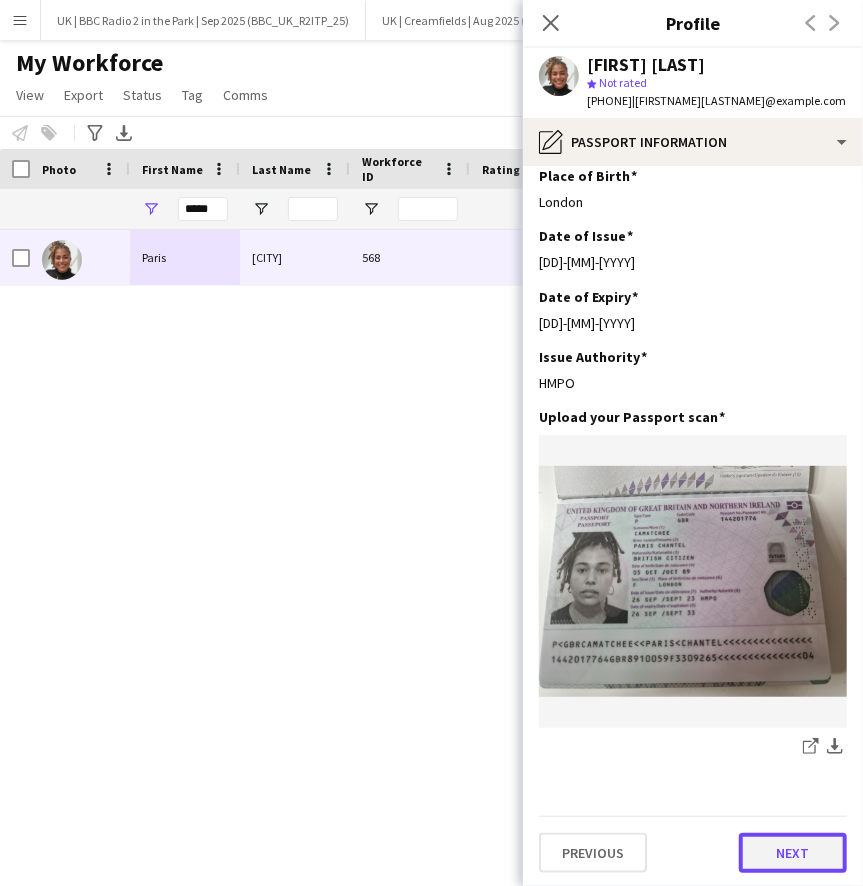 click on "Next" 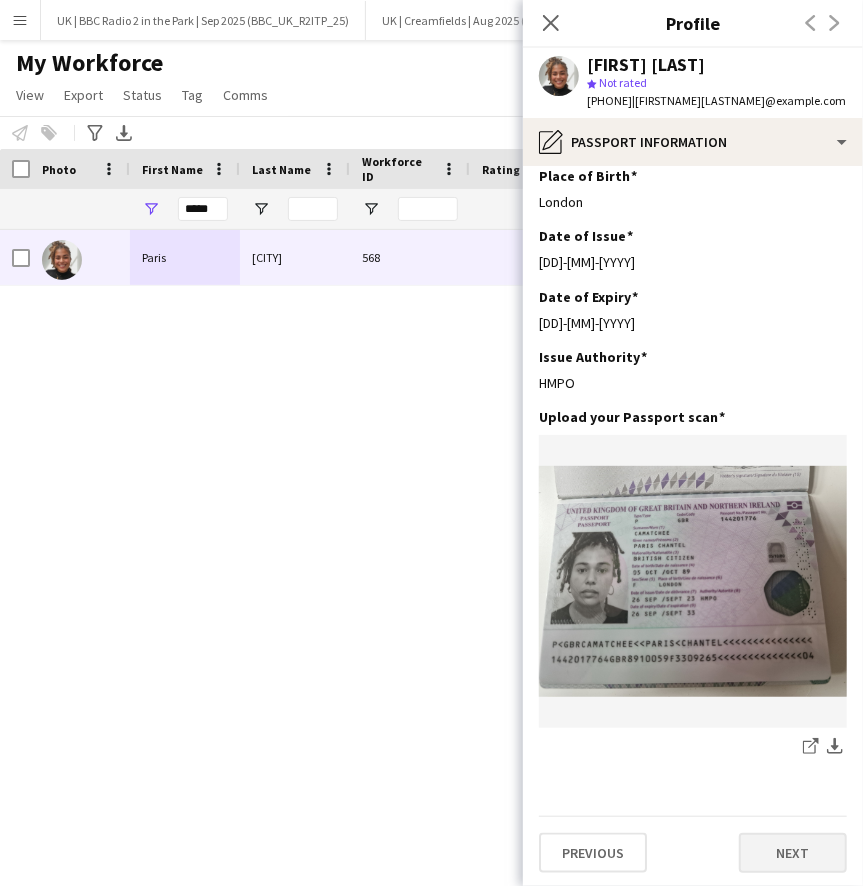 scroll, scrollTop: 0, scrollLeft: 0, axis: both 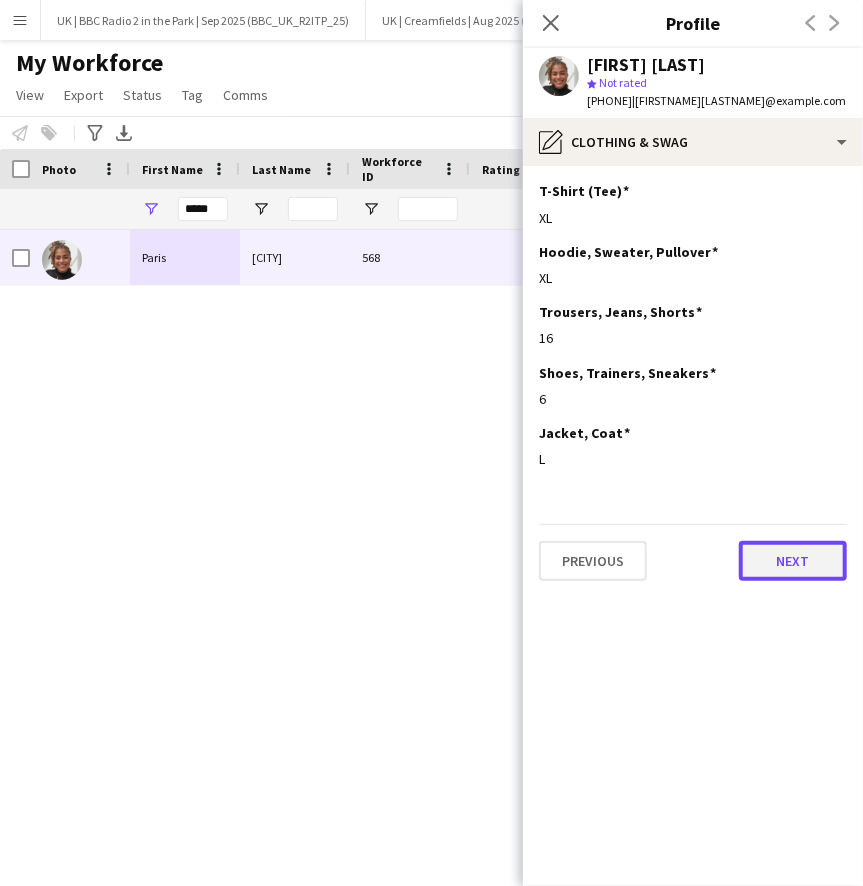 click on "Next" 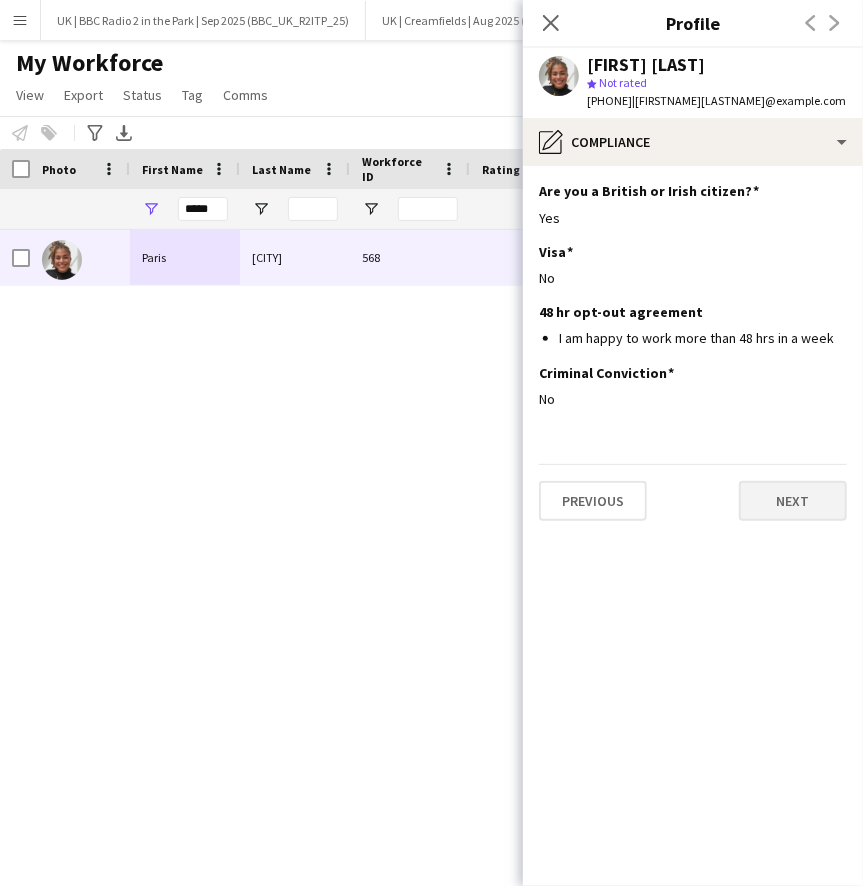 click on "Are you a British or Irish citizen?
Edit this field
Yes  Visa
Edit this field
No  48 hr opt-out agreement
Edit this field
I am happy to work more than 48 hrs in a week  Criminal Conviction
Edit this field
No   Previous   Next" 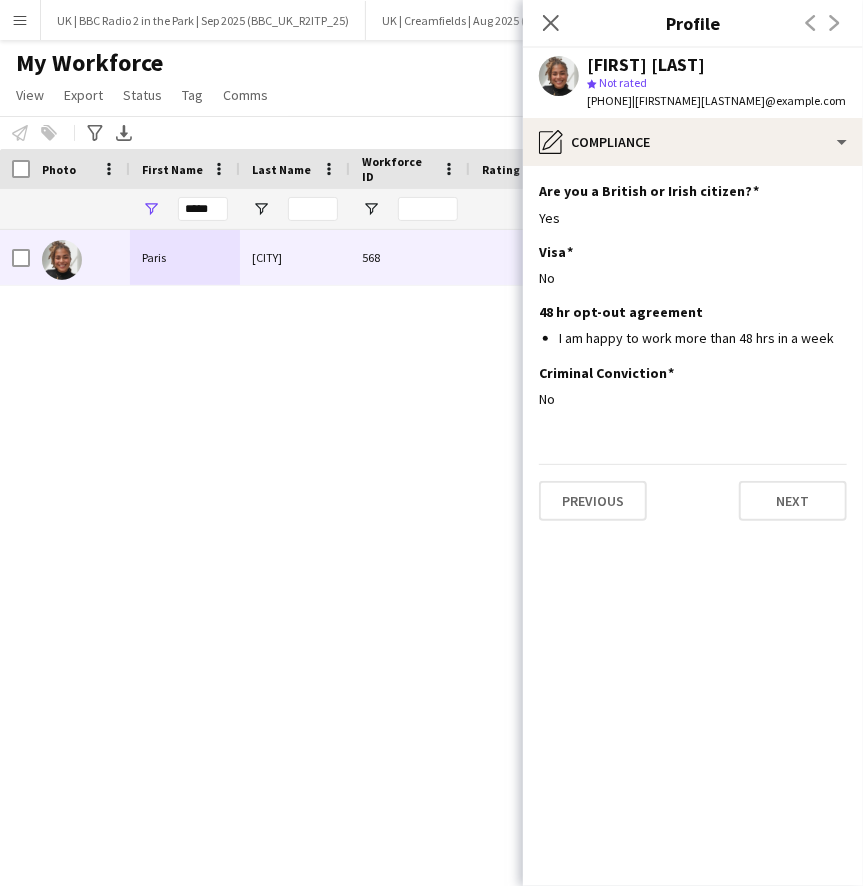 click on "Are you a British or Irish citizen?
Edit this field
Yes  Visa
Edit this field
No  48 hr opt-out agreement
Edit this field
I am happy to work more than 48 hrs in a week  Criminal Conviction
Edit this field
No   Previous   Next" 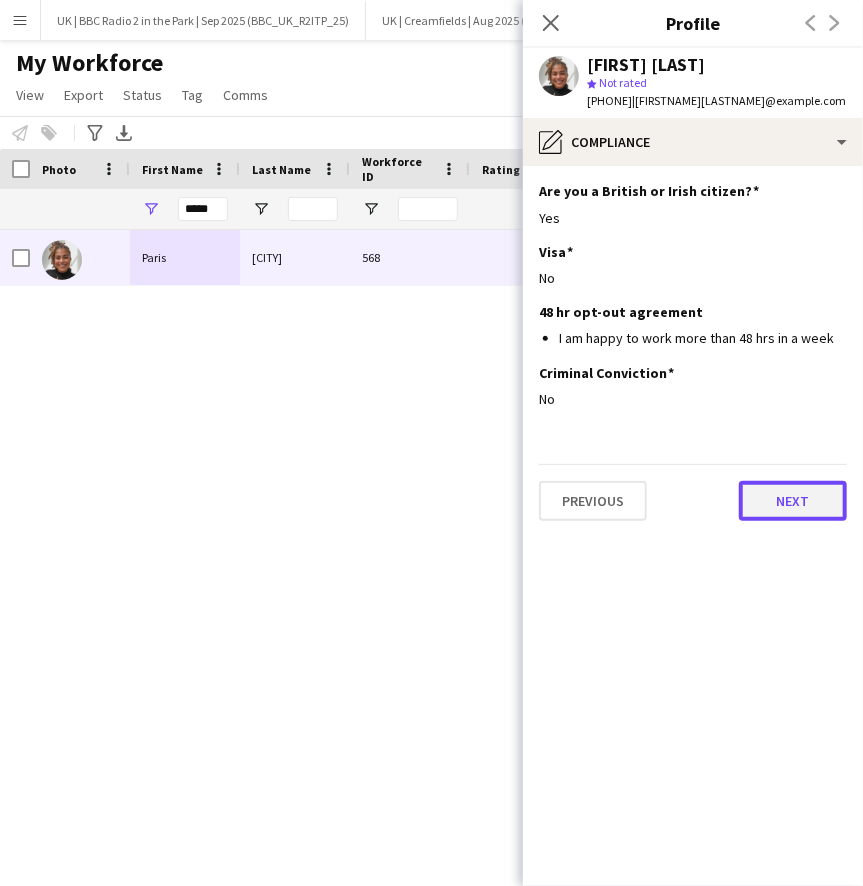 click on "Next" 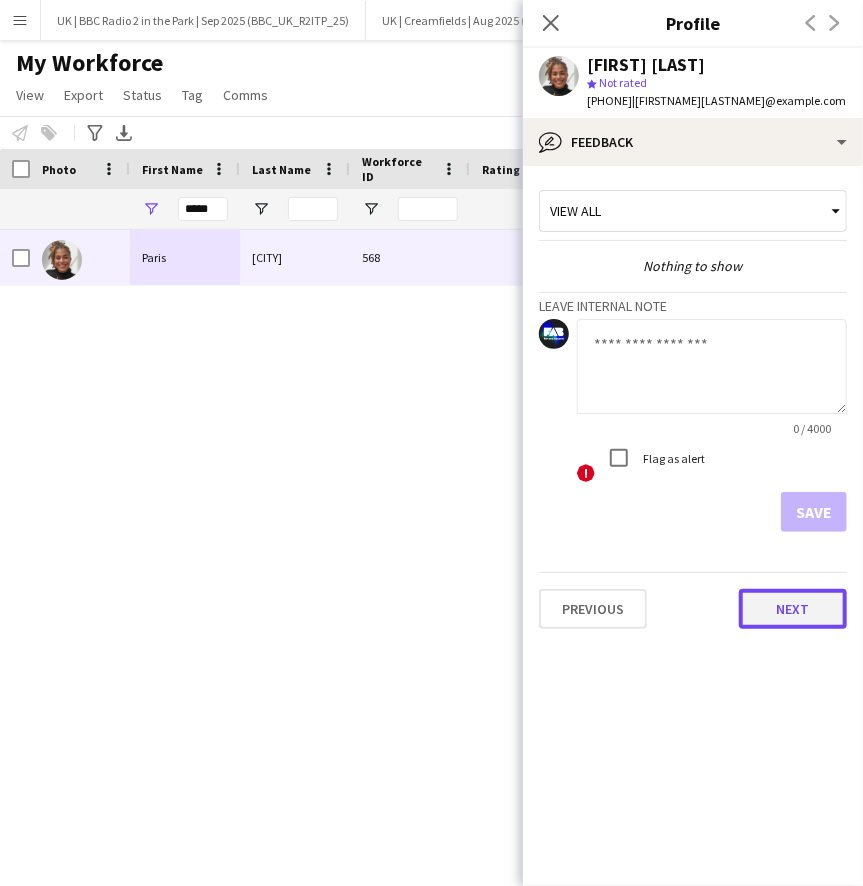 click on "Next" 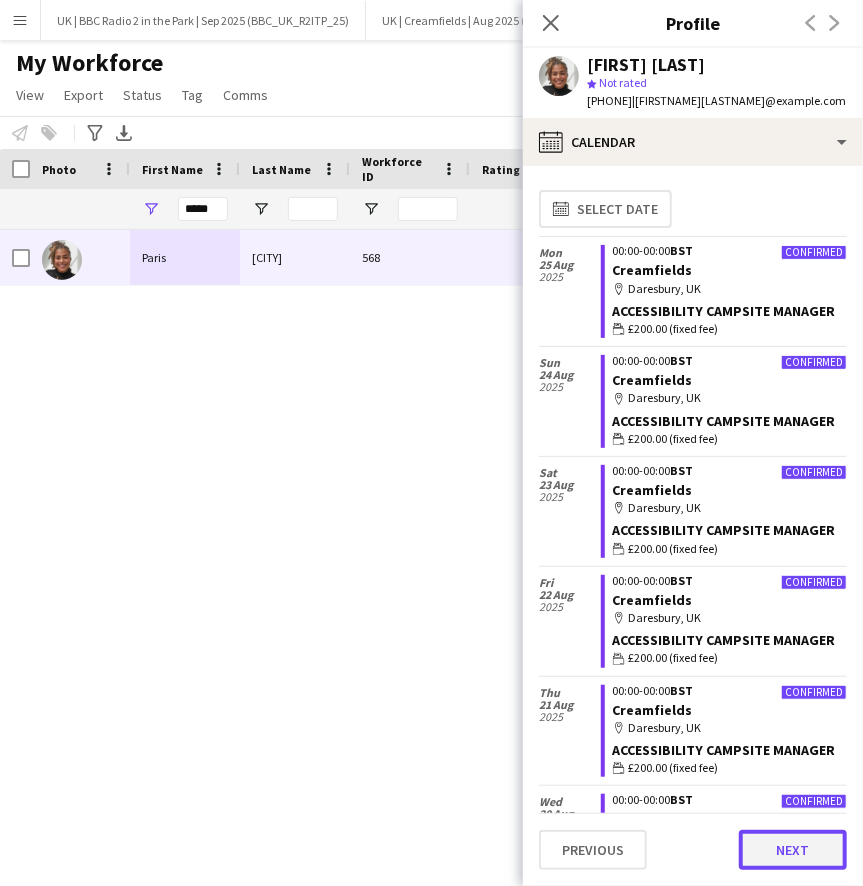 click on "Next" 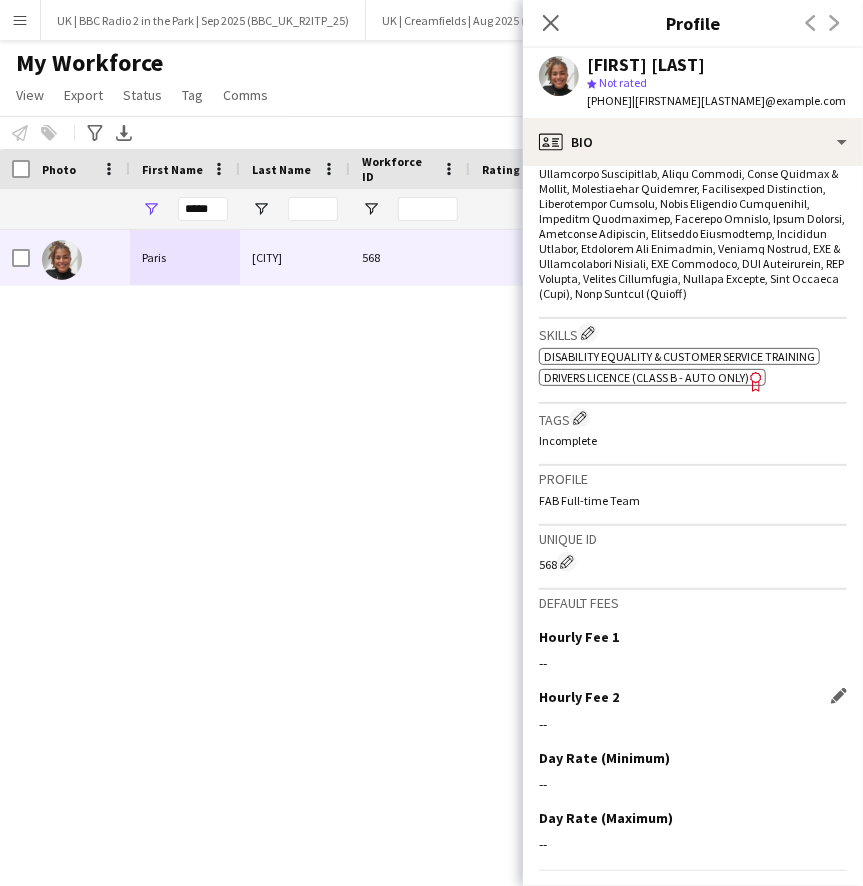 scroll, scrollTop: 1231, scrollLeft: 0, axis: vertical 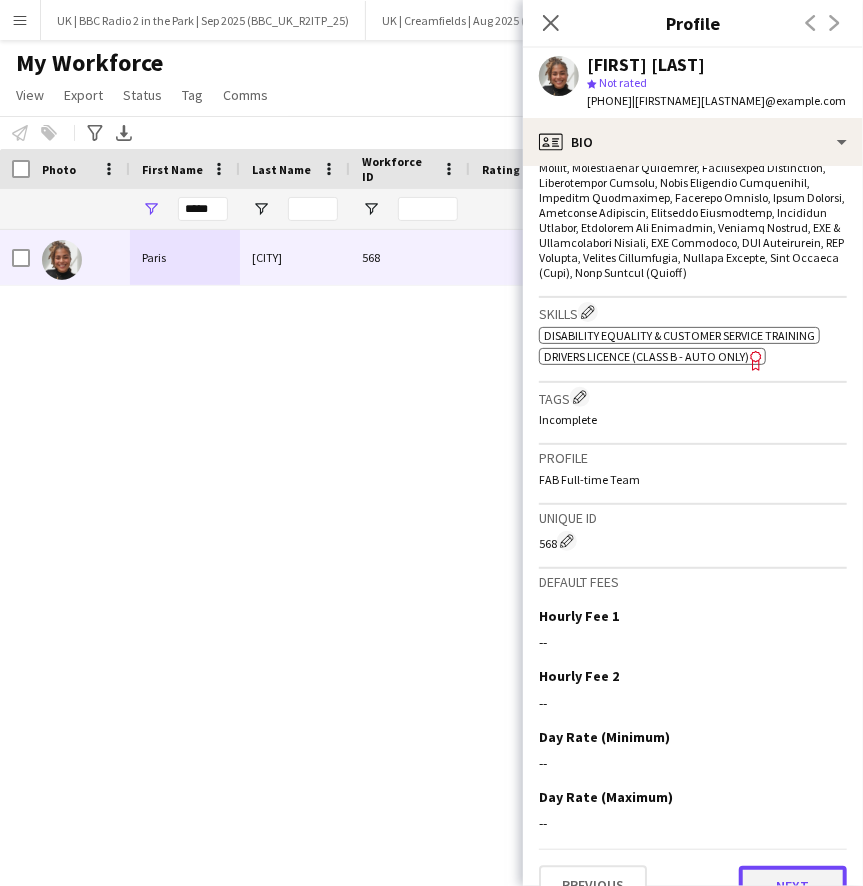 click on "Next" 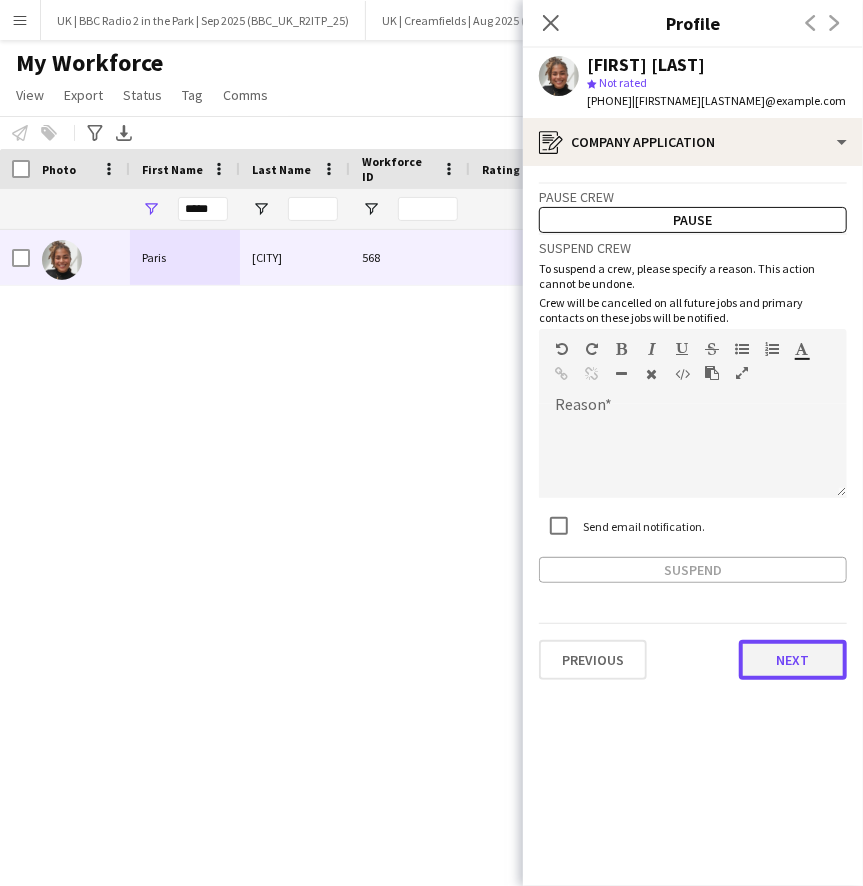 click on "Next" 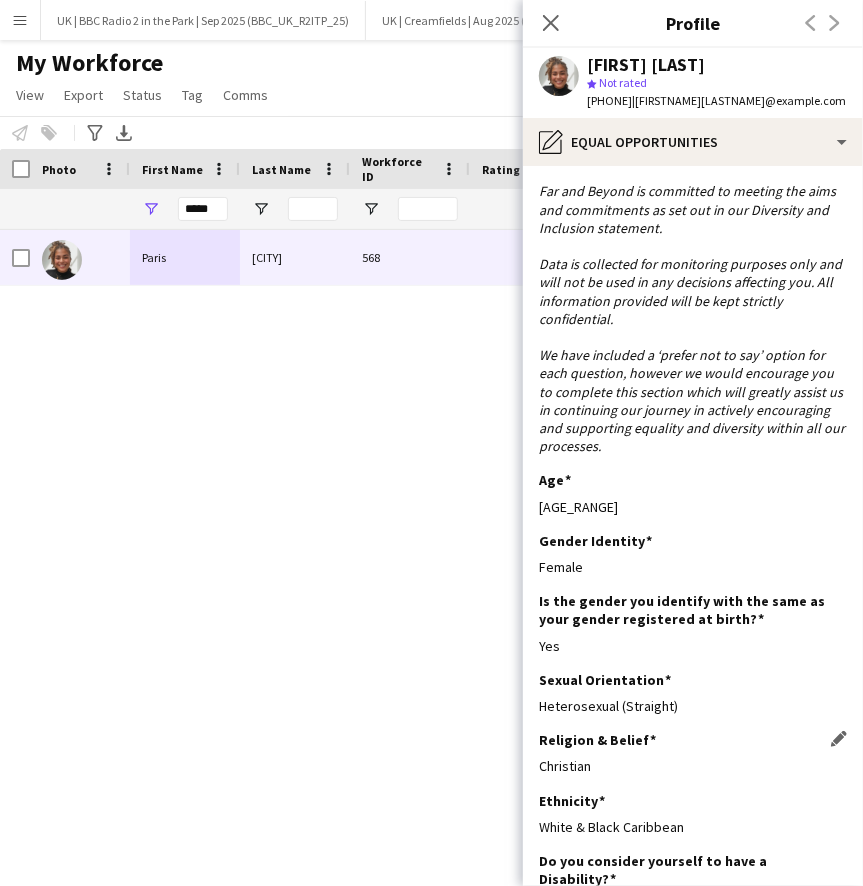 scroll, scrollTop: 137, scrollLeft: 0, axis: vertical 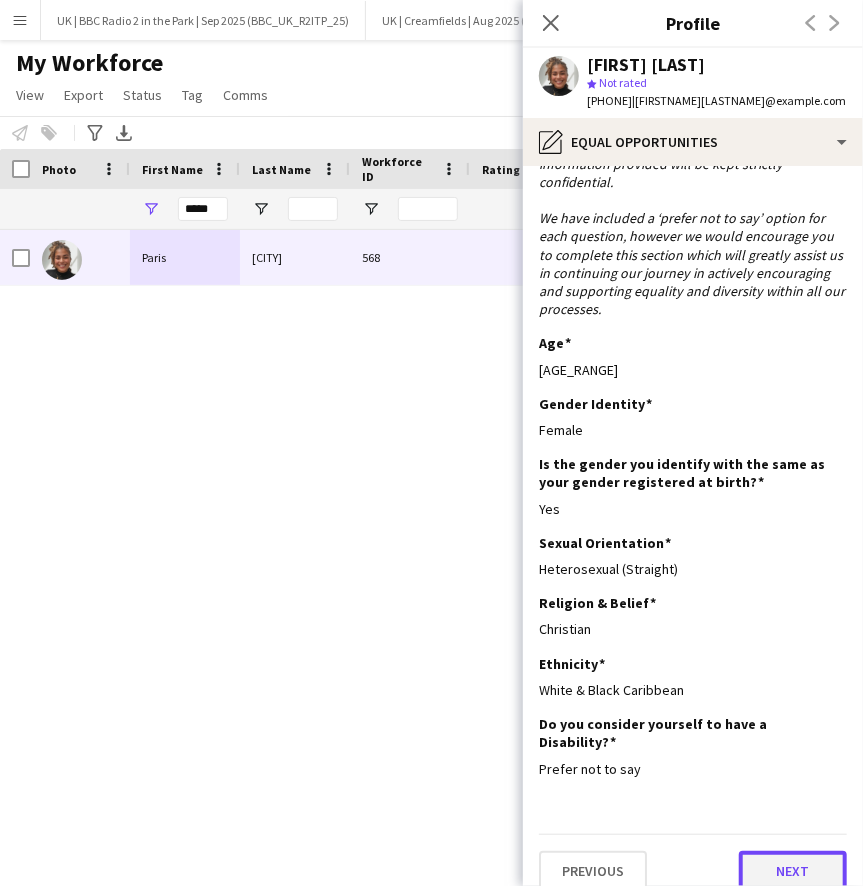 click on "Next" 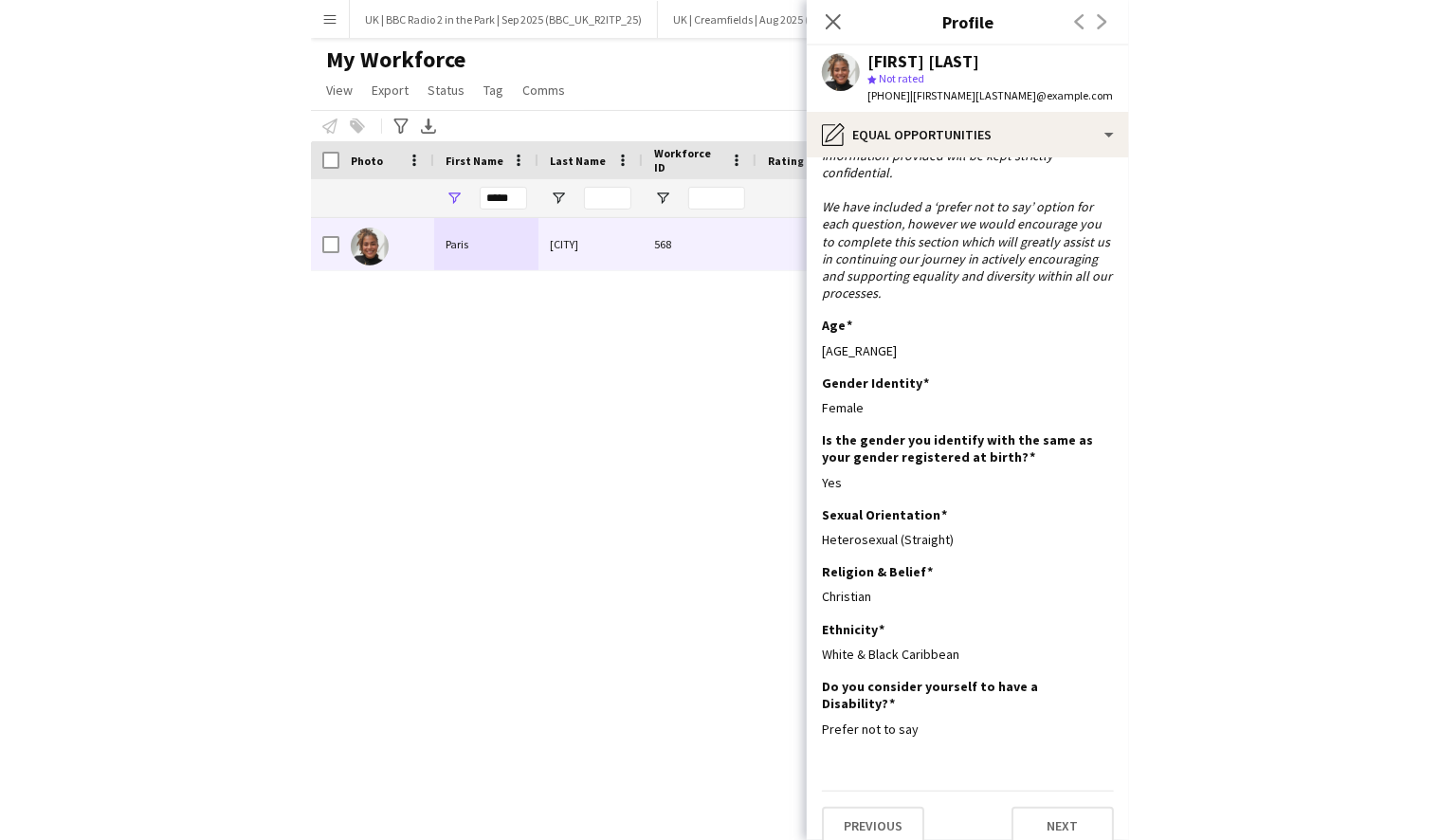 scroll, scrollTop: 0, scrollLeft: 0, axis: both 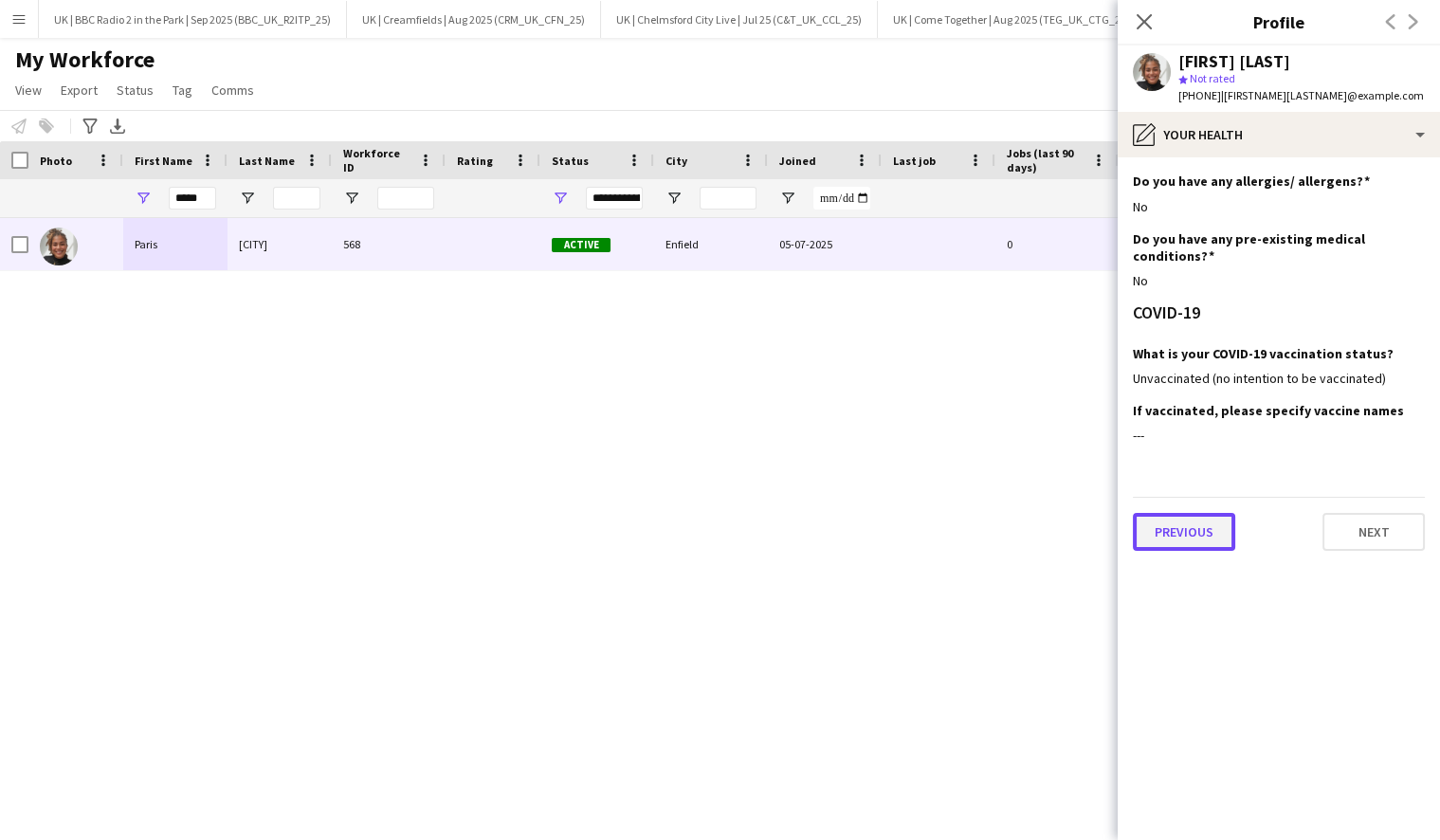 click on "Previous" 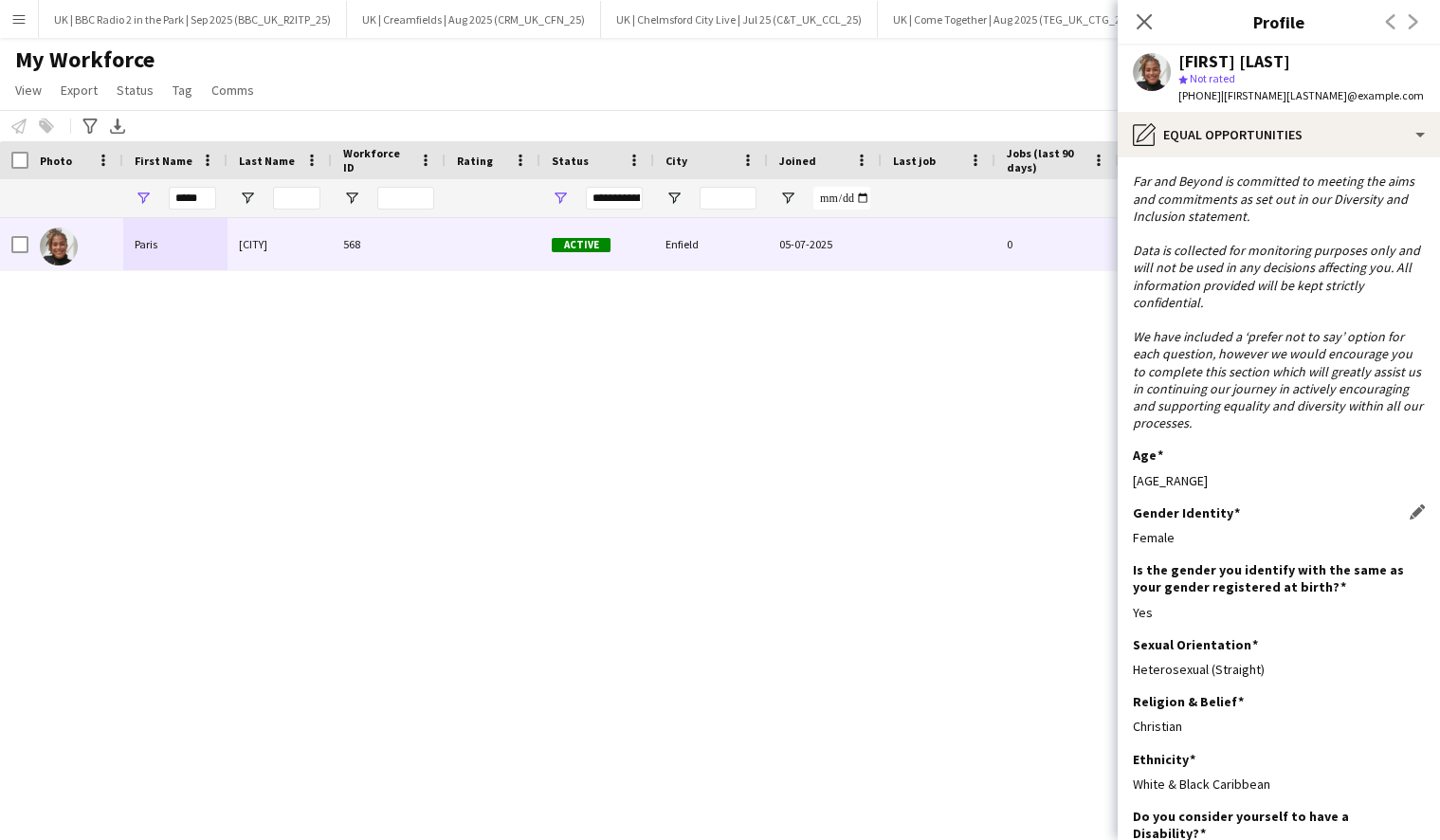 scroll, scrollTop: 130, scrollLeft: 0, axis: vertical 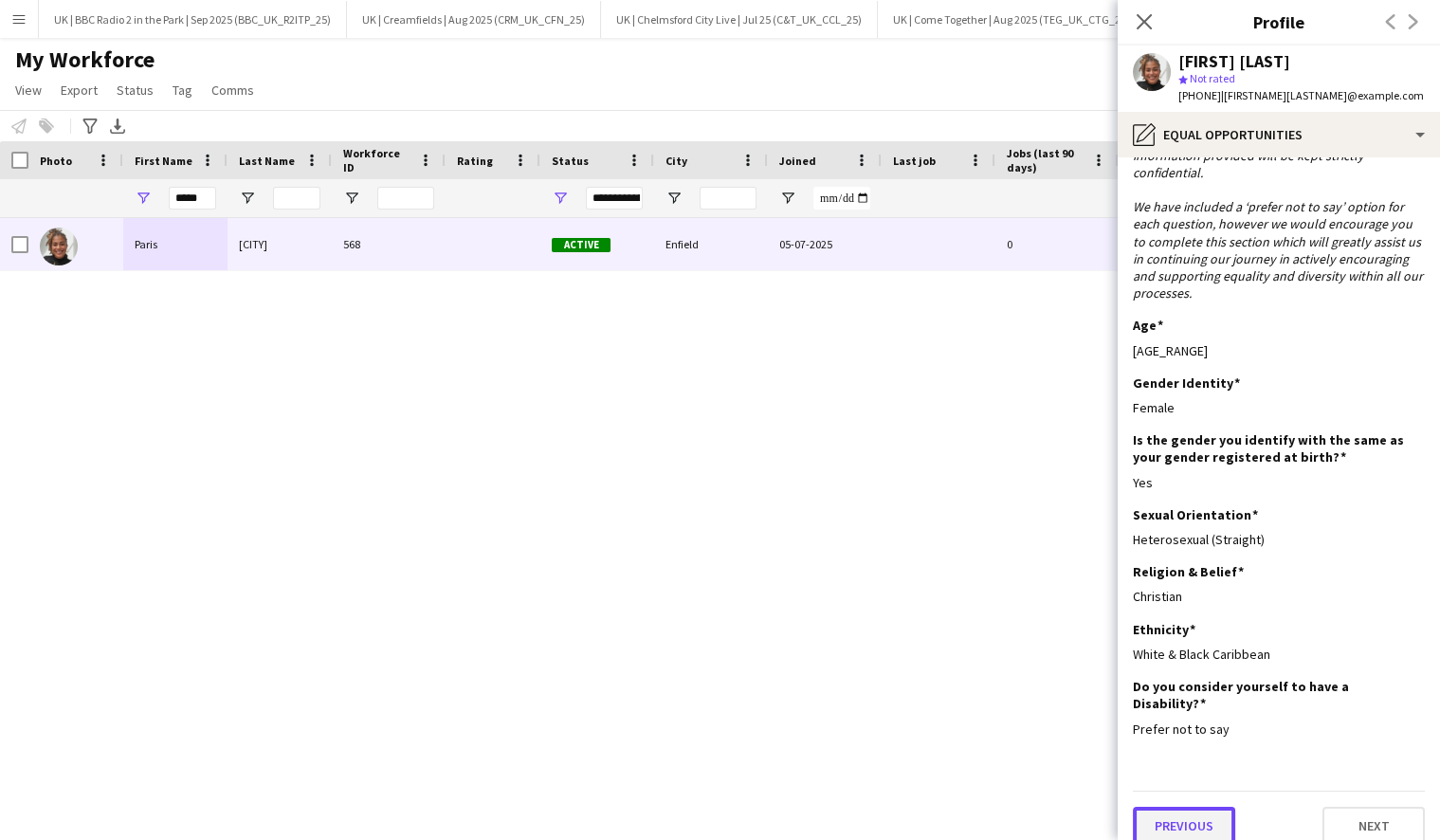 click on "Previous" 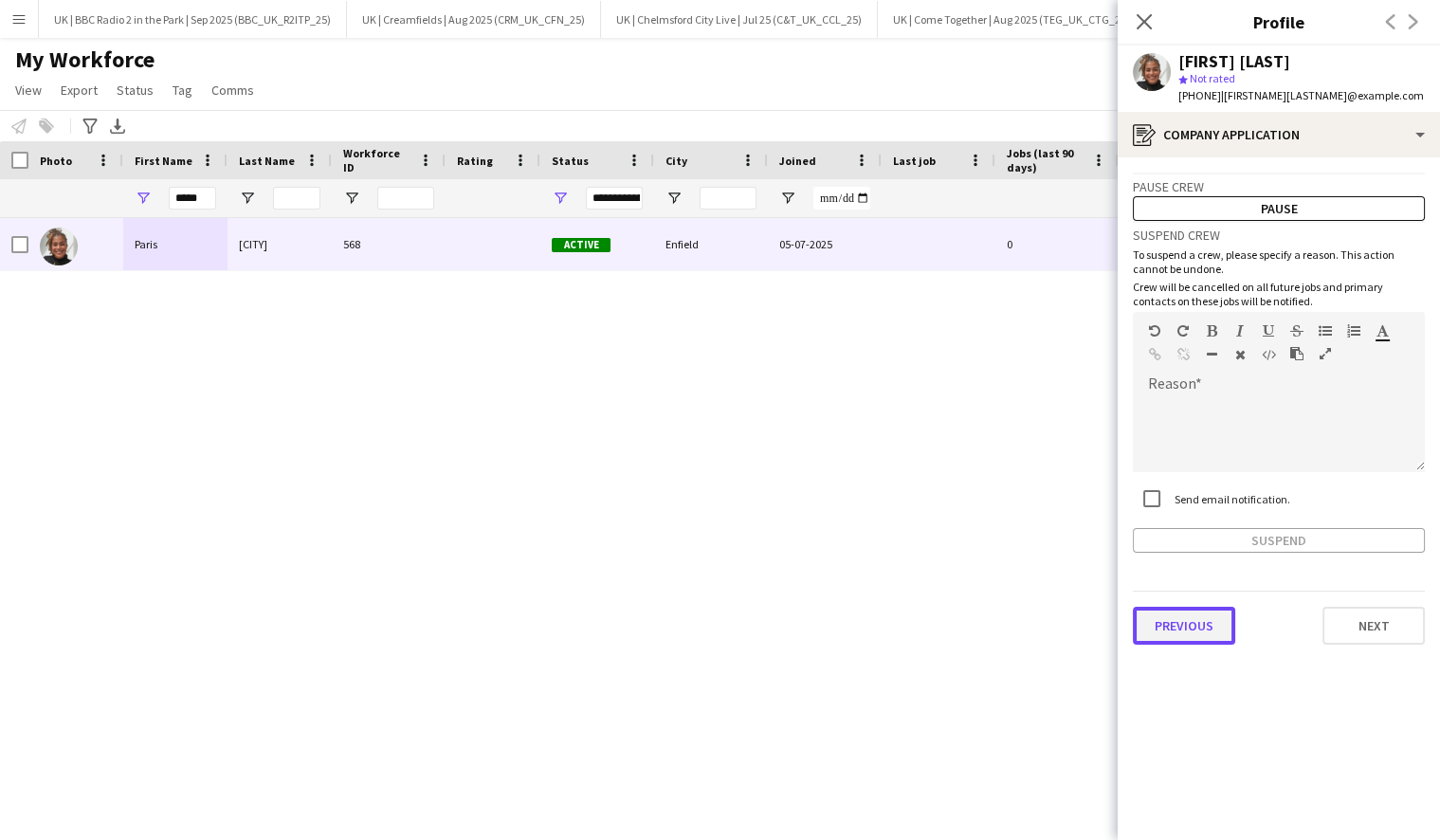 click on "Previous" 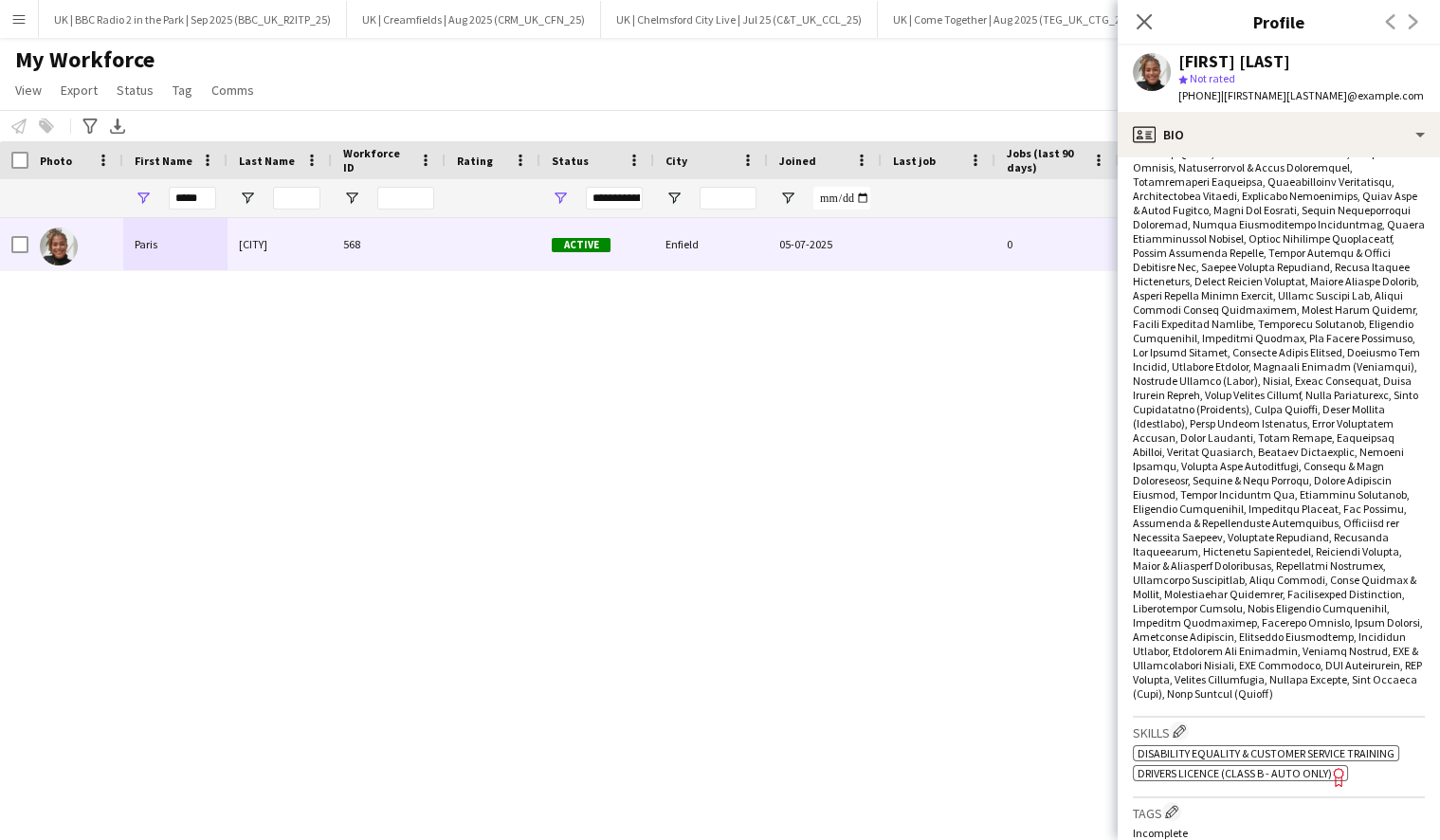 scroll, scrollTop: 1167, scrollLeft: 0, axis: vertical 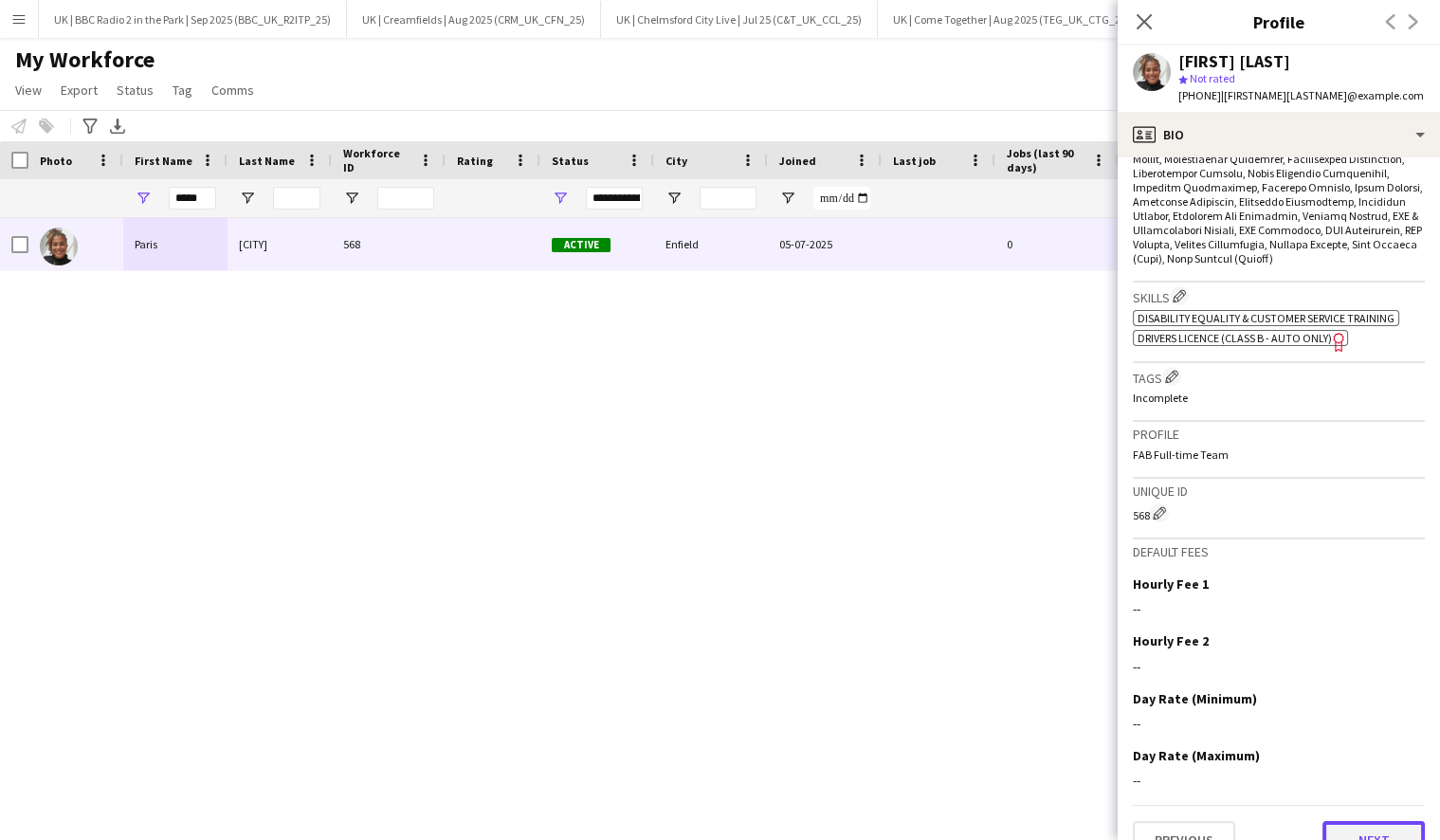 click on "Next" 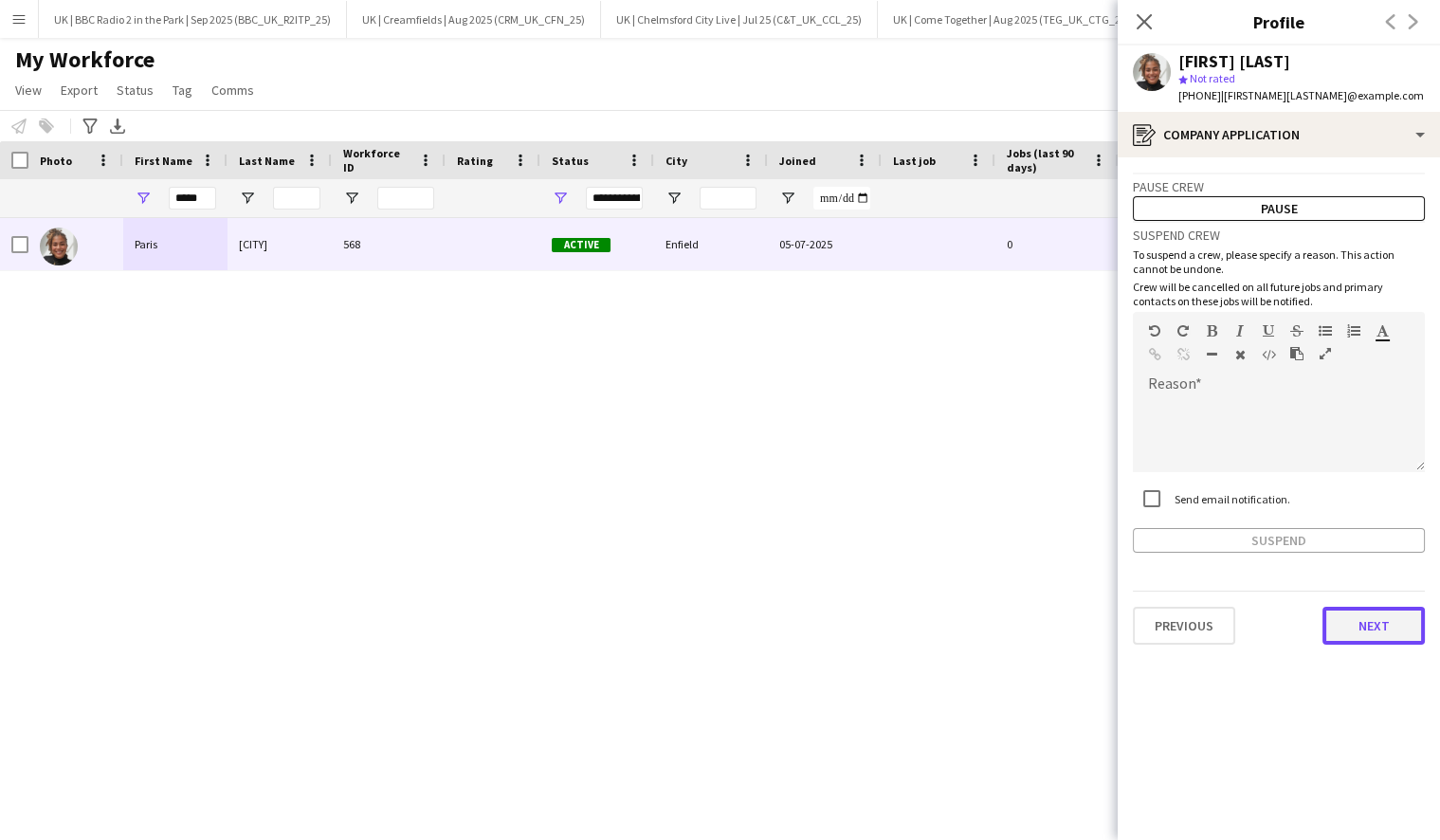 click on "Next" 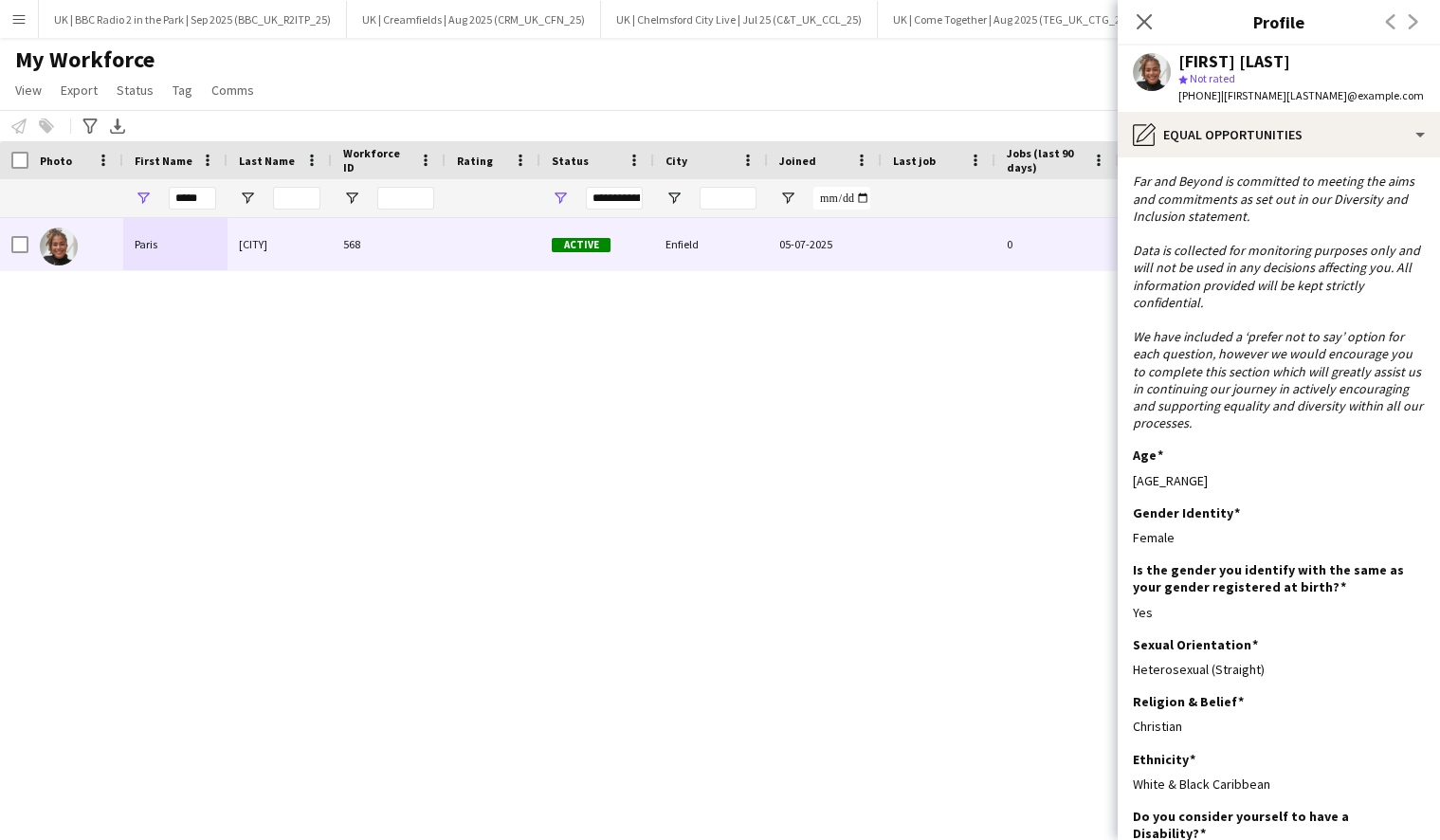 scroll, scrollTop: 130, scrollLeft: 0, axis: vertical 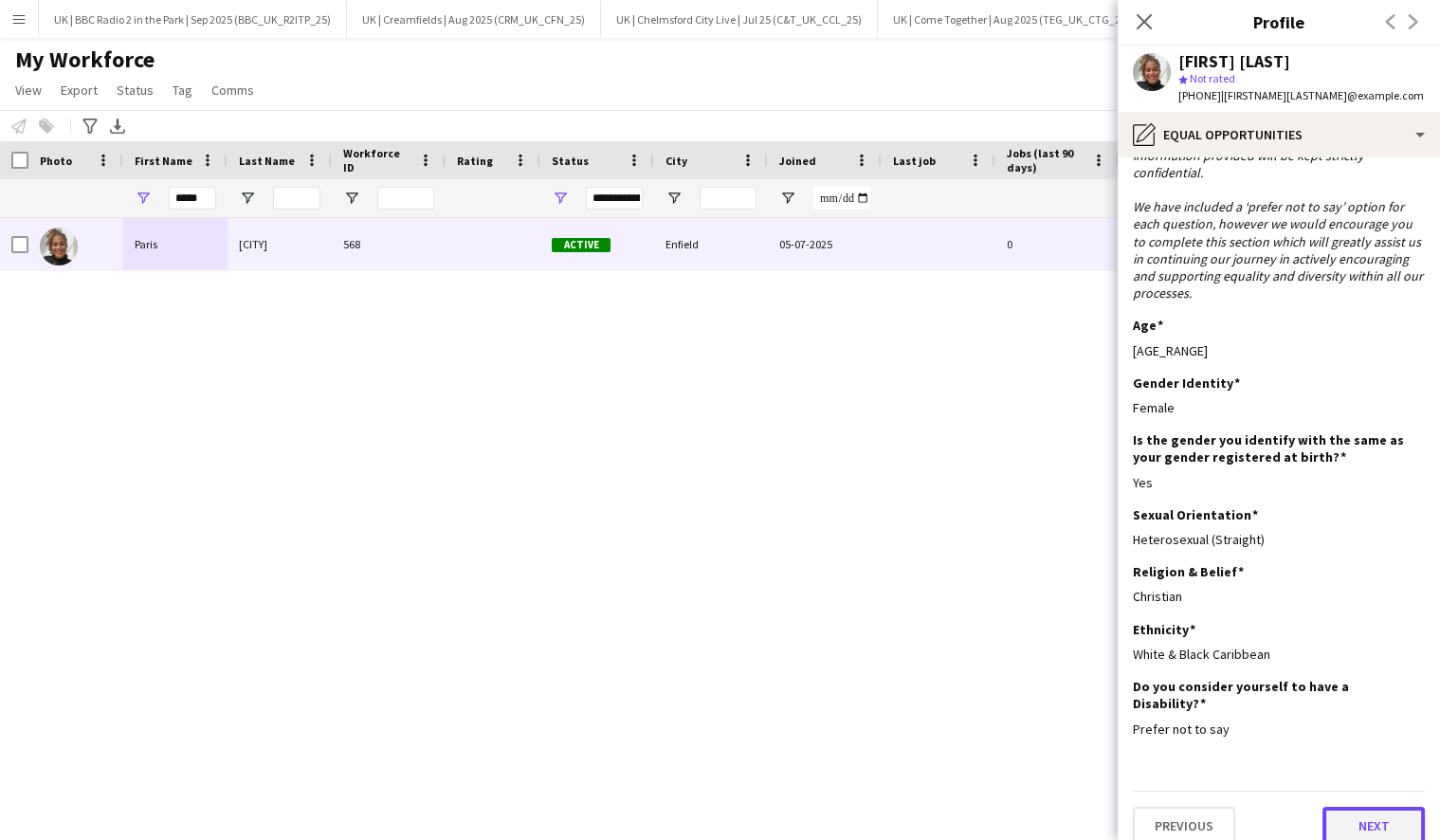click on "Next" 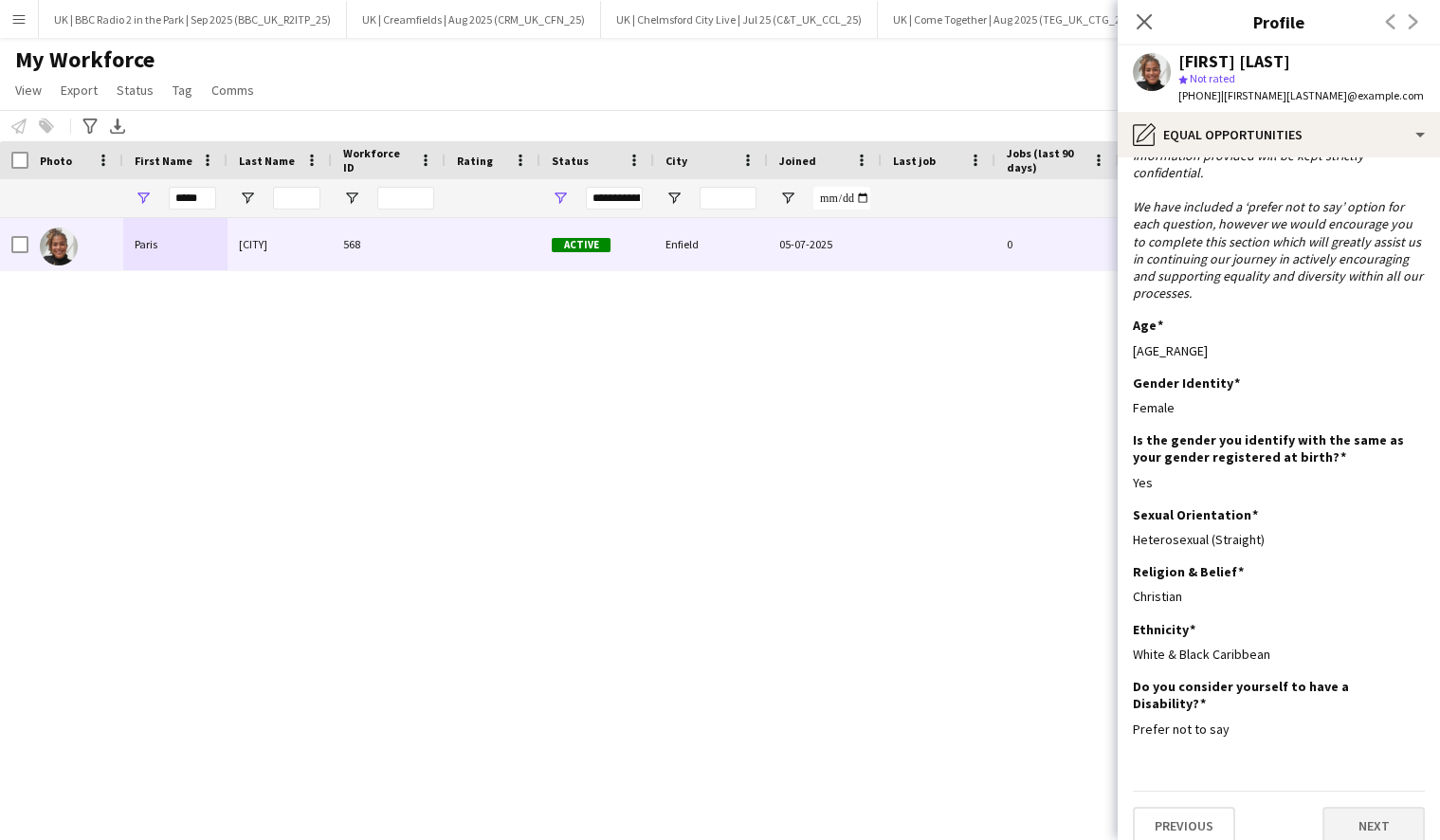 scroll, scrollTop: 0, scrollLeft: 0, axis: both 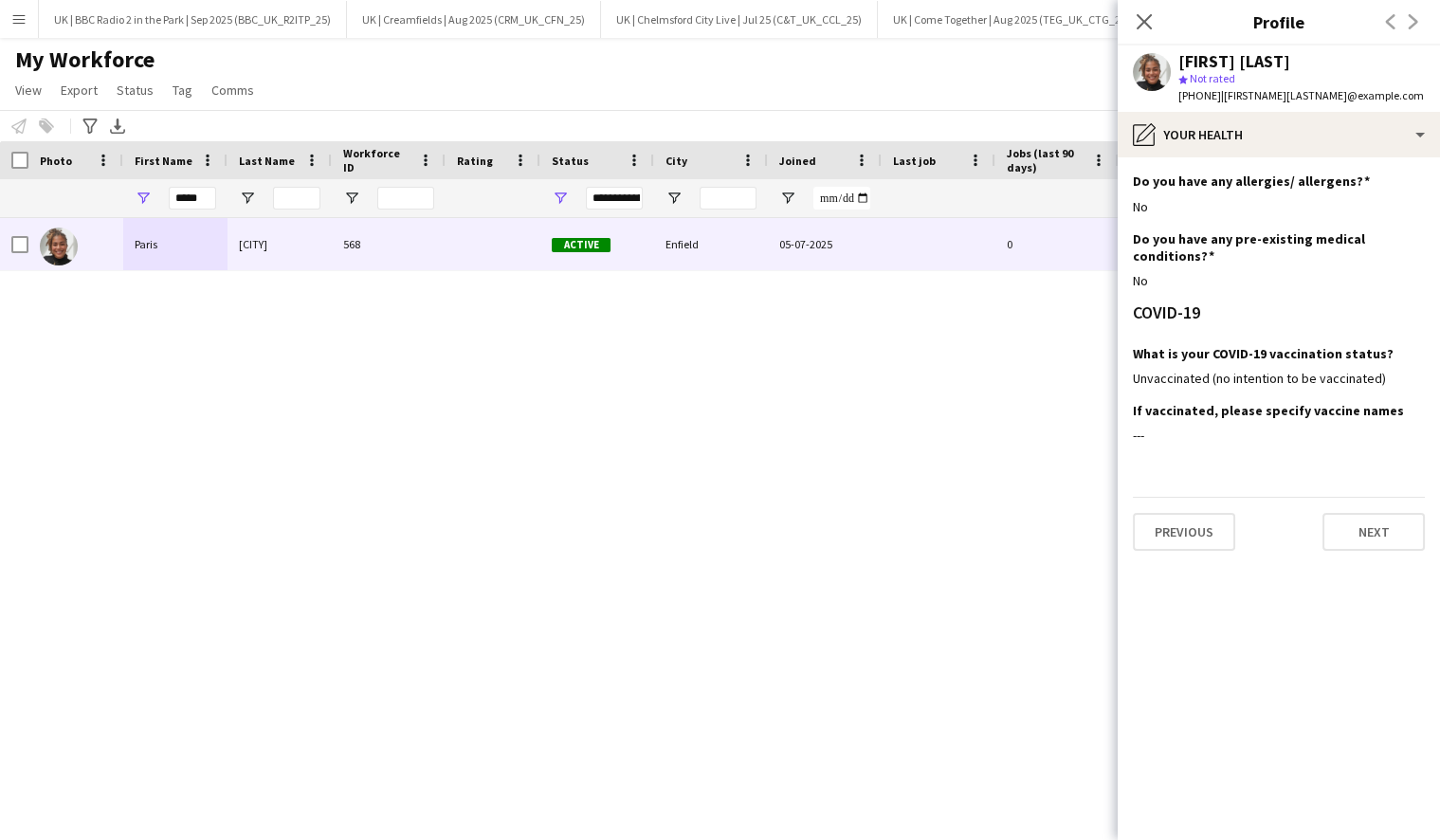 click on "Do you have any allergies/ allergens?
Edit this field
No  Do you have any pre-existing medical conditions?
Edit this field
No  COVID-19 What is your COVID-19 vaccination status?
Edit this field
Unvaccinated (no intention to be vaccinated)  If vaccinated, please specify vaccine names
Edit this field
---   Previous   Next" 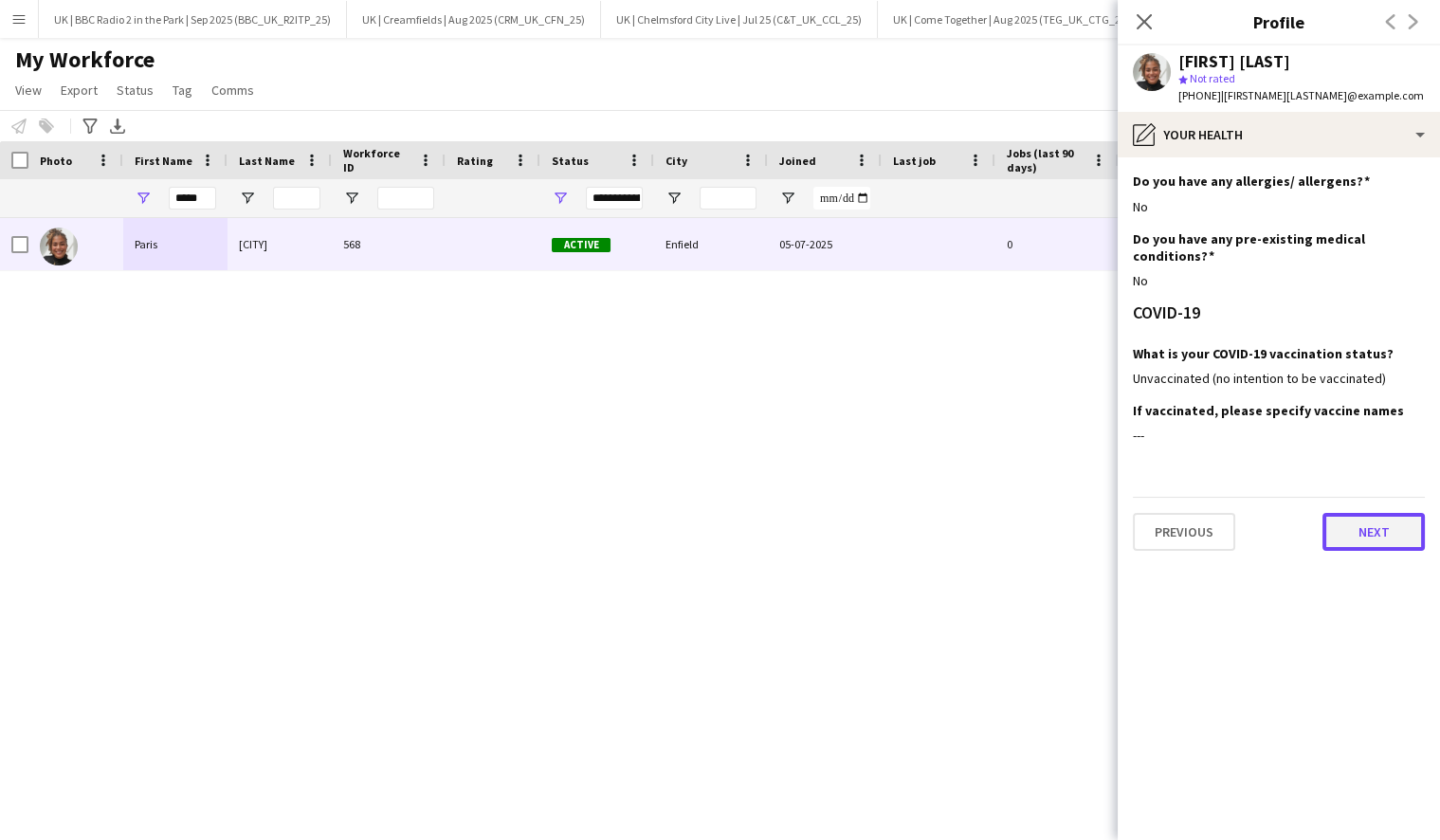 click on "Next" 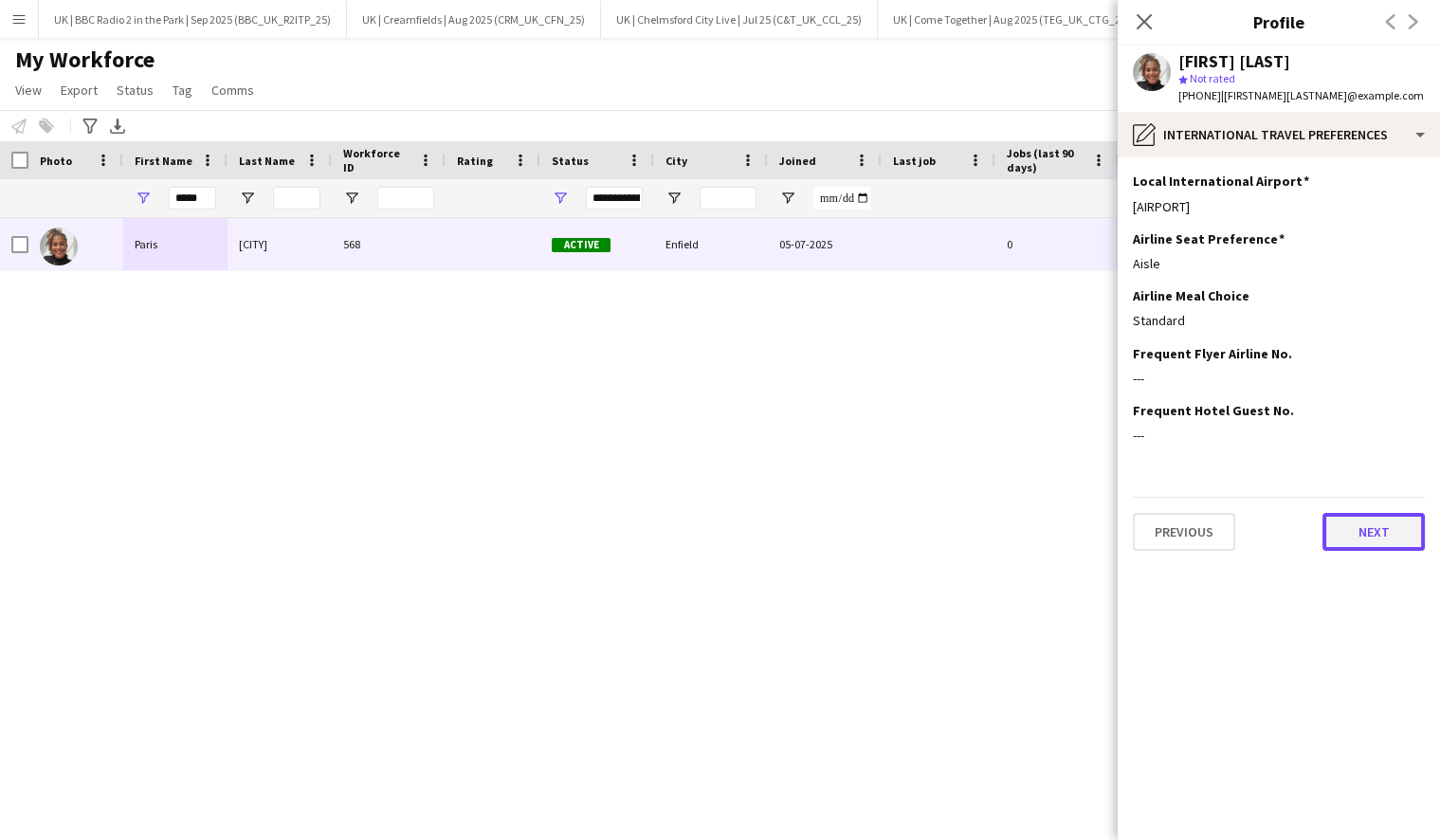 click on "Next" 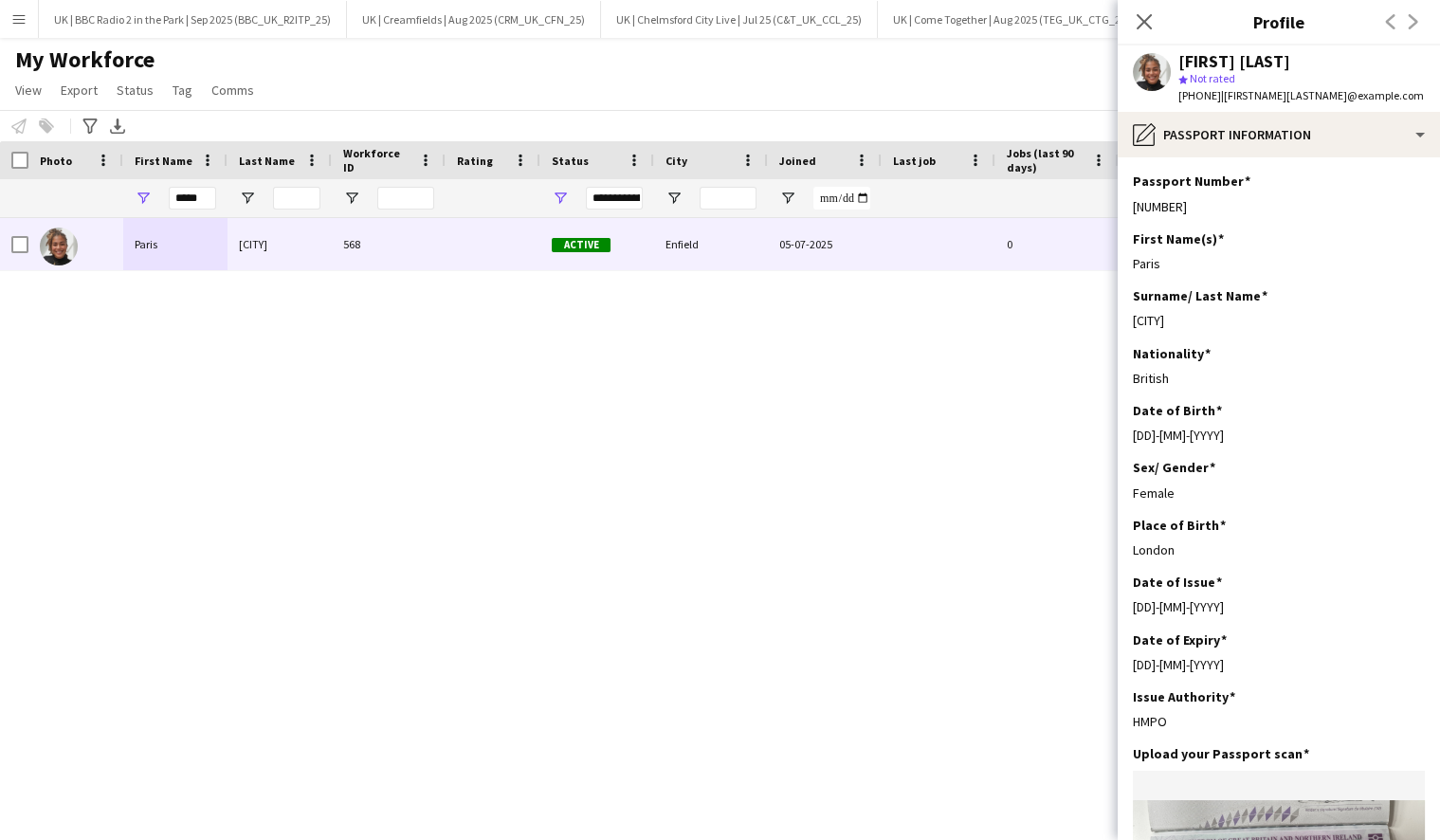 click on "Place of Birth
Edit this field" 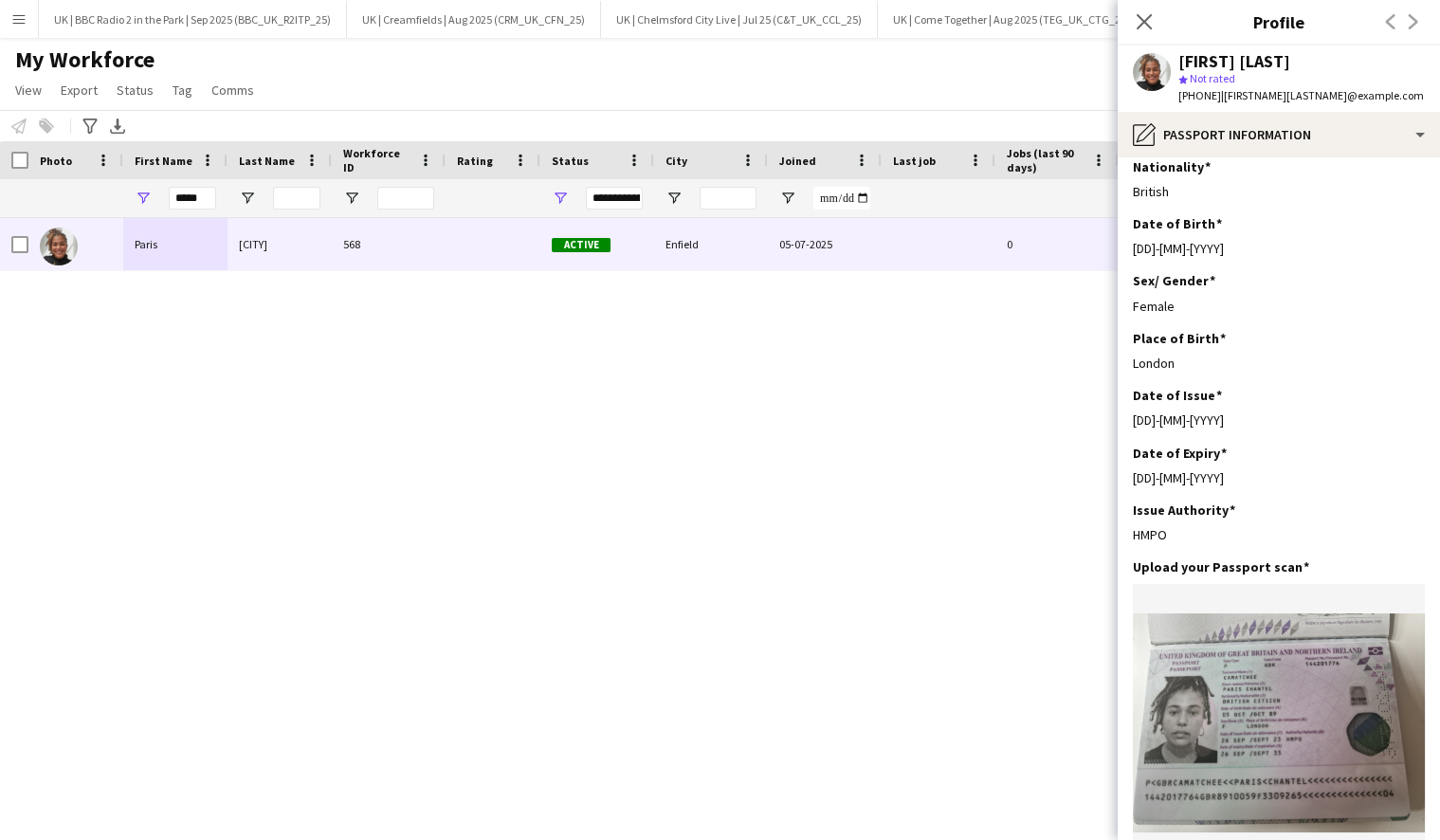scroll, scrollTop: 358, scrollLeft: 0, axis: vertical 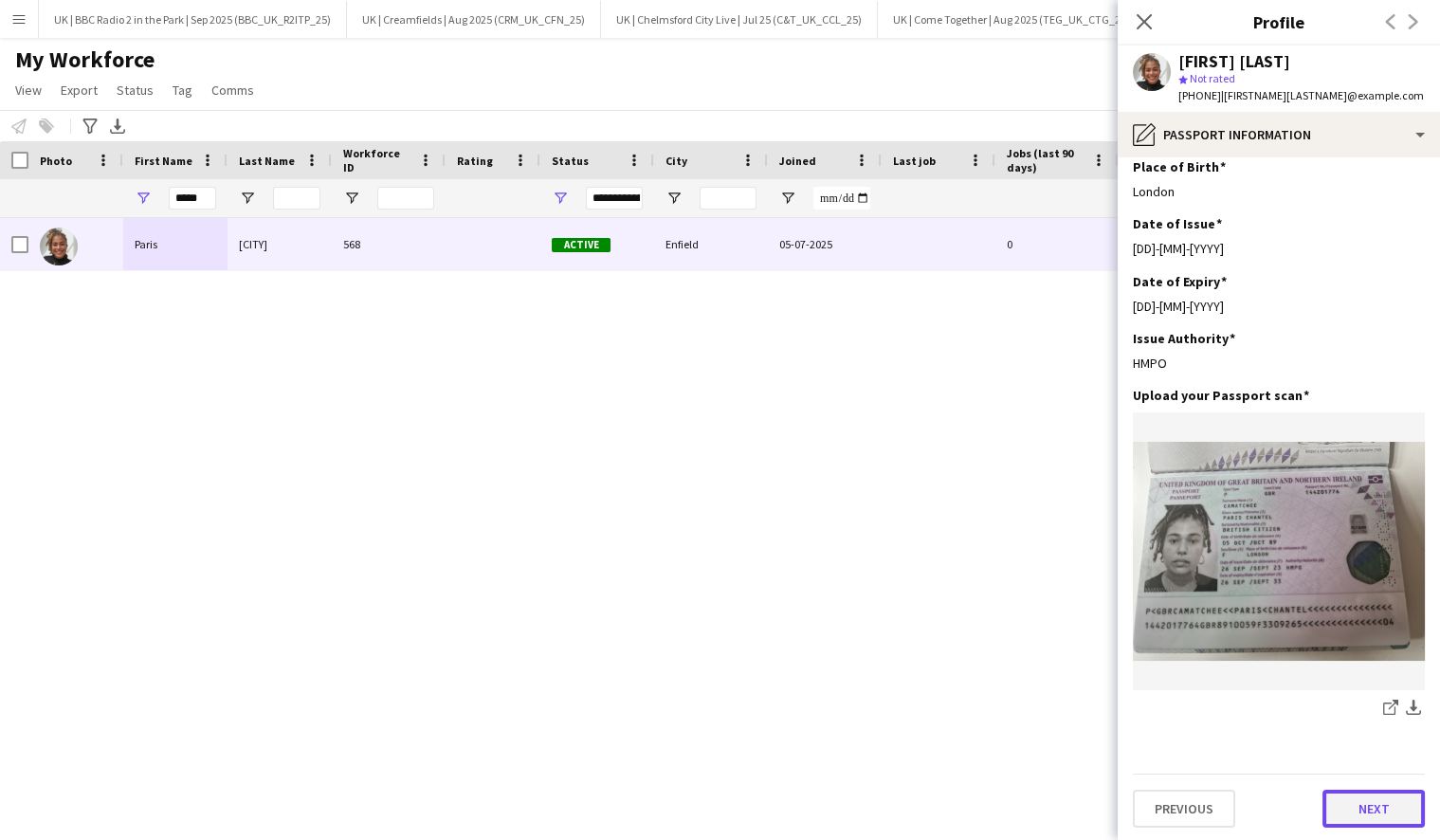 click on "Next" 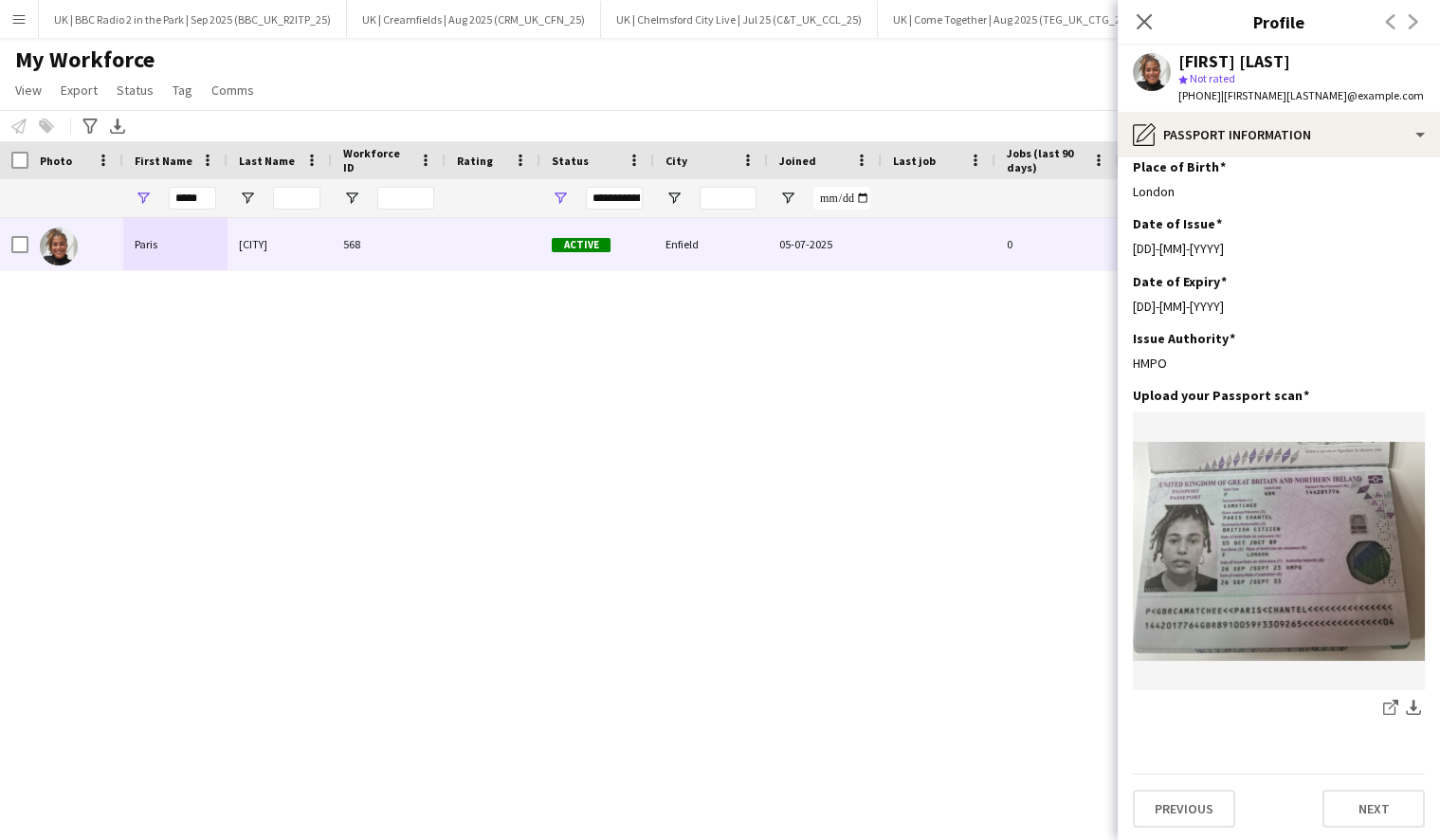scroll, scrollTop: 0, scrollLeft: 0, axis: both 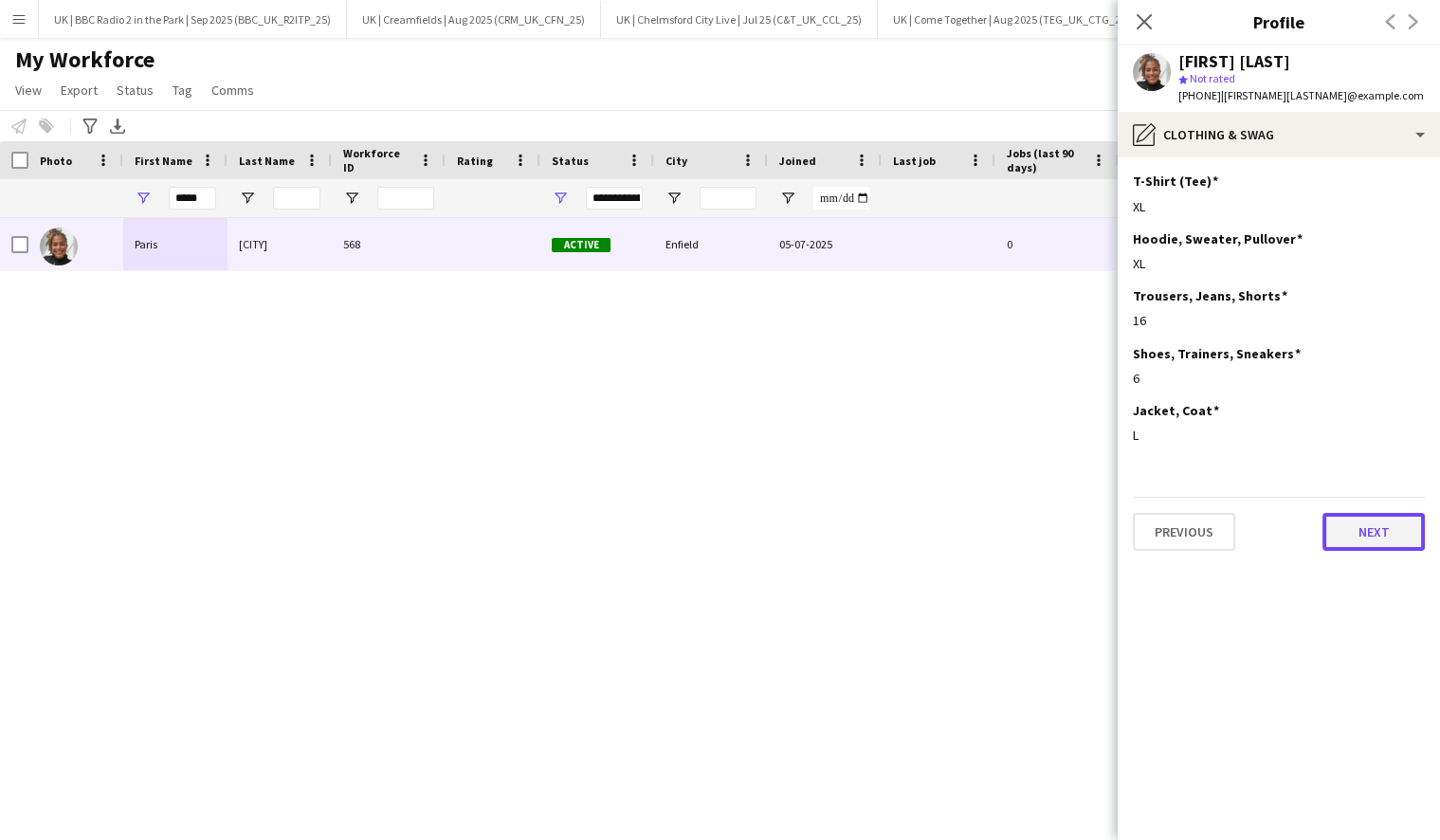 click on "Next" 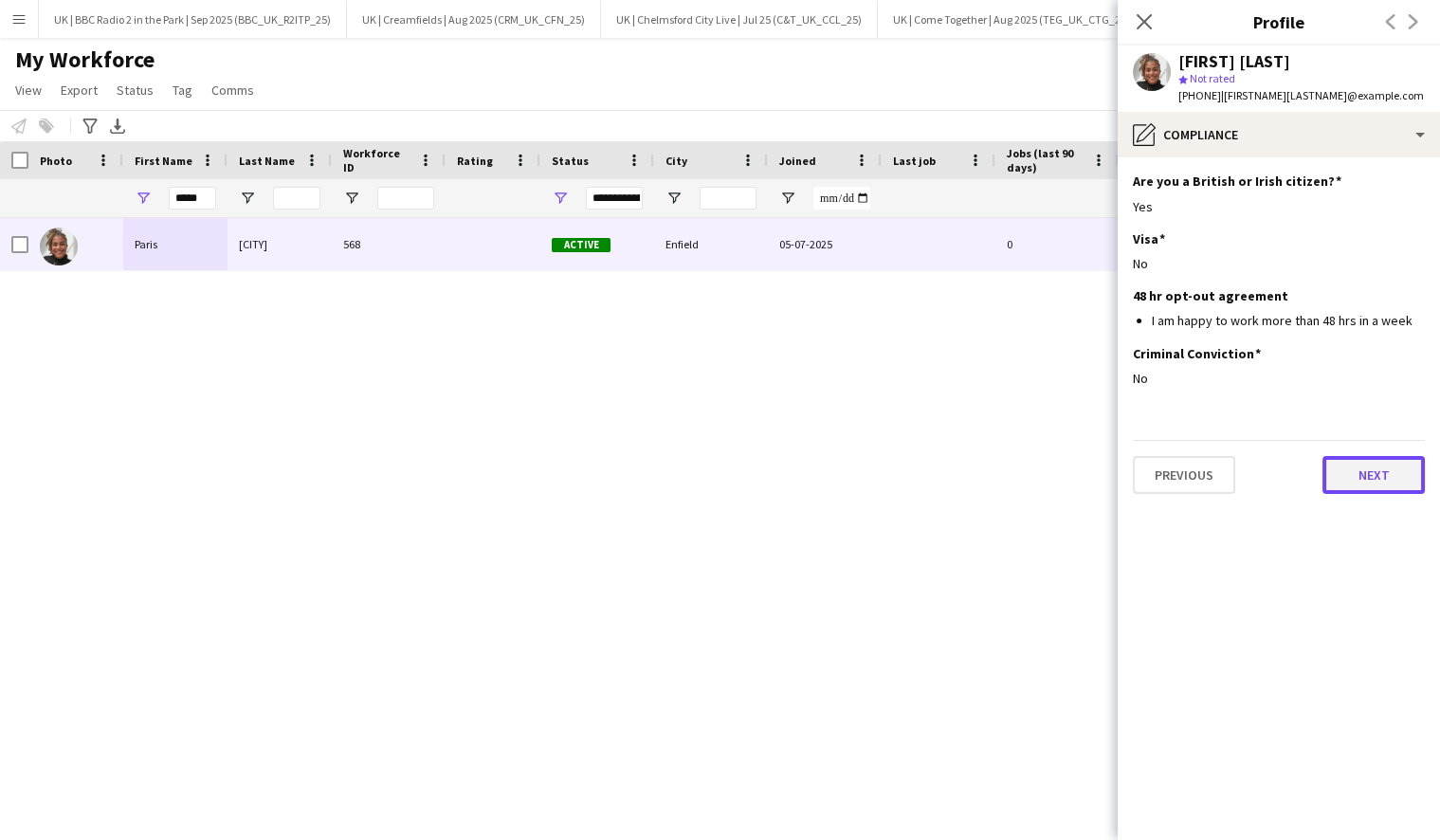 click on "Next" 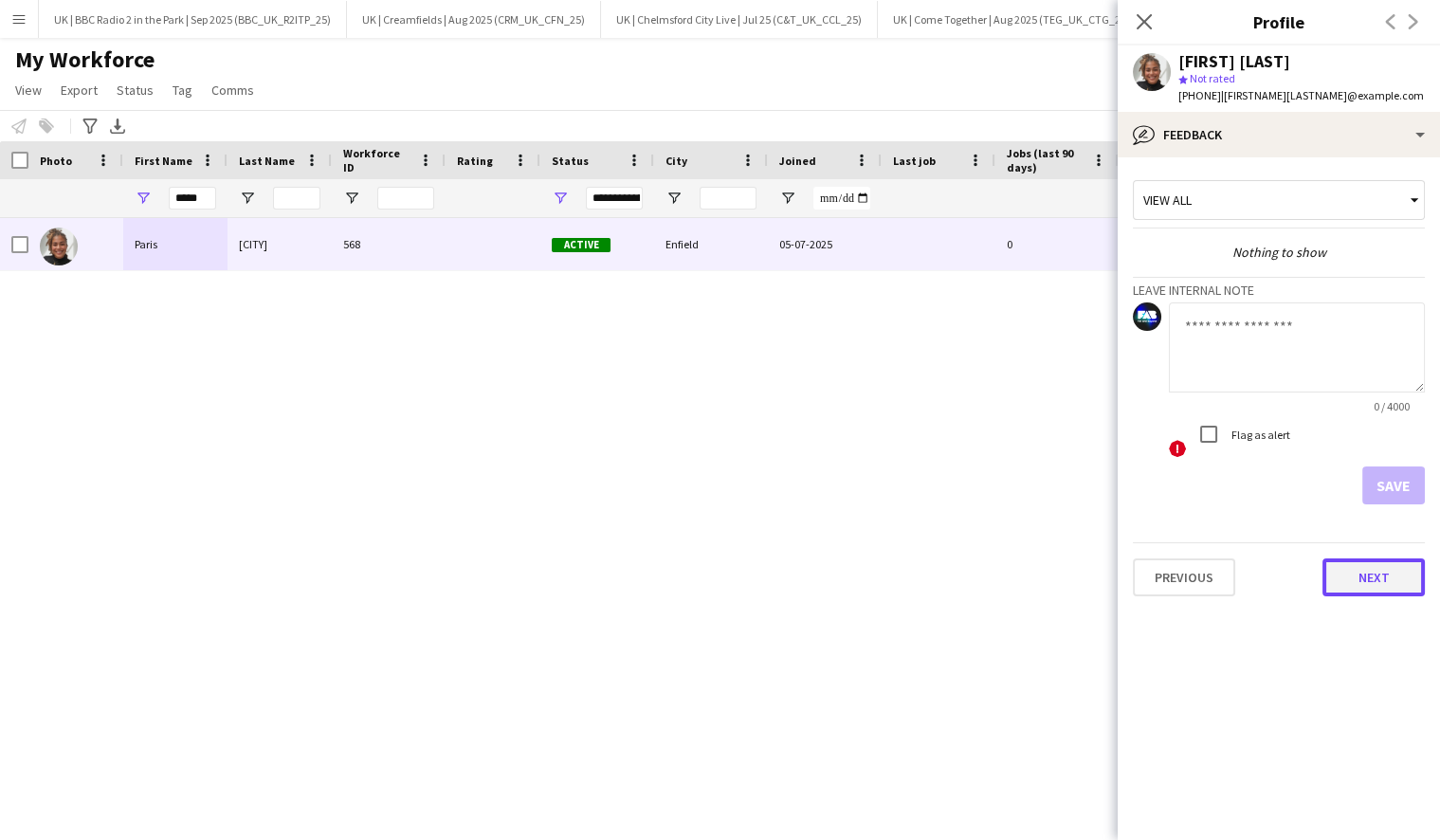 click on "Next" 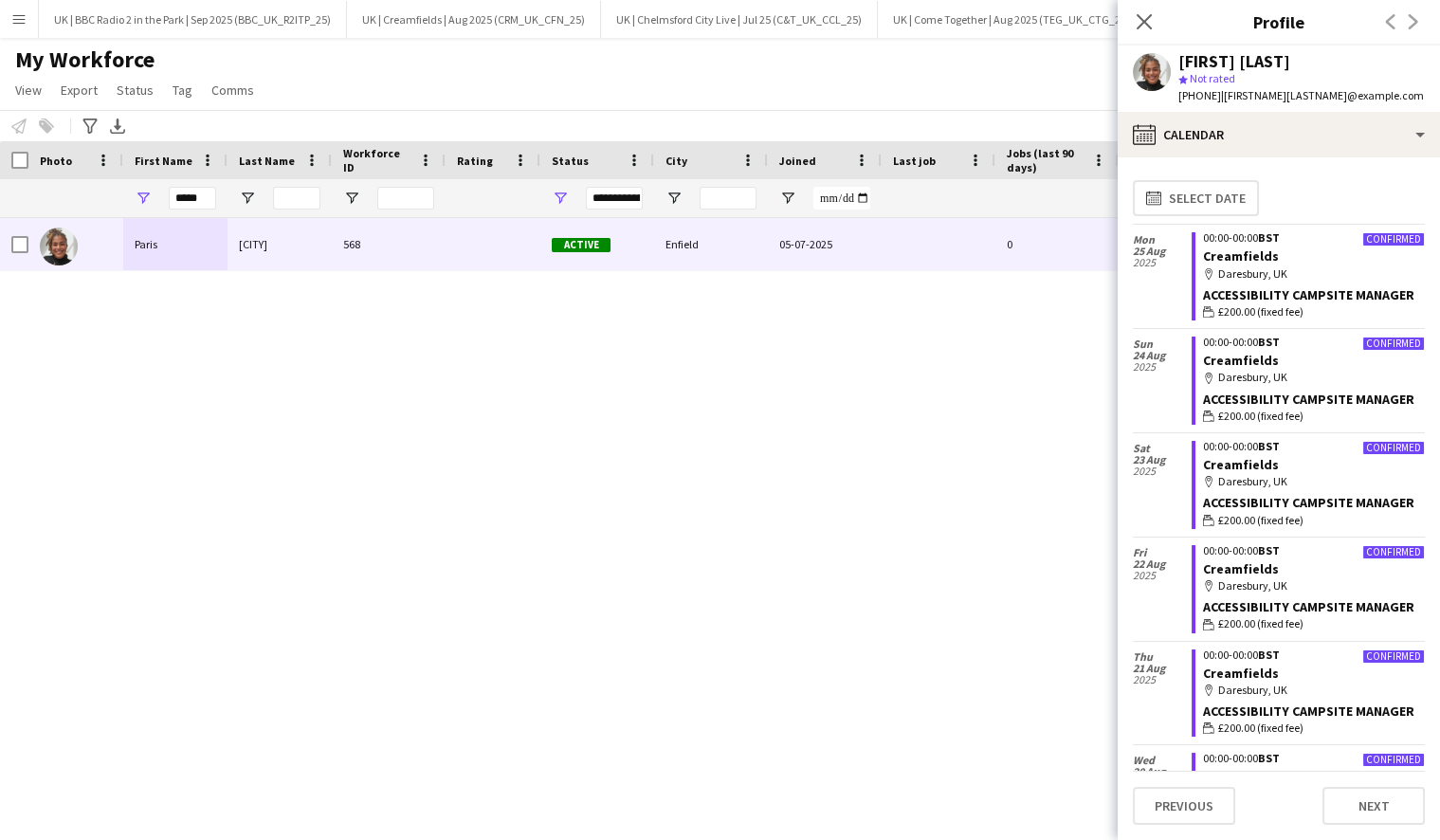 scroll, scrollTop: 106, scrollLeft: 0, axis: vertical 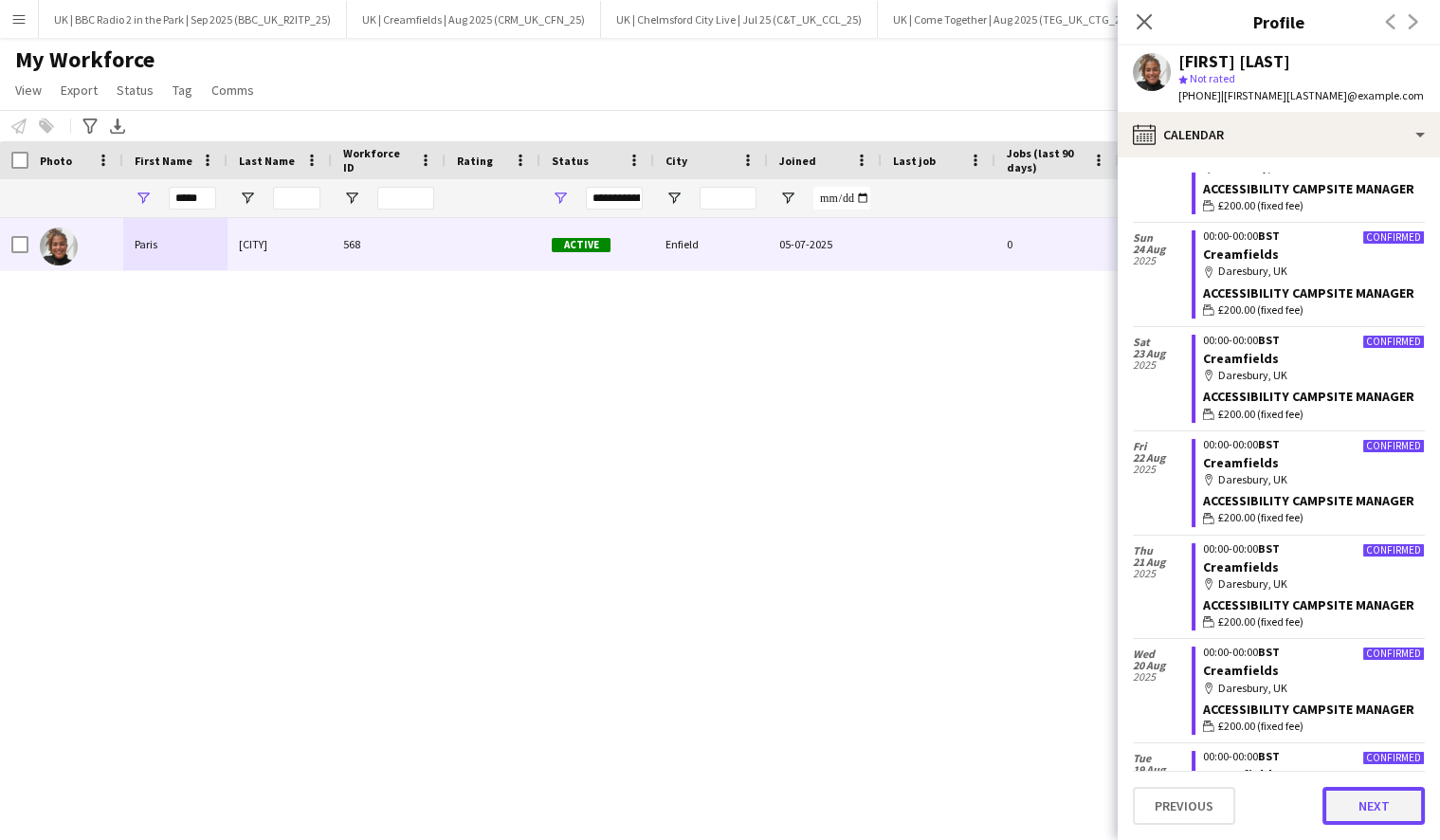 click on "Next" 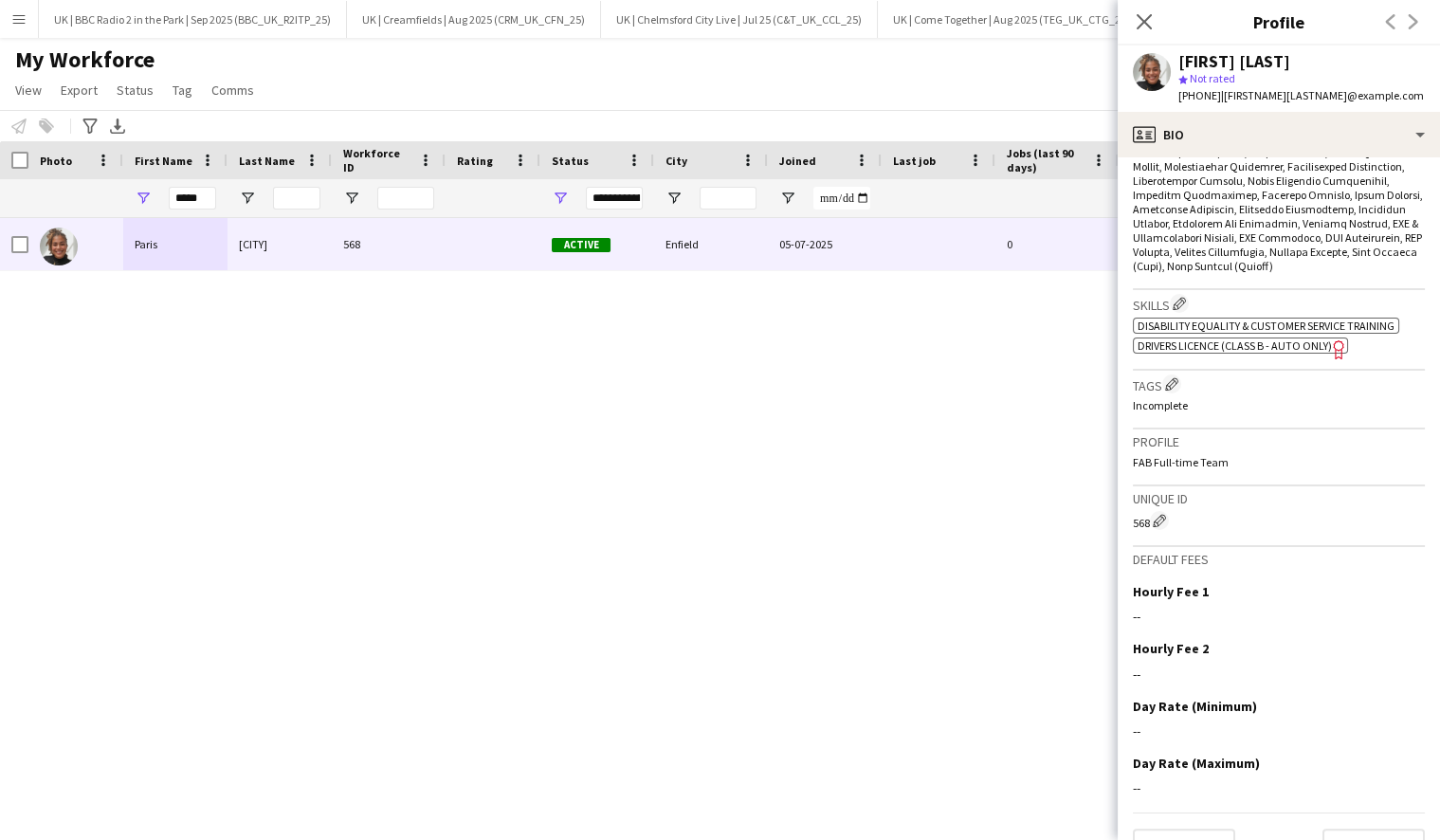 scroll, scrollTop: 1167, scrollLeft: 0, axis: vertical 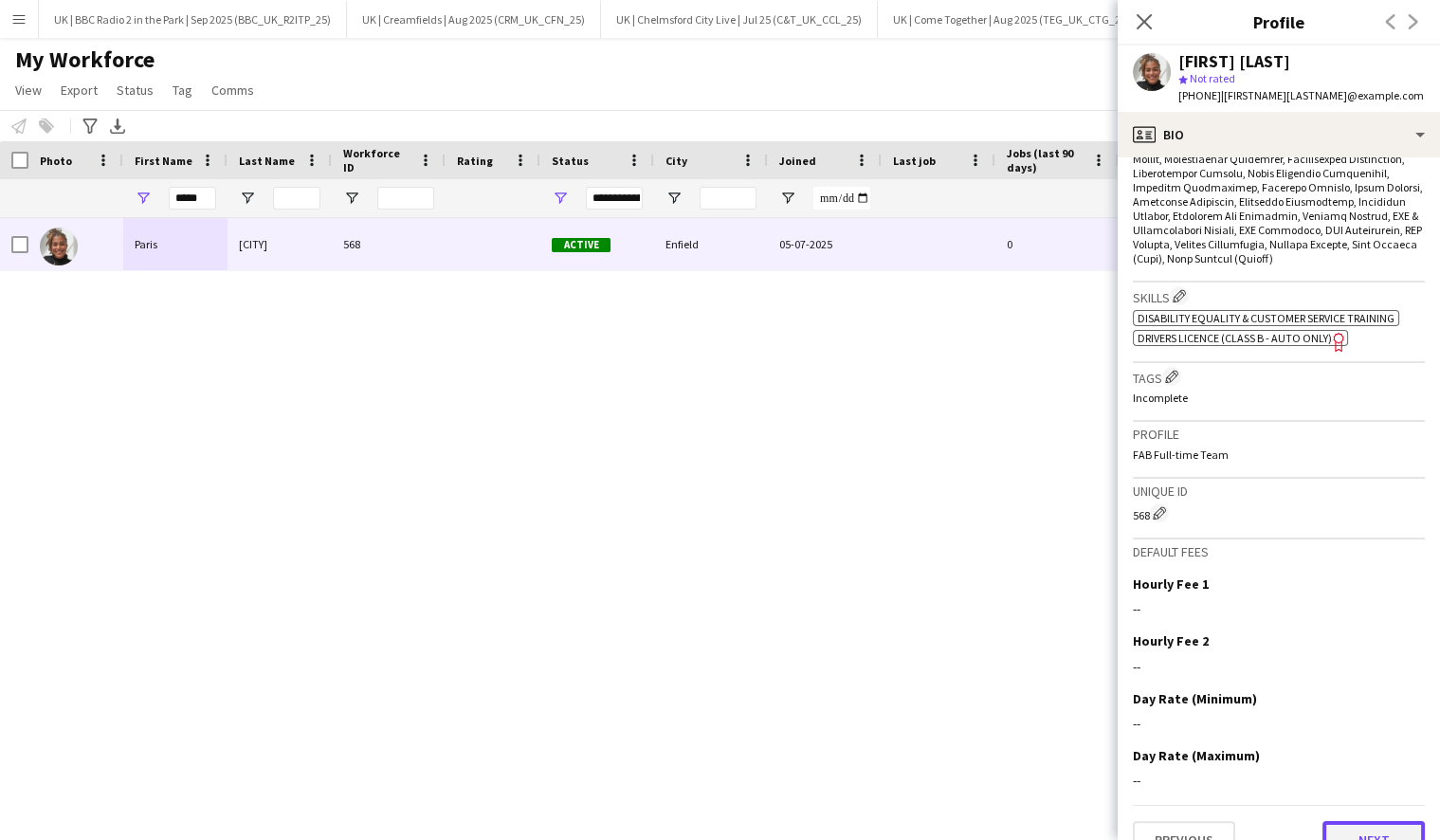 click on "Next" 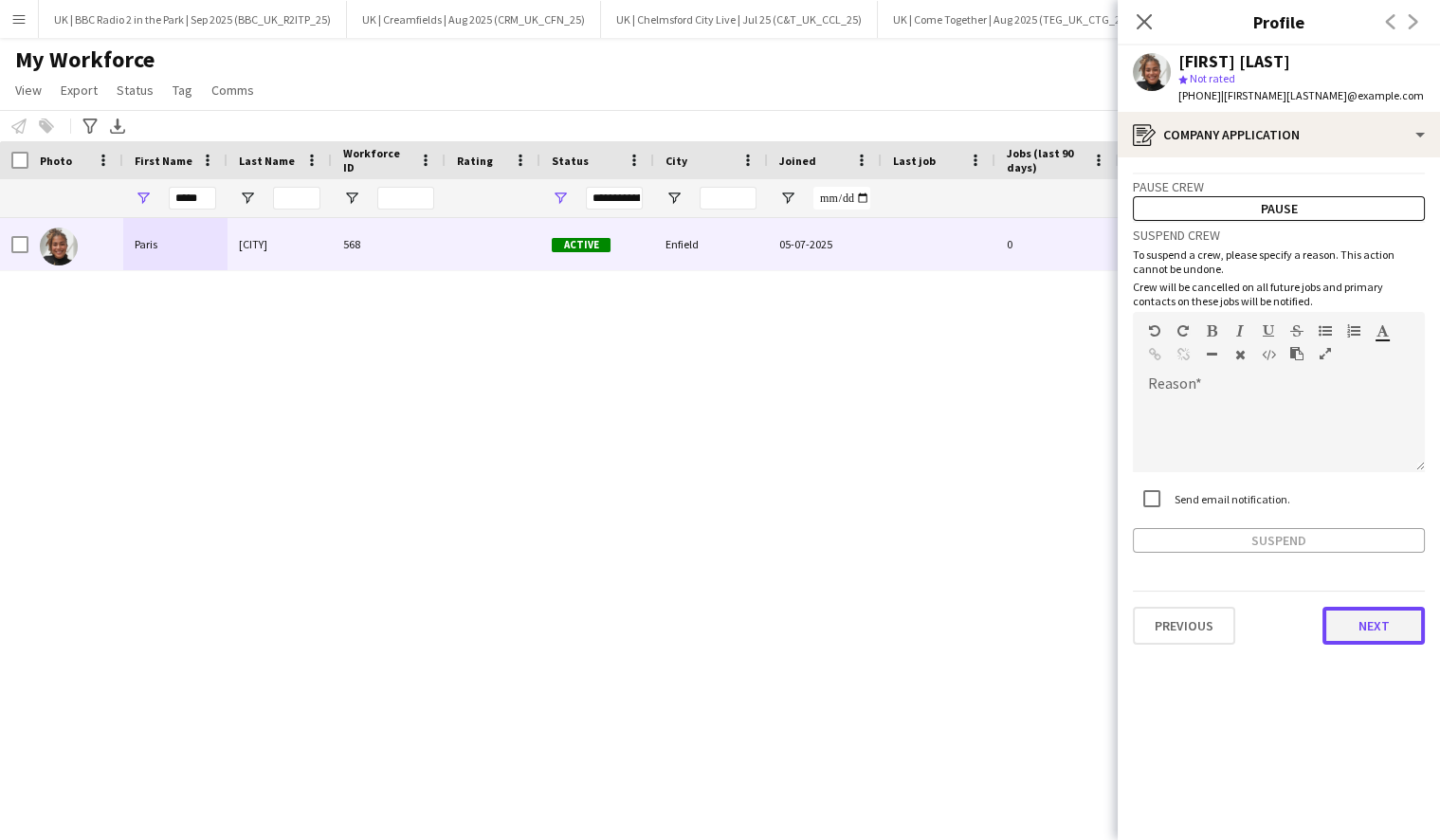 click on "Next" 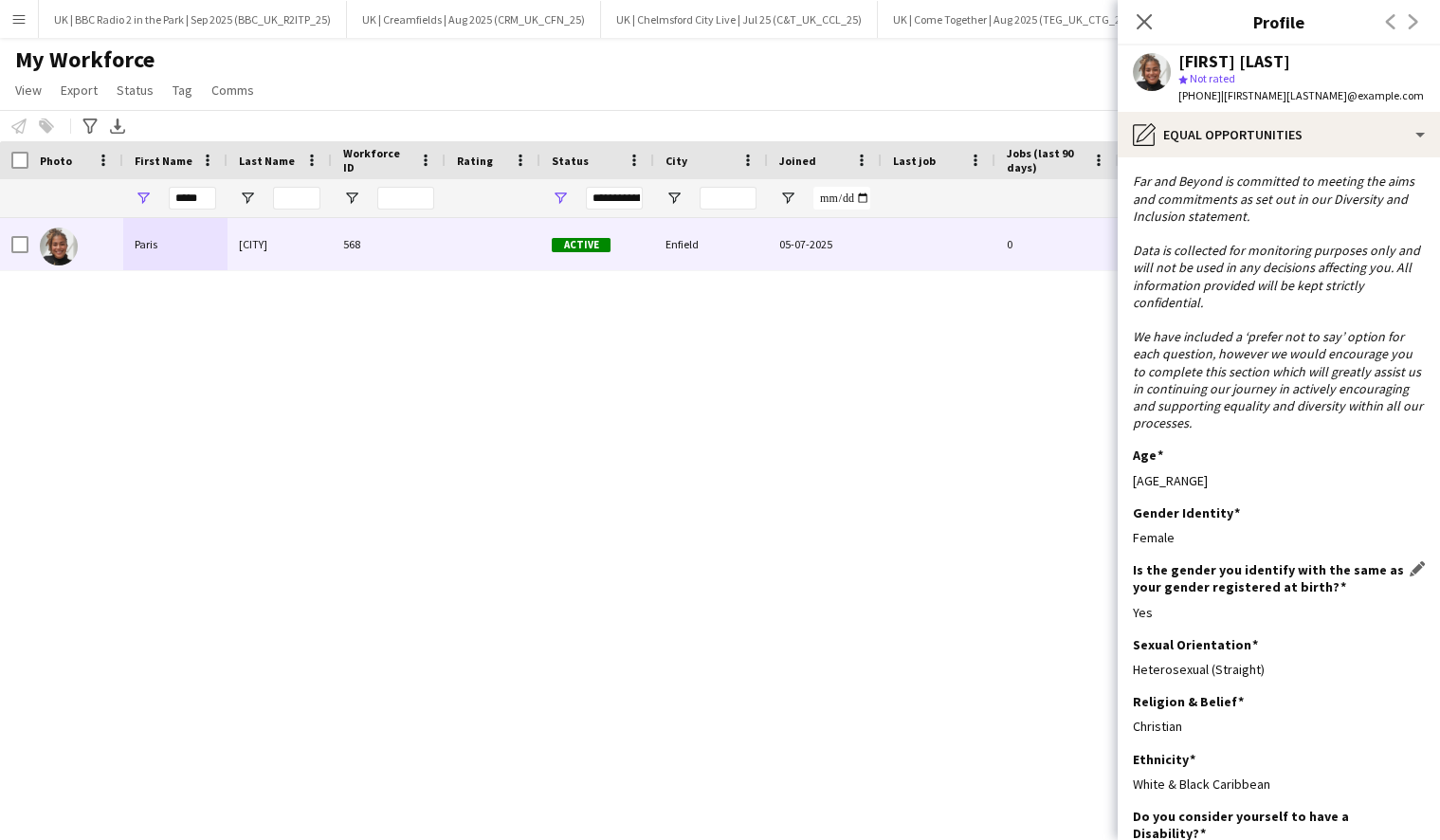 scroll, scrollTop: 130, scrollLeft: 0, axis: vertical 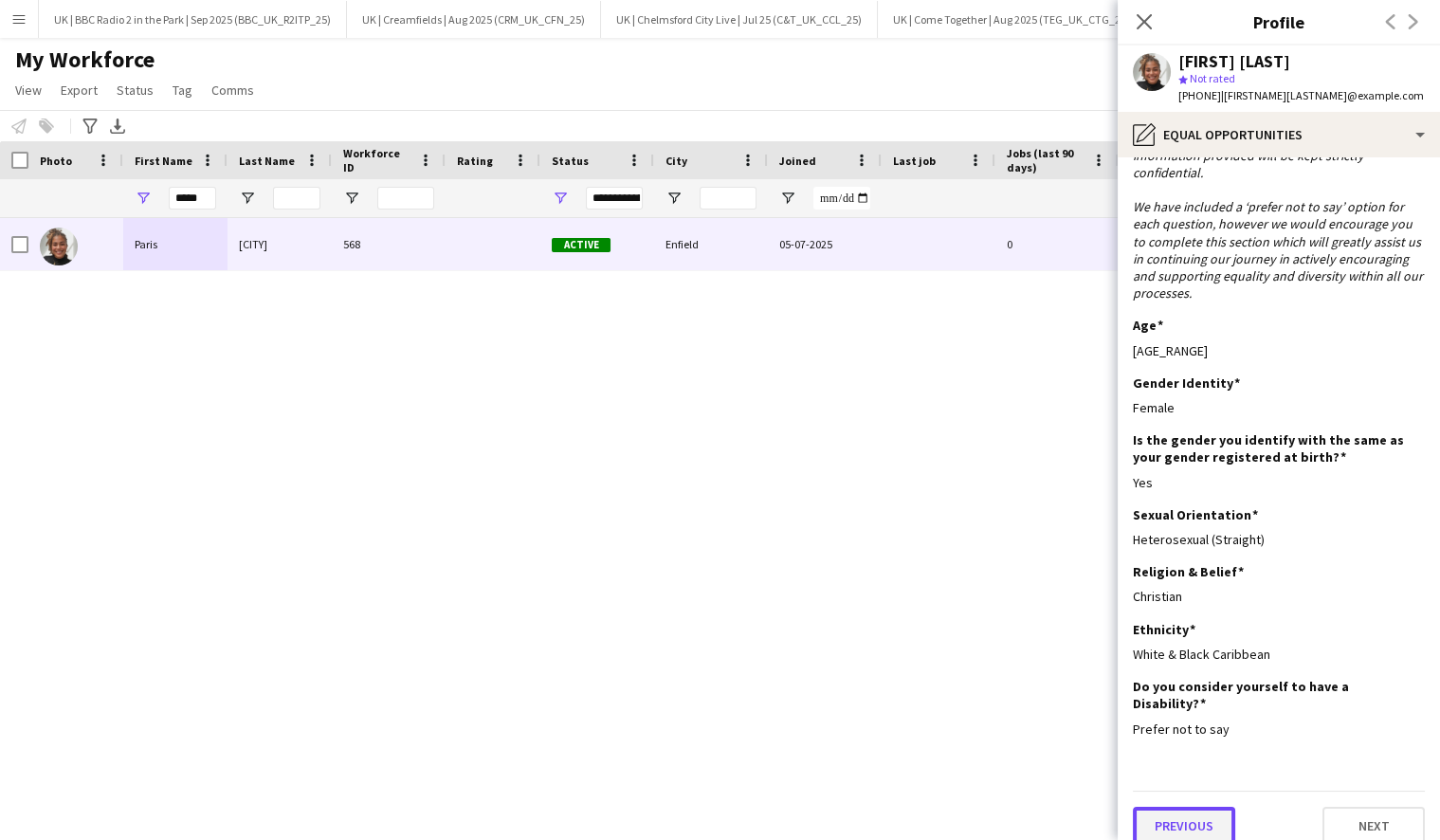 click on "Previous" 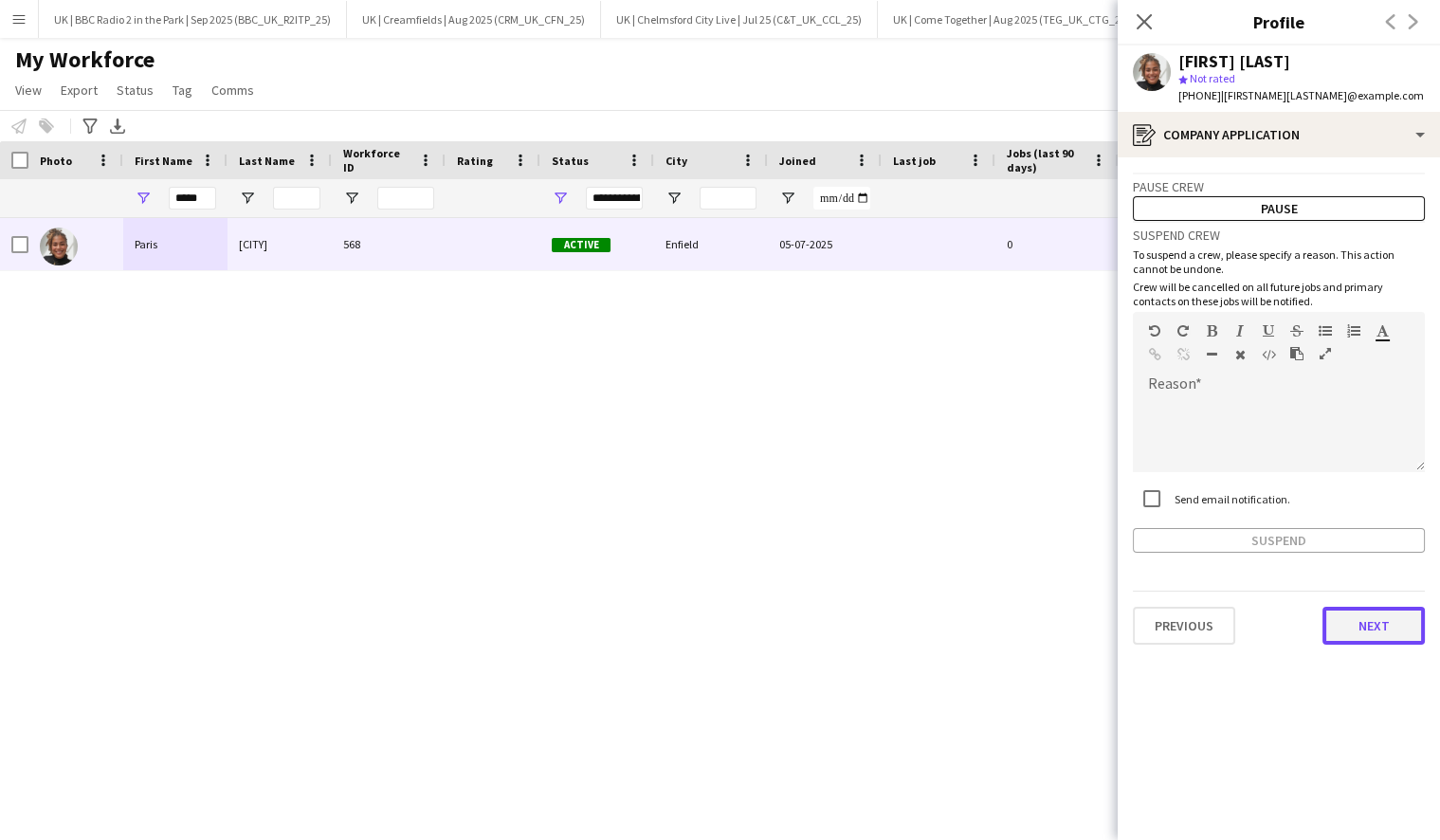 click on "Next" 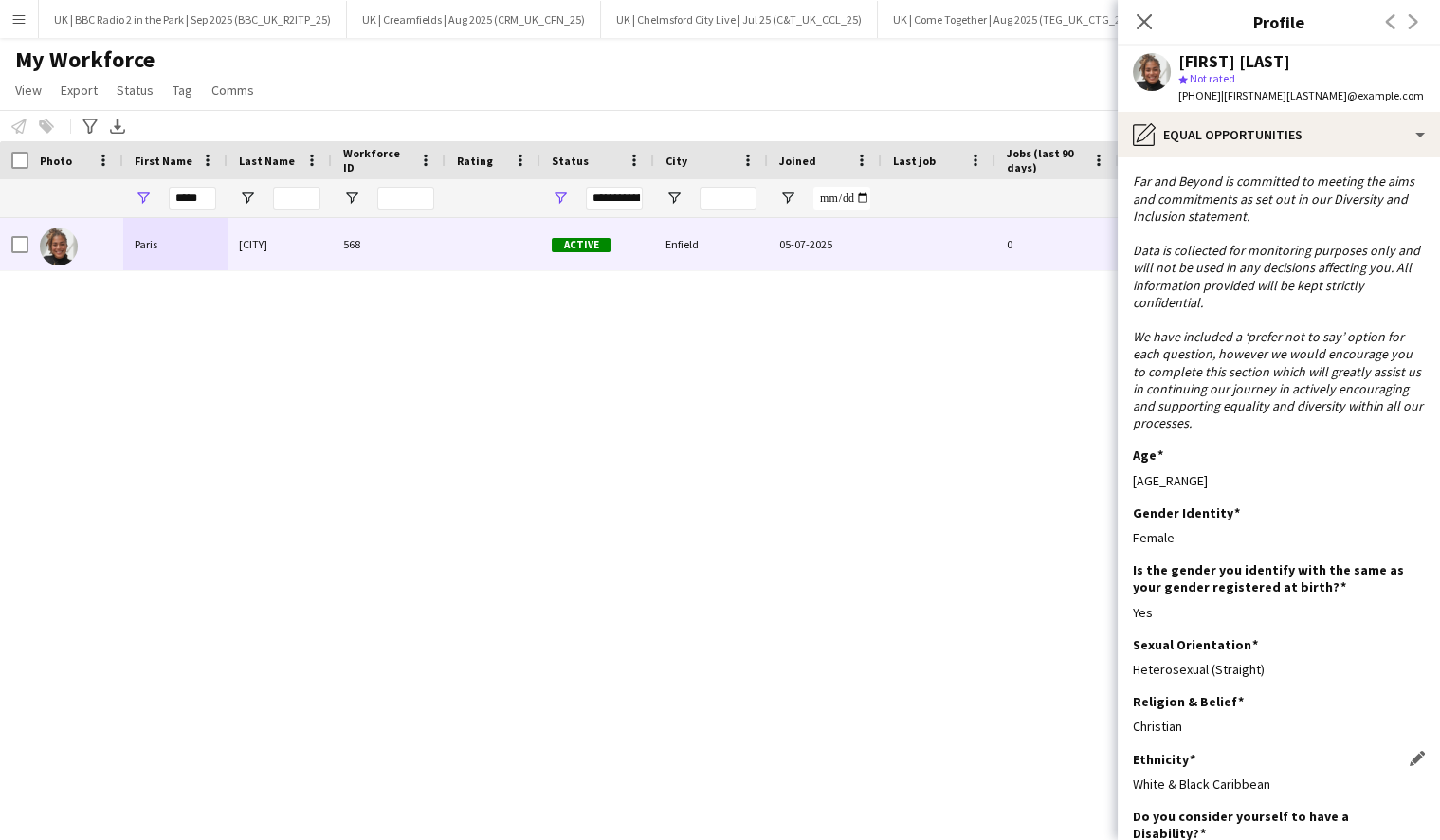 scroll, scrollTop: 130, scrollLeft: 0, axis: vertical 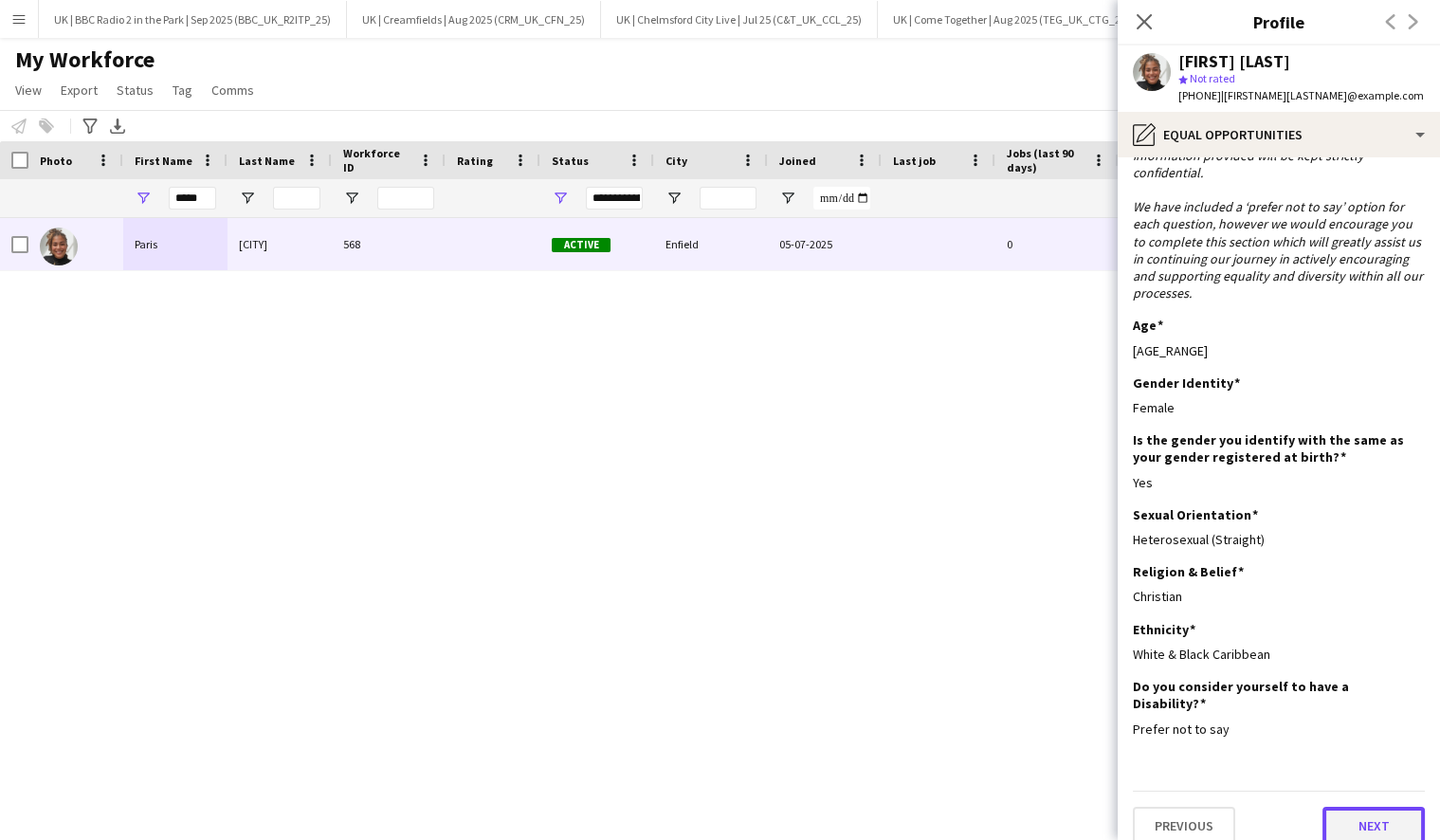 click on "Next" 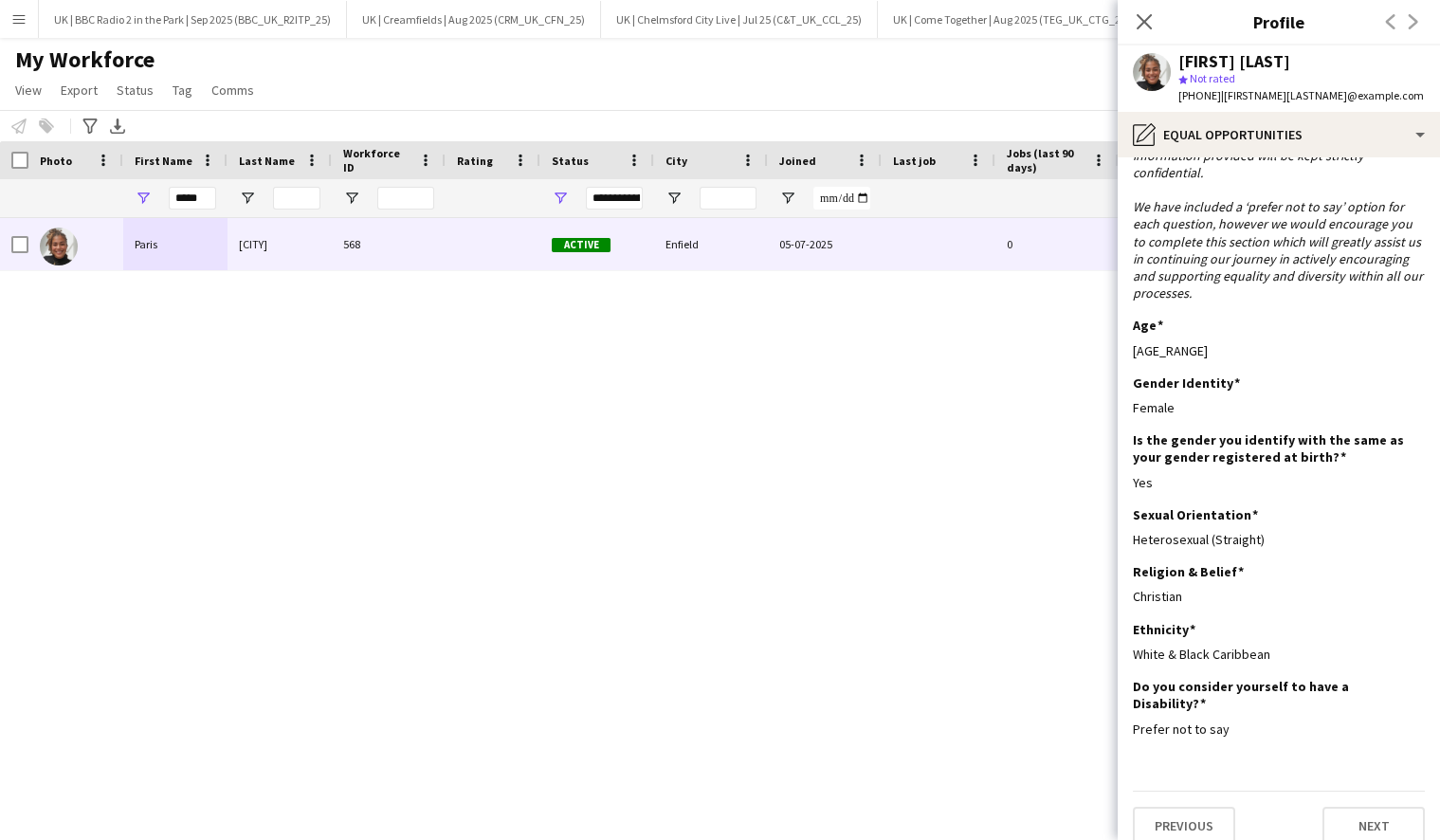 scroll, scrollTop: 0, scrollLeft: 0, axis: both 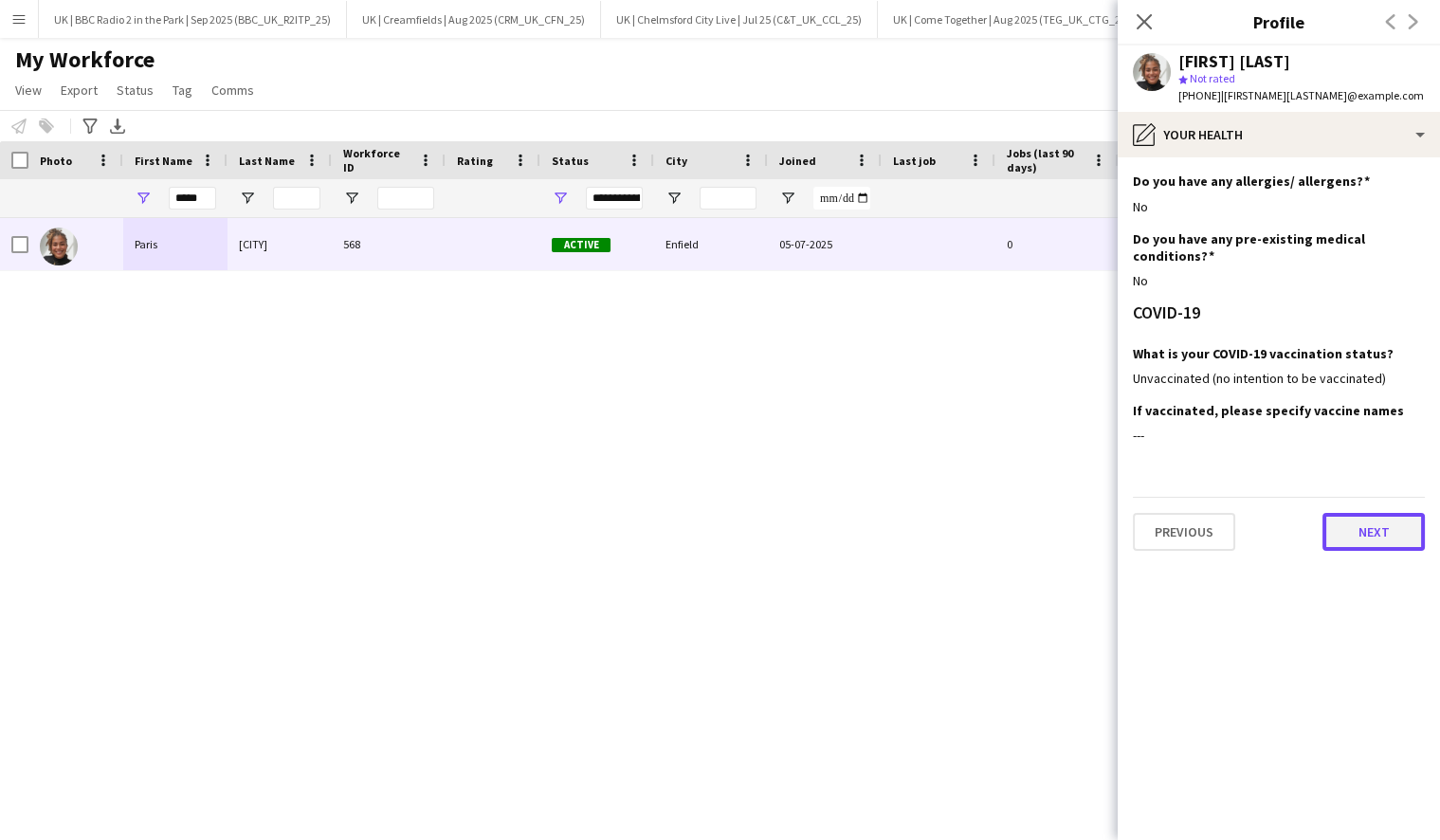 click on "Next" 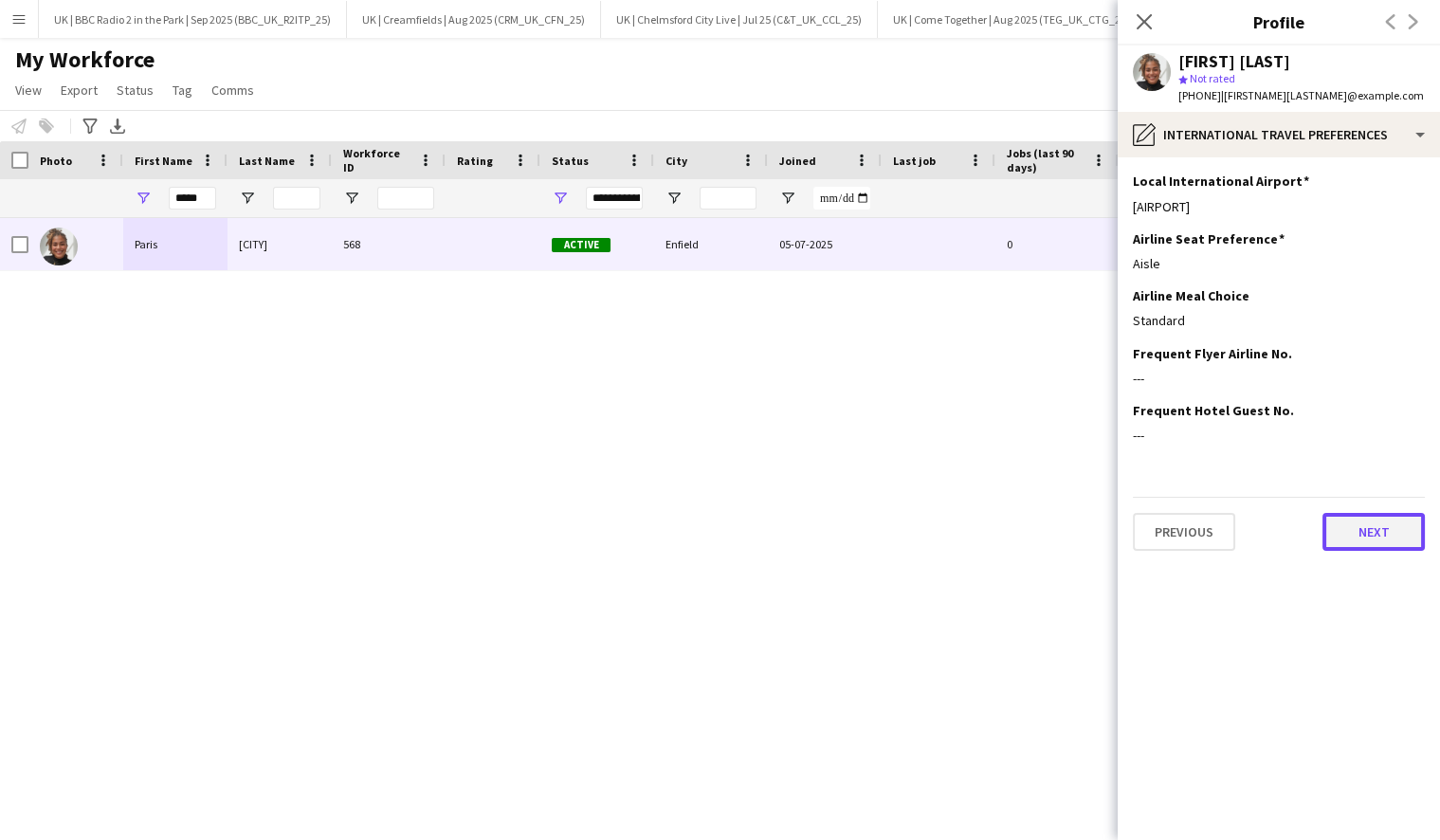 click on "Next" 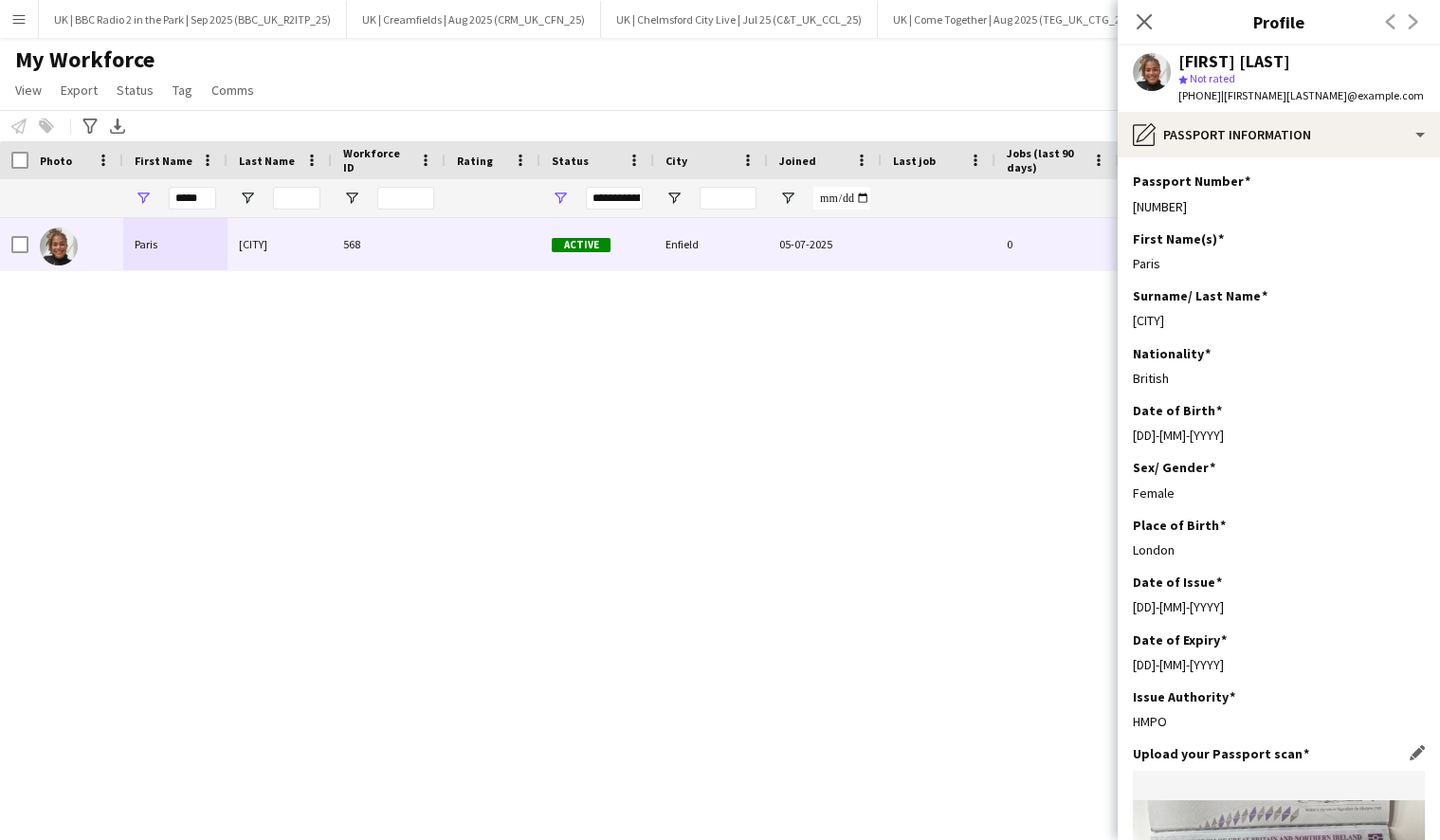 scroll, scrollTop: 358, scrollLeft: 0, axis: vertical 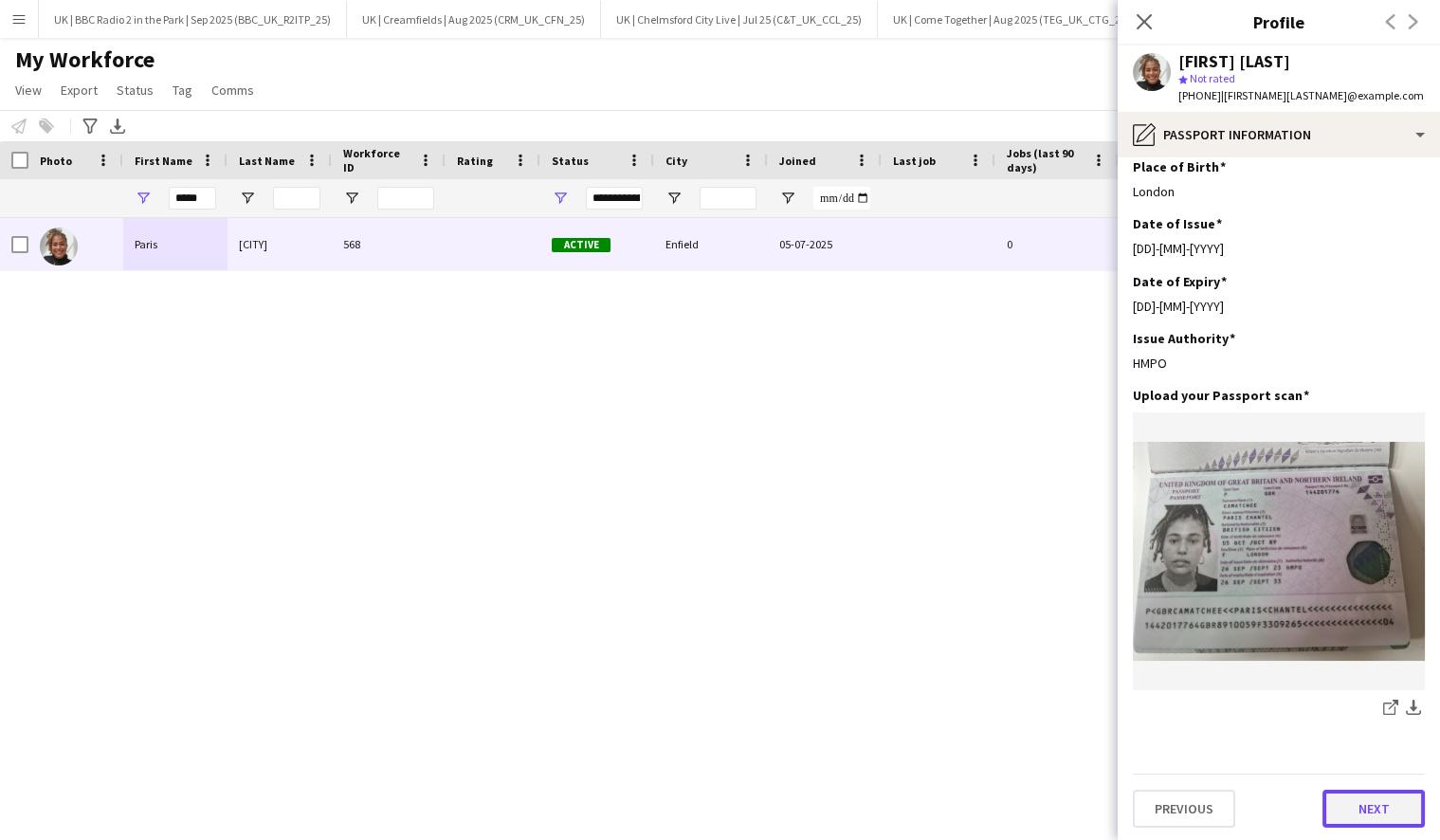 click on "Next" 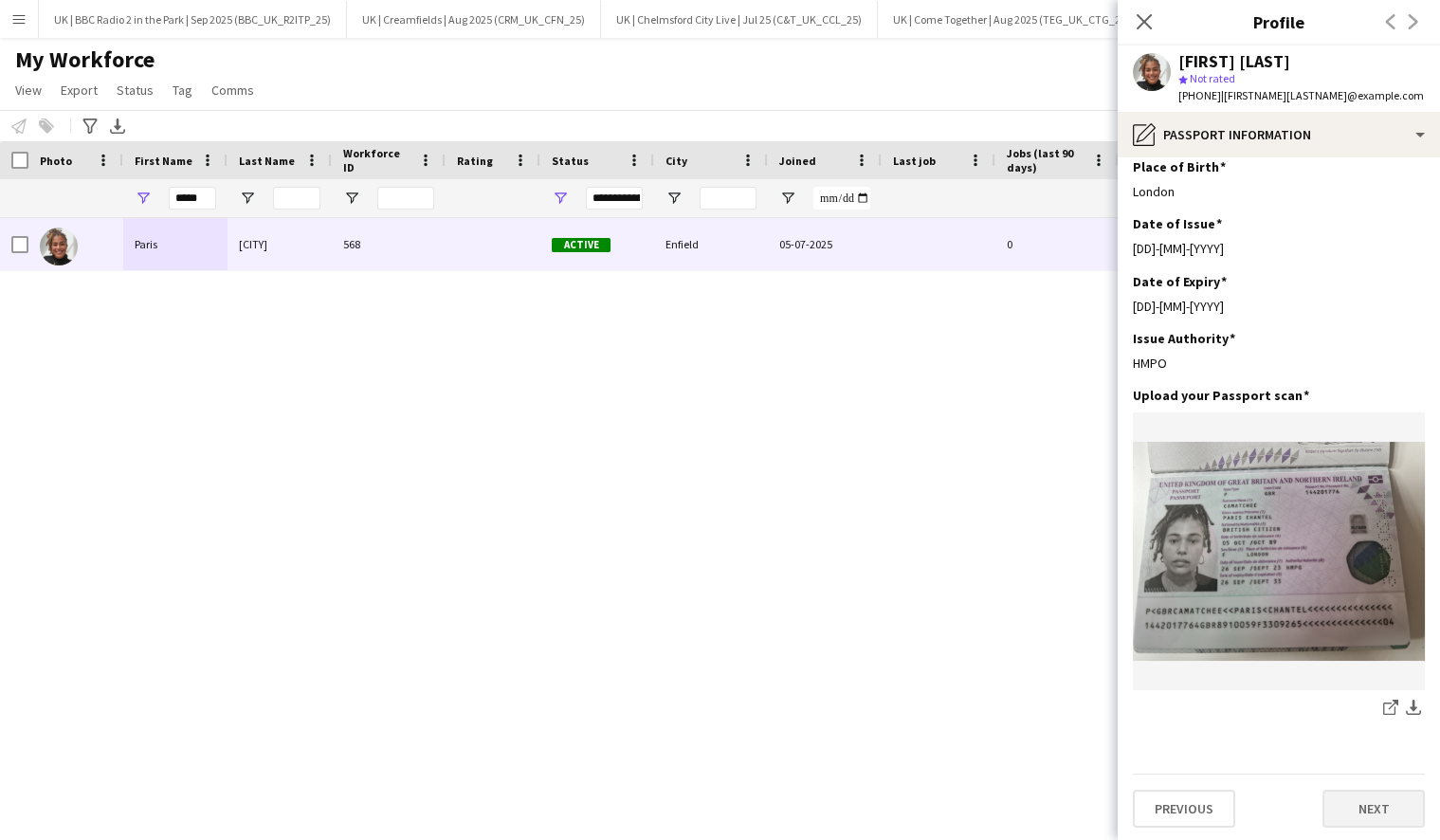 scroll, scrollTop: 0, scrollLeft: 0, axis: both 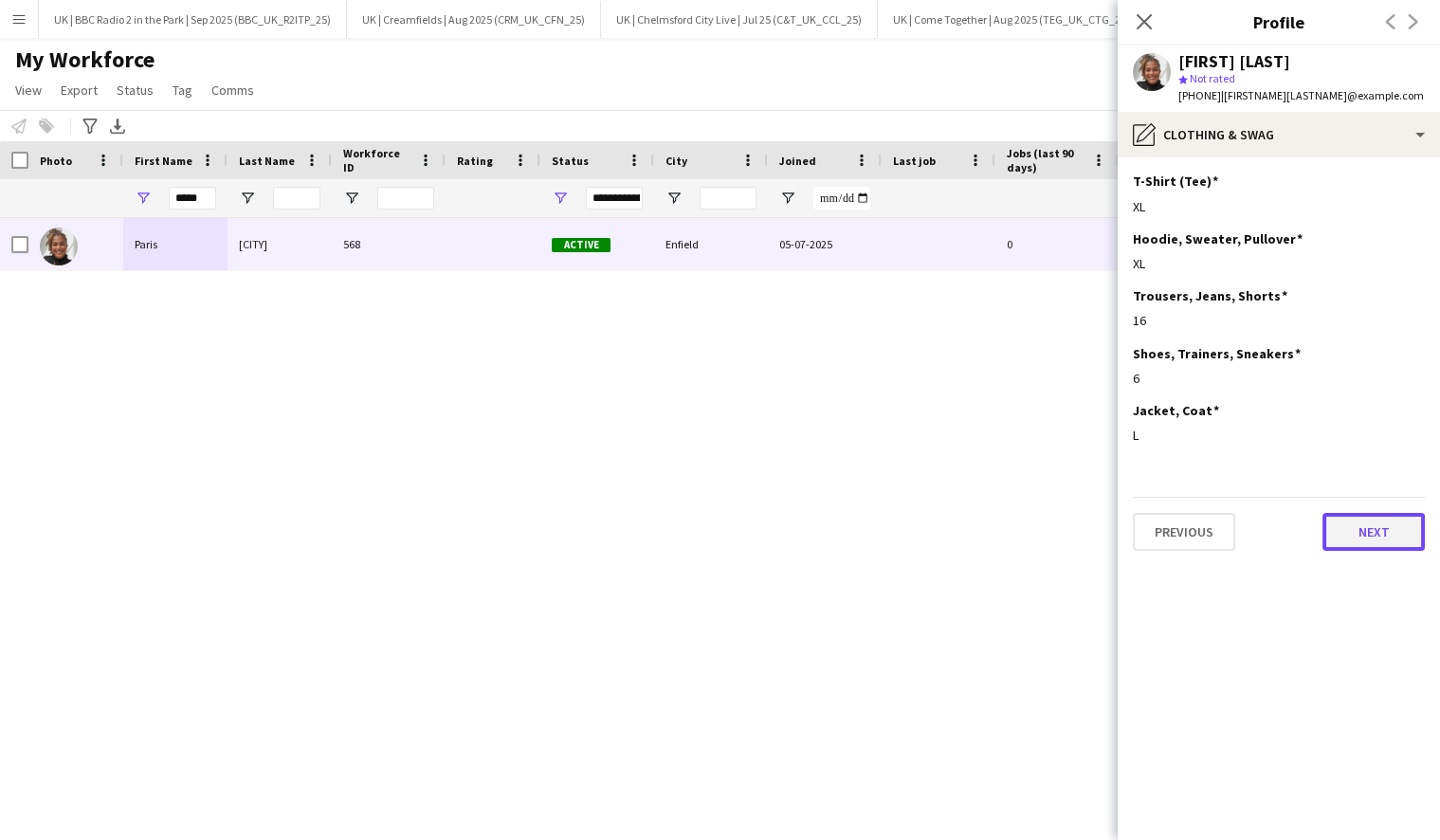 click on "Next" 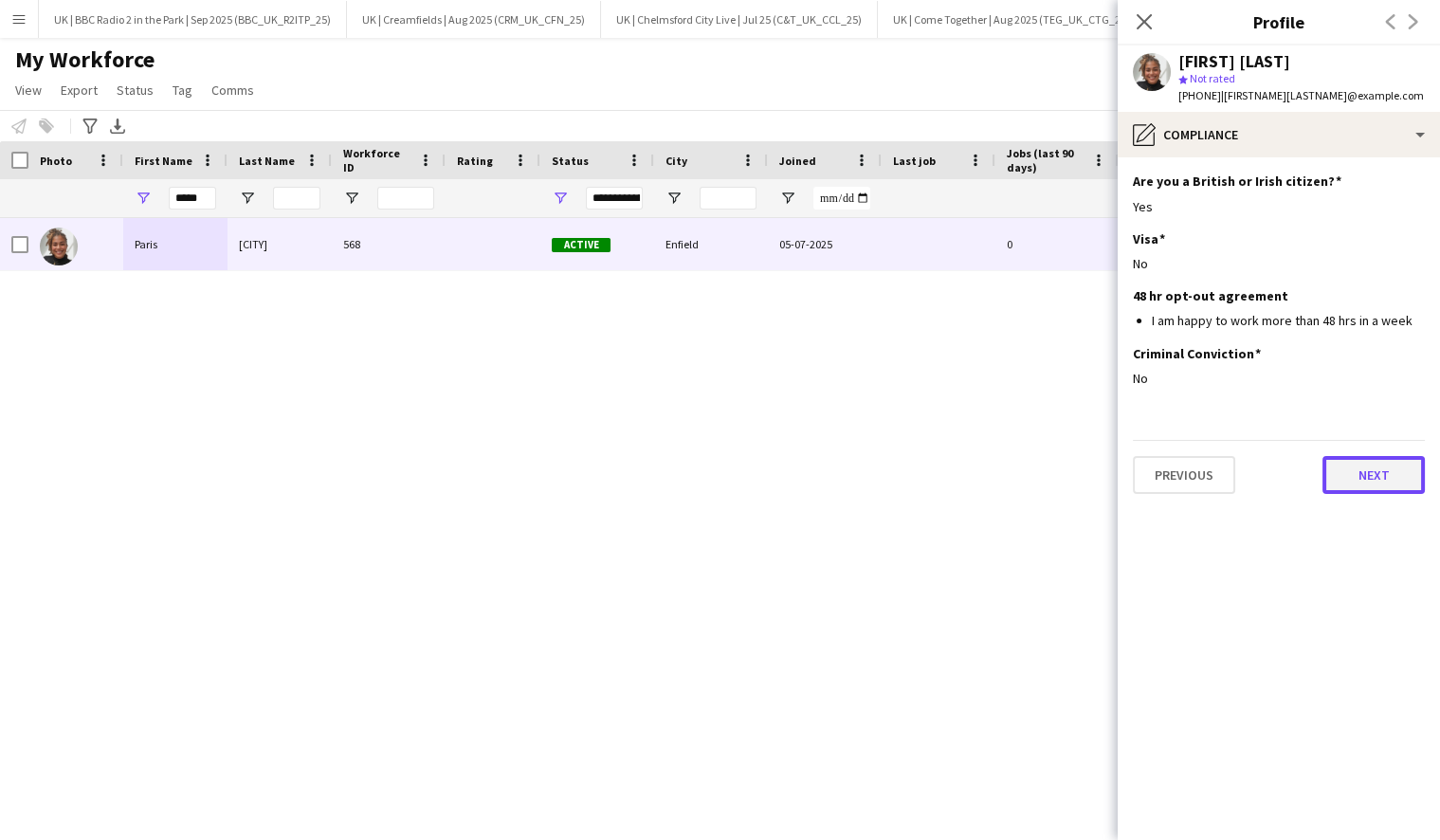 click on "Next" 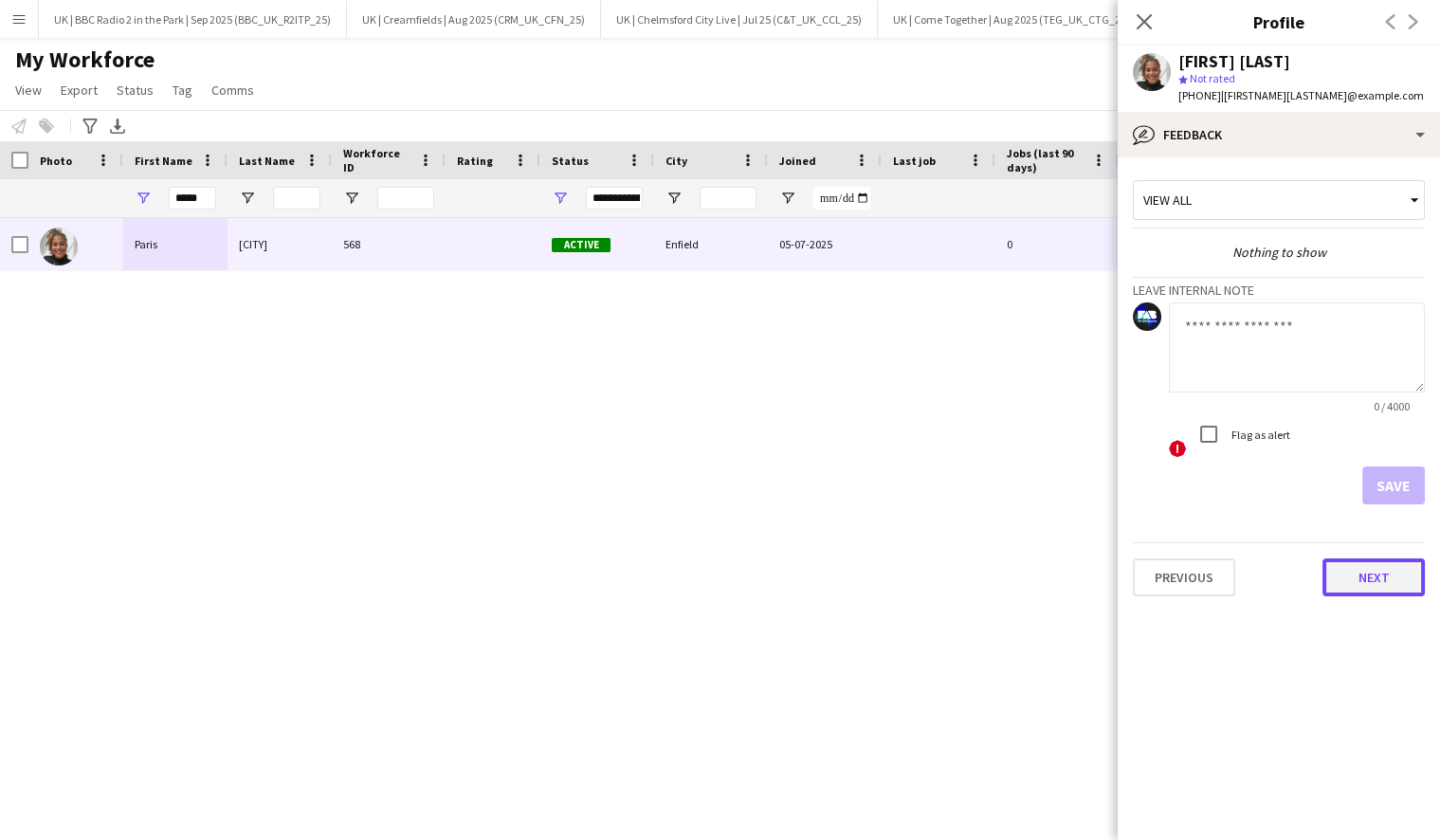 click on "Next" 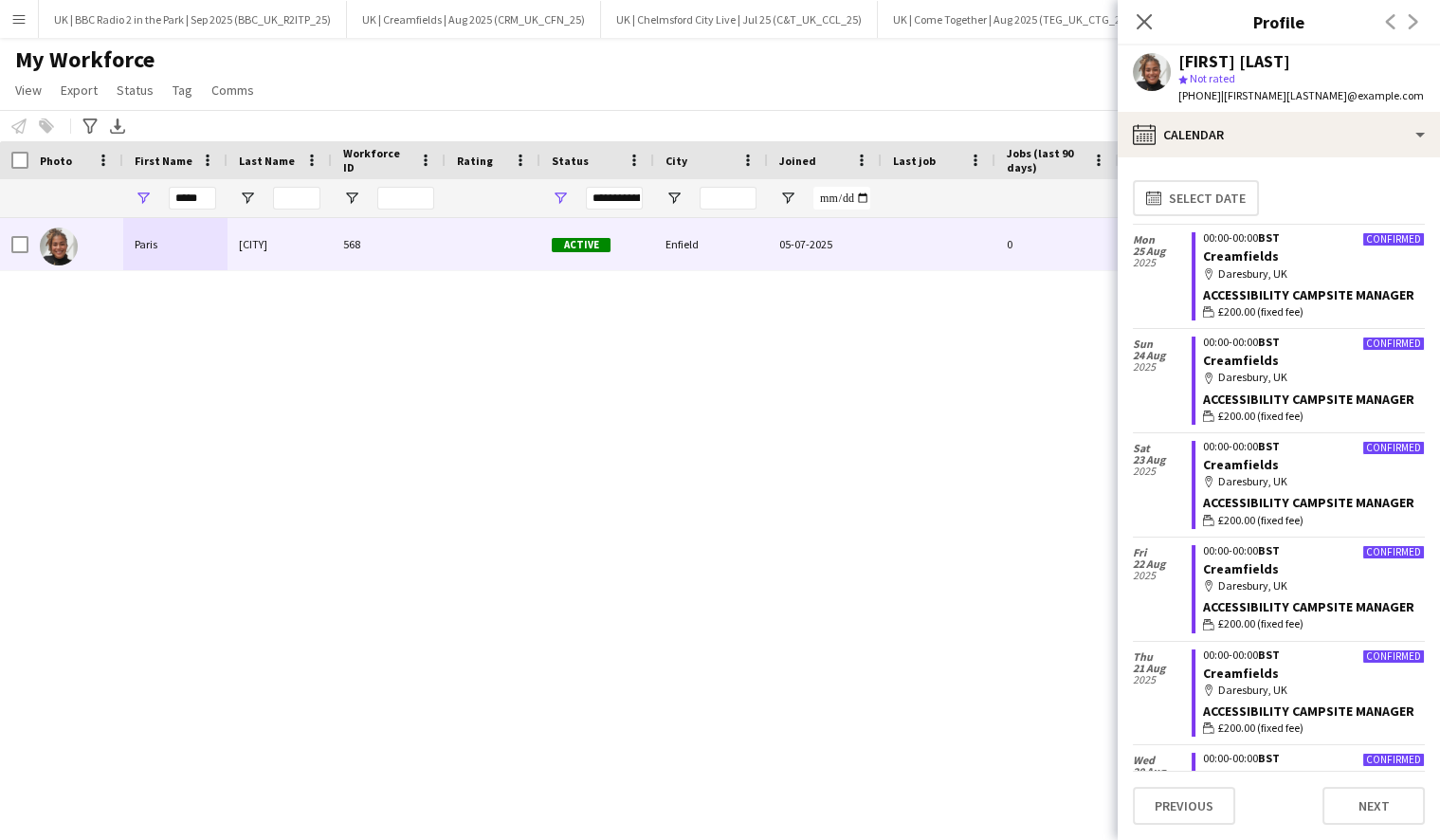 scroll, scrollTop: 177, scrollLeft: 0, axis: vertical 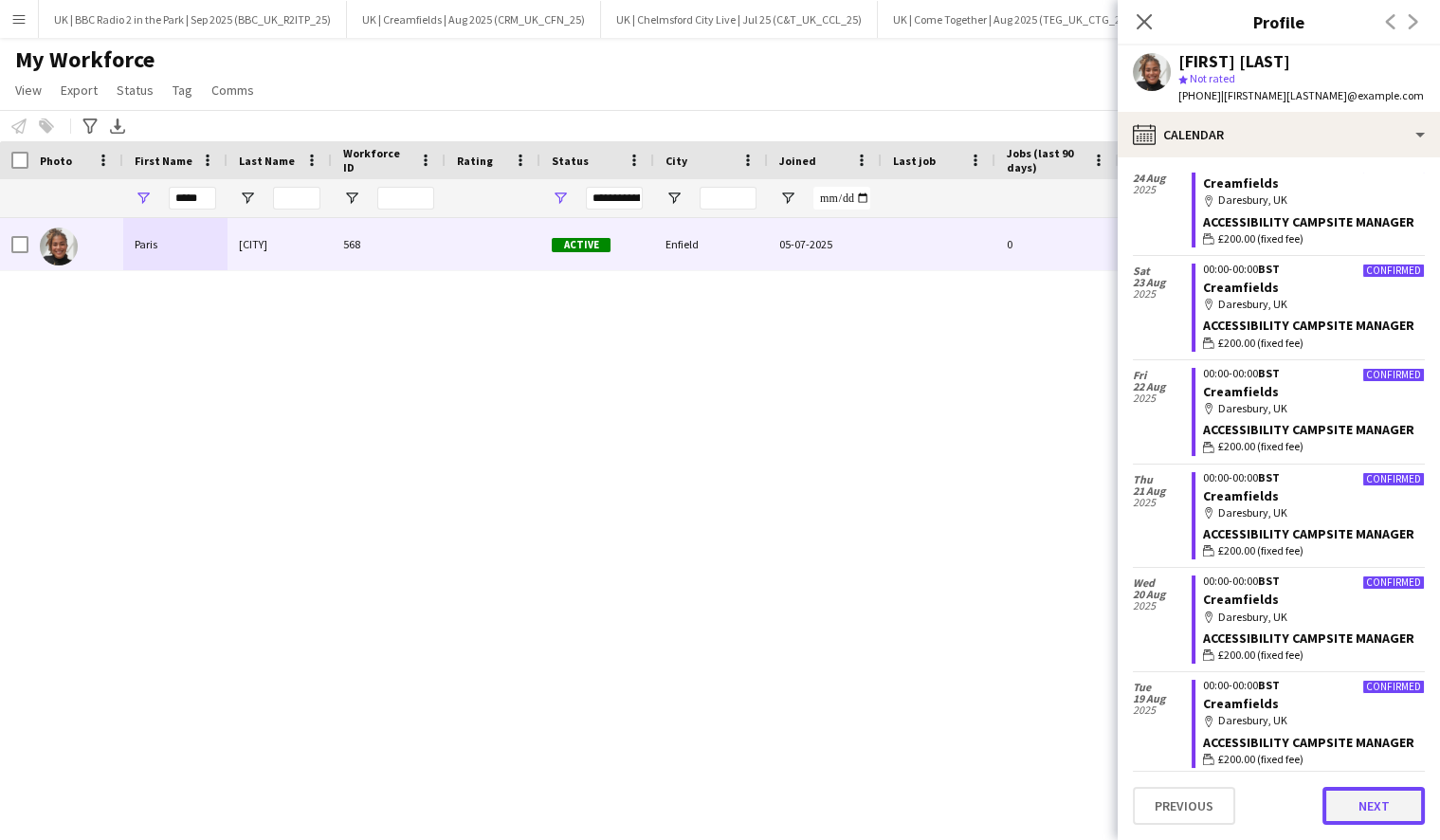 click on "Next" 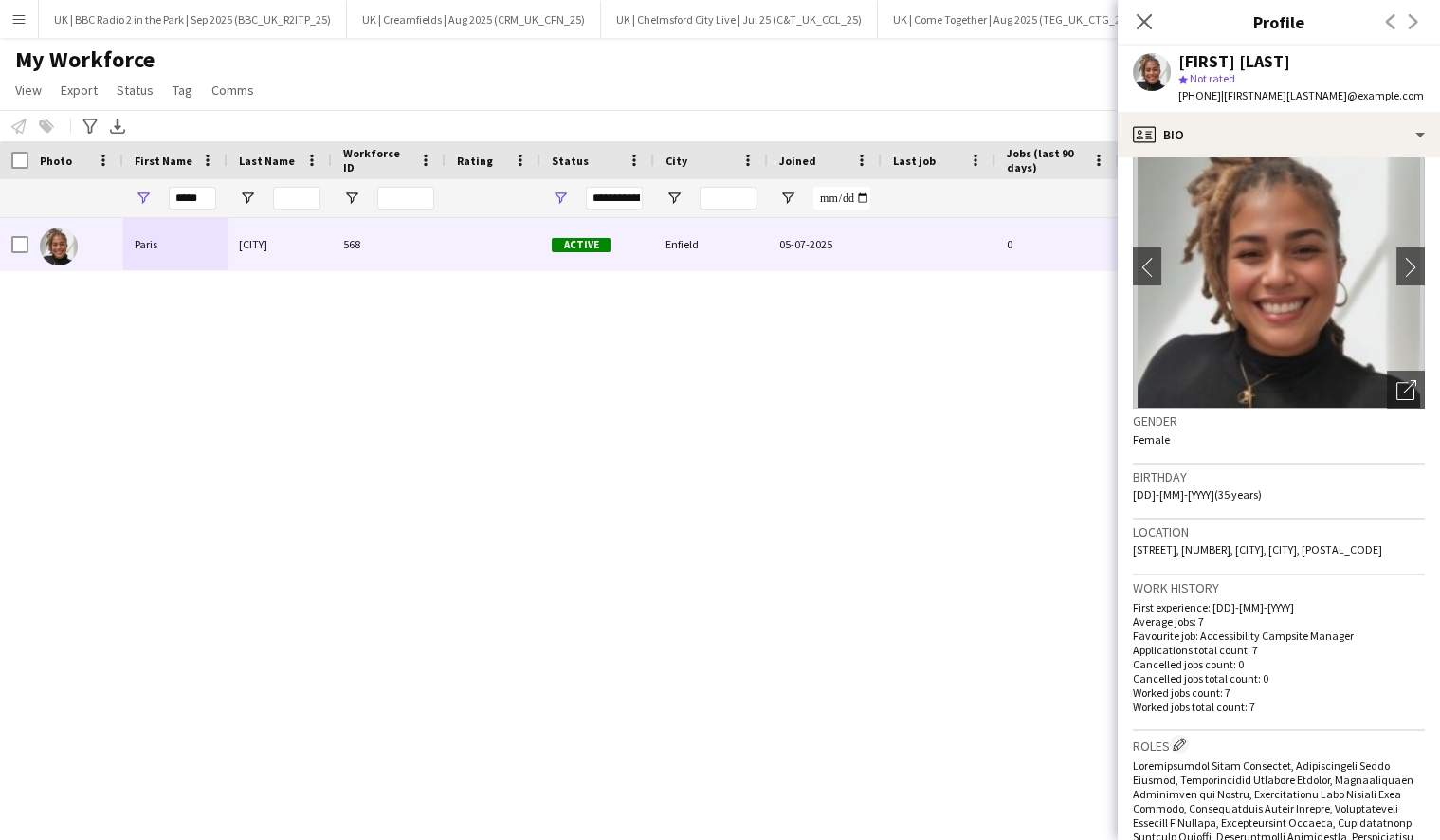 scroll, scrollTop: 0, scrollLeft: 0, axis: both 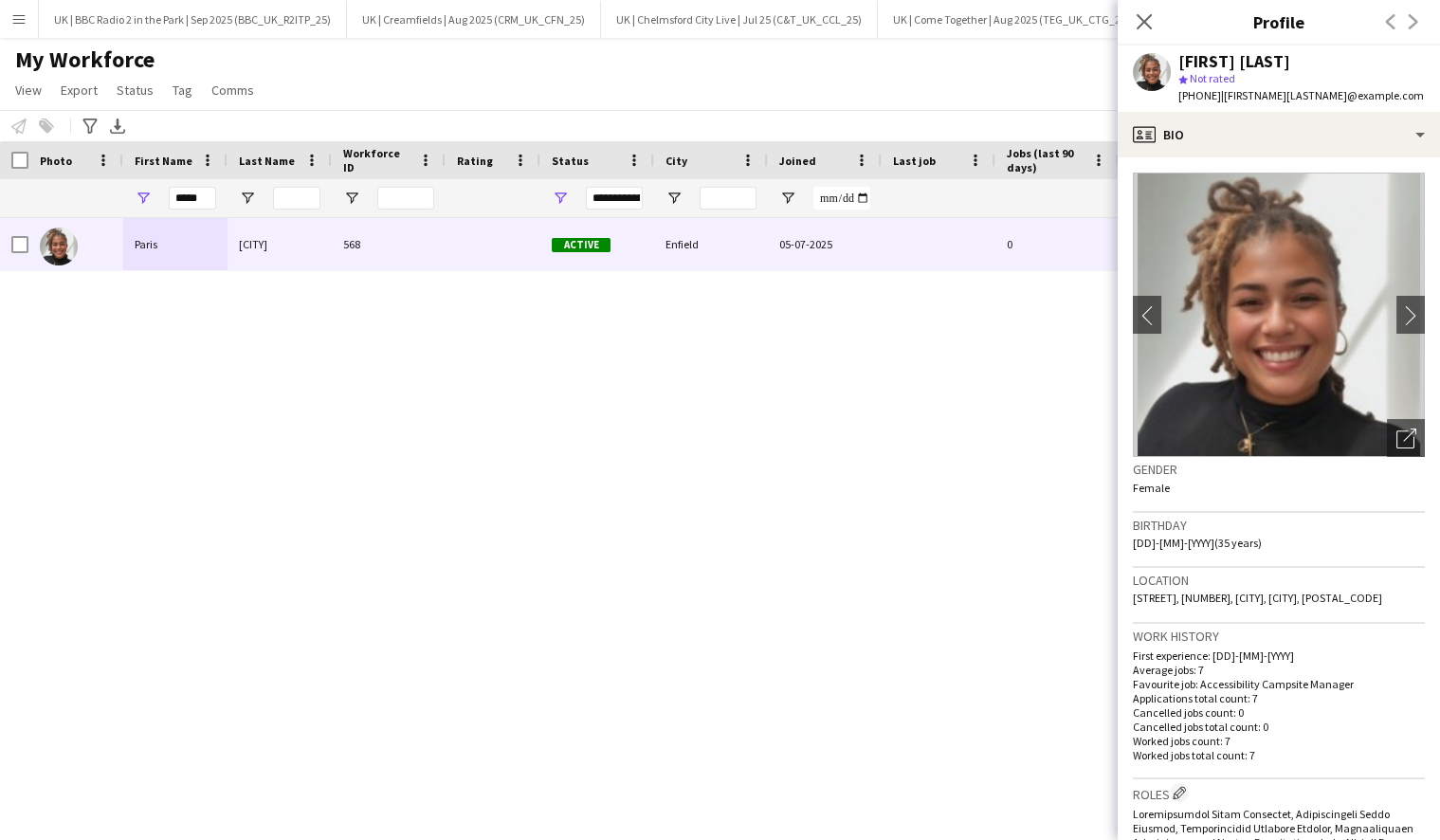 click 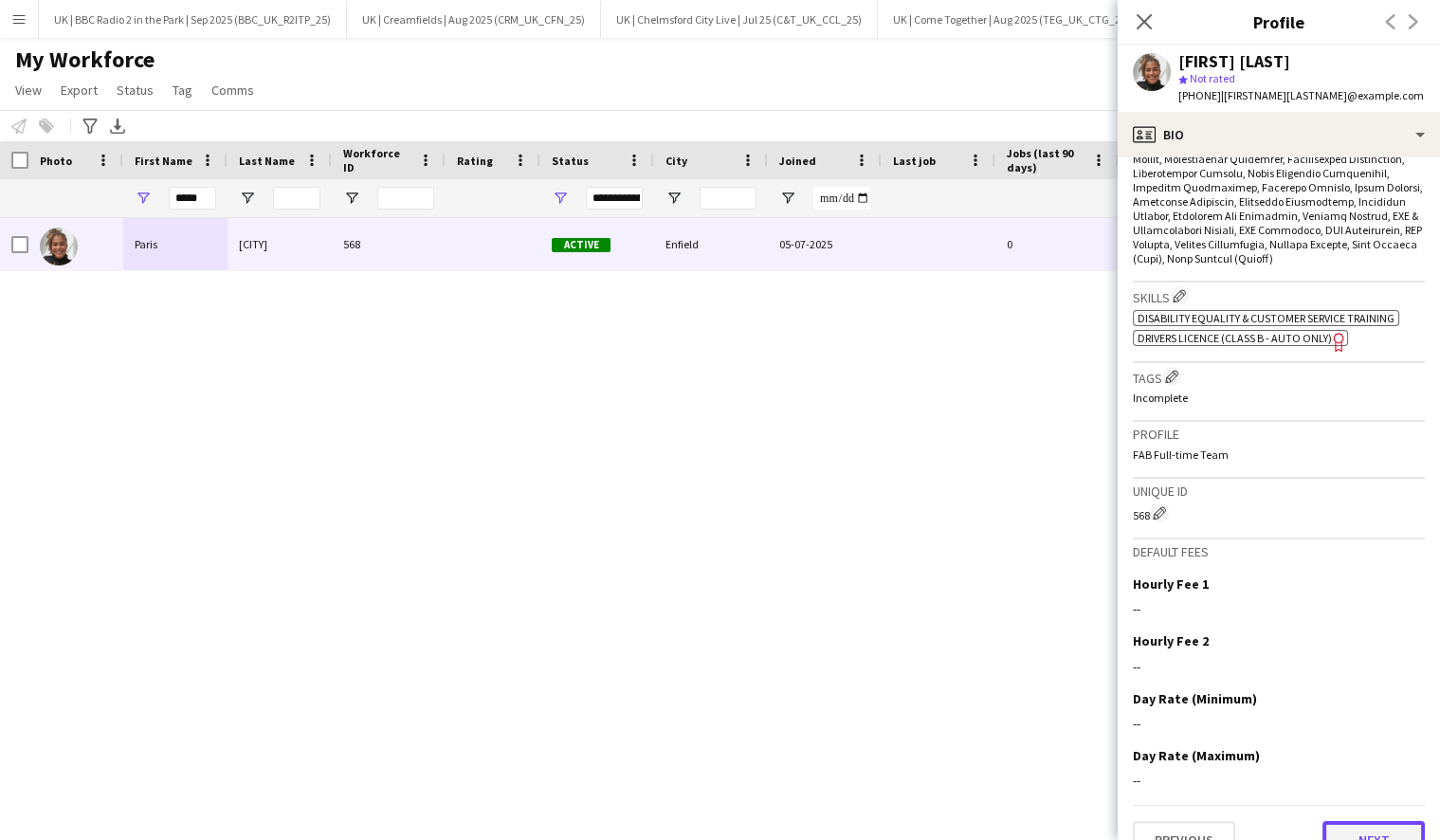 click on "Next" 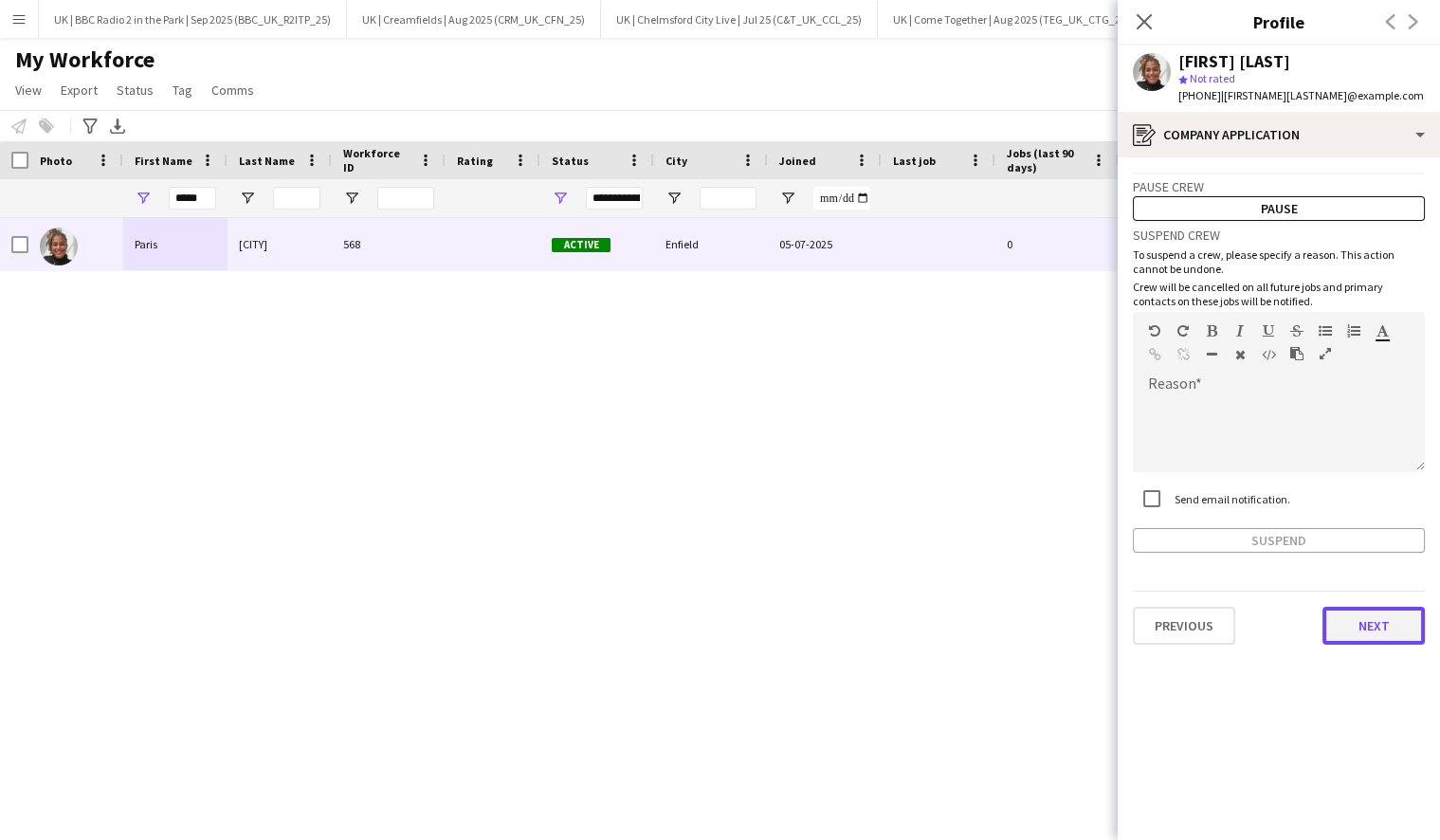 click on "Next" 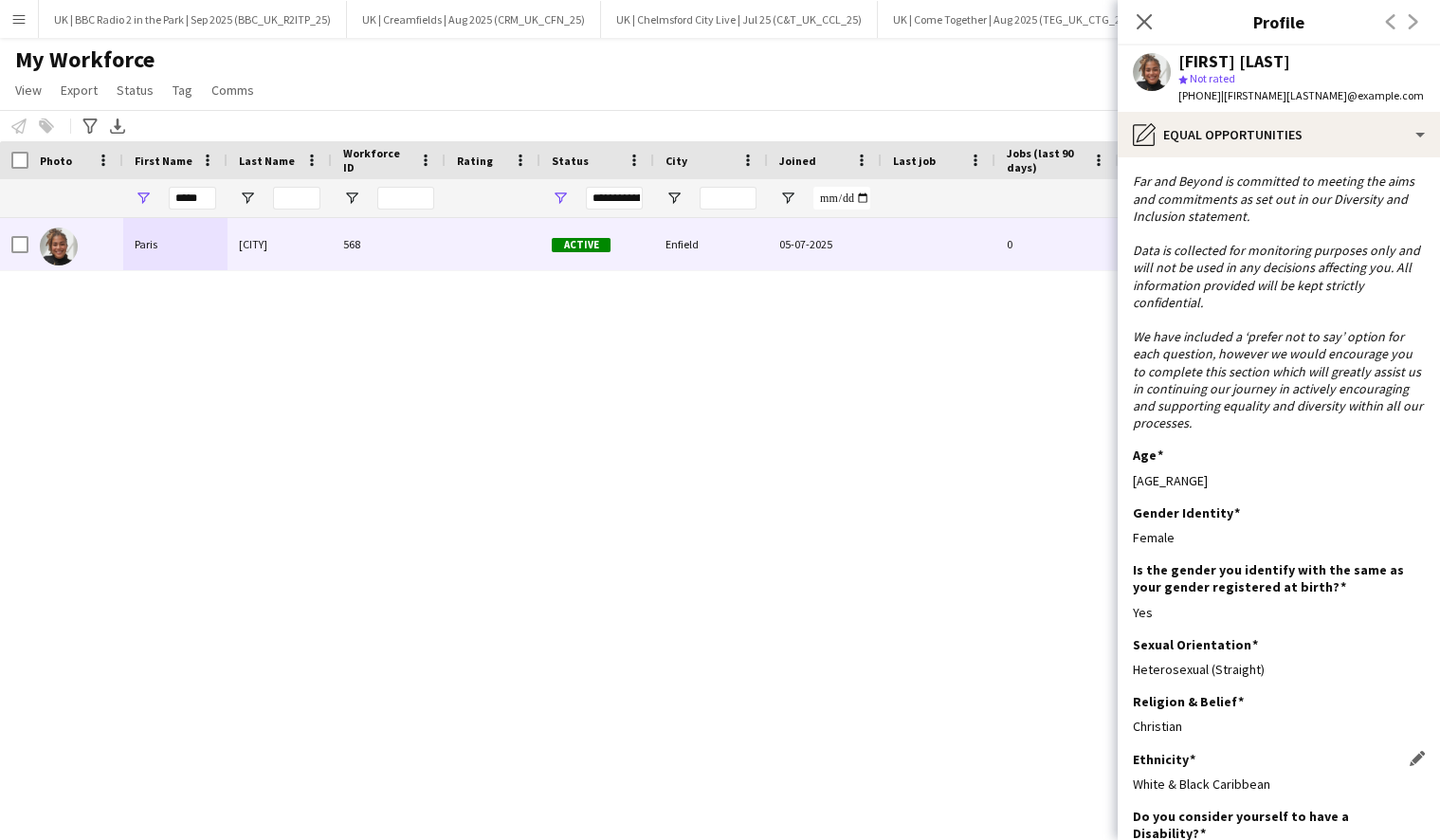 scroll, scrollTop: 130, scrollLeft: 0, axis: vertical 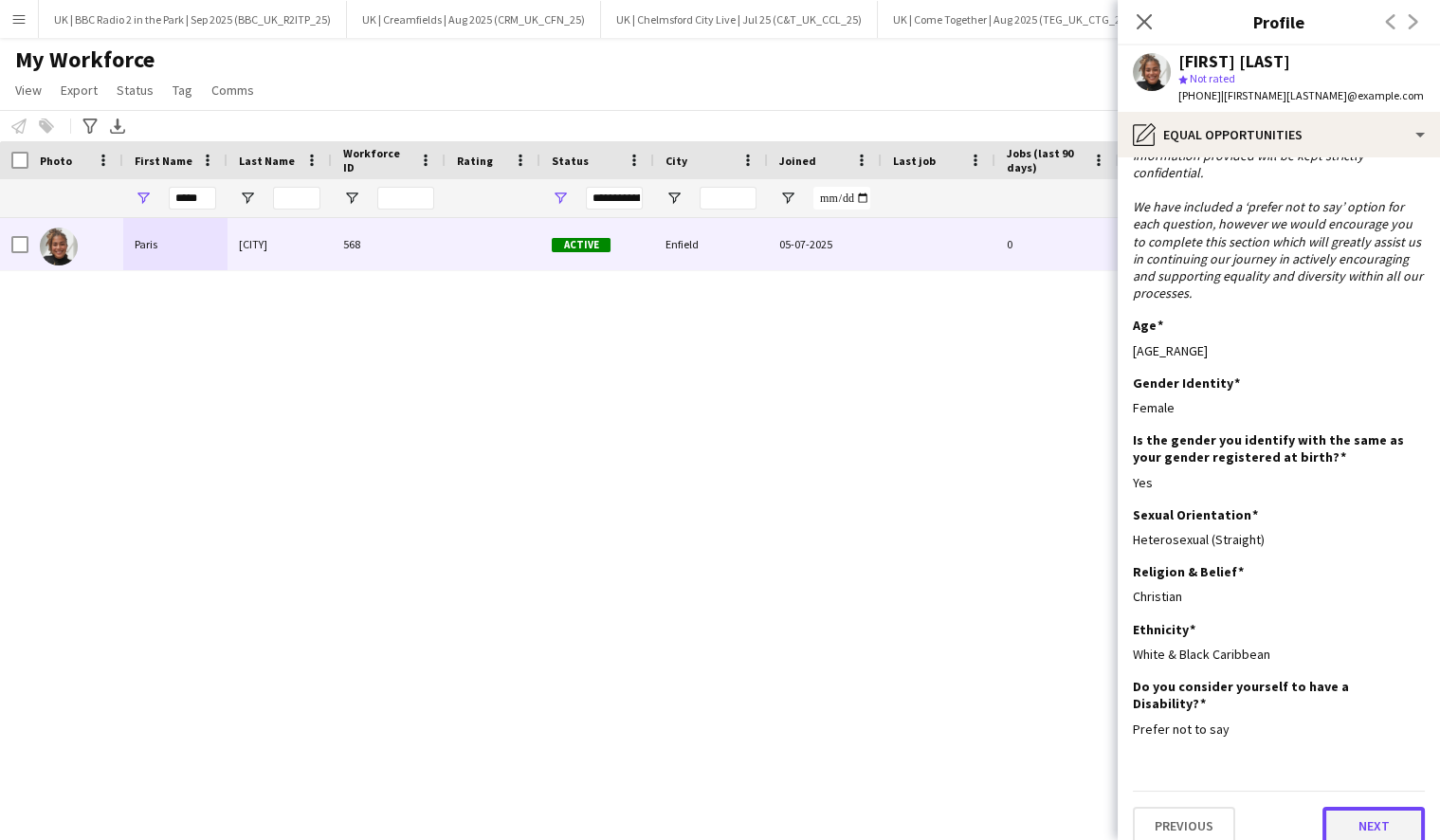 click on "Next" 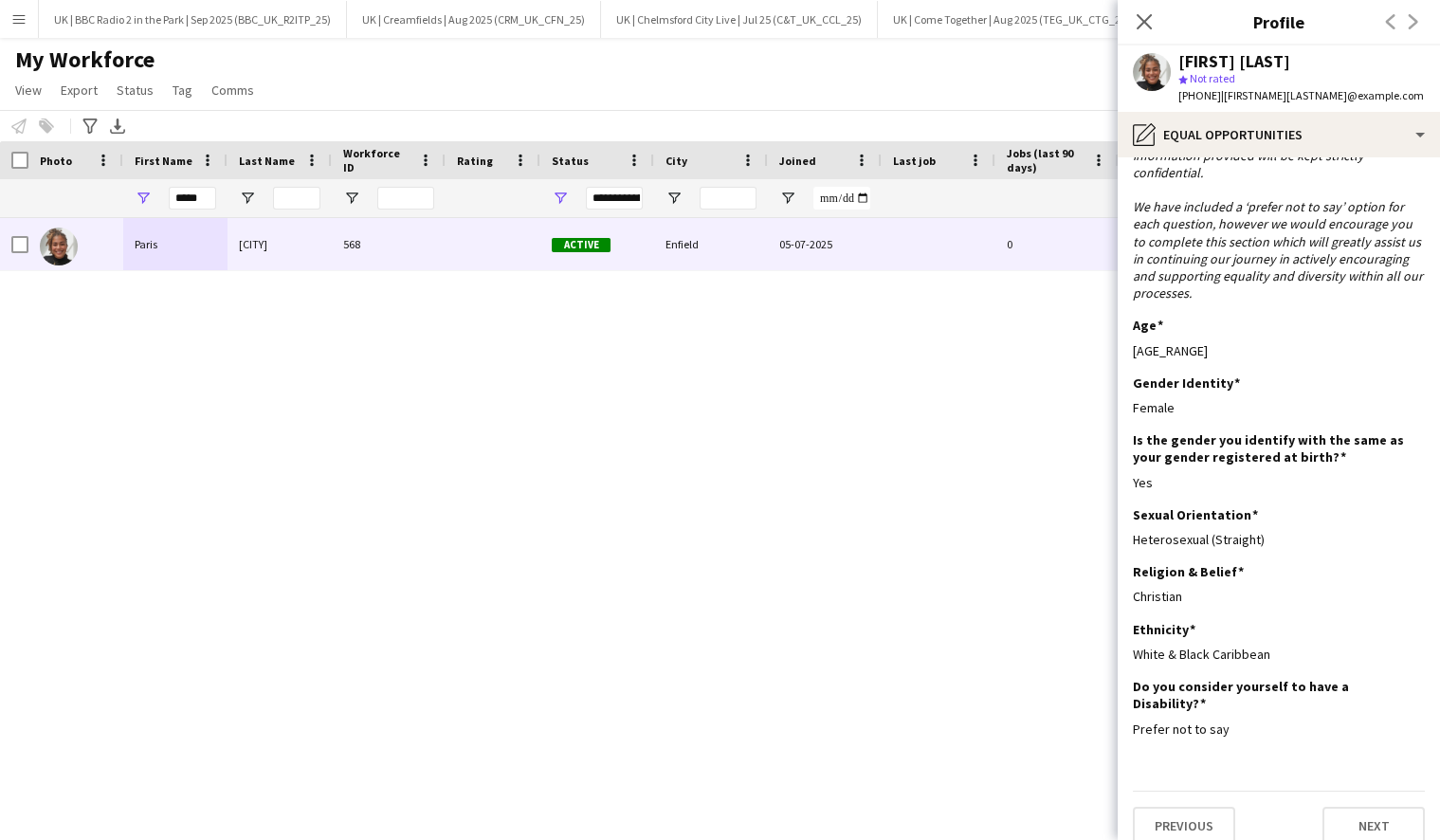 scroll, scrollTop: 0, scrollLeft: 0, axis: both 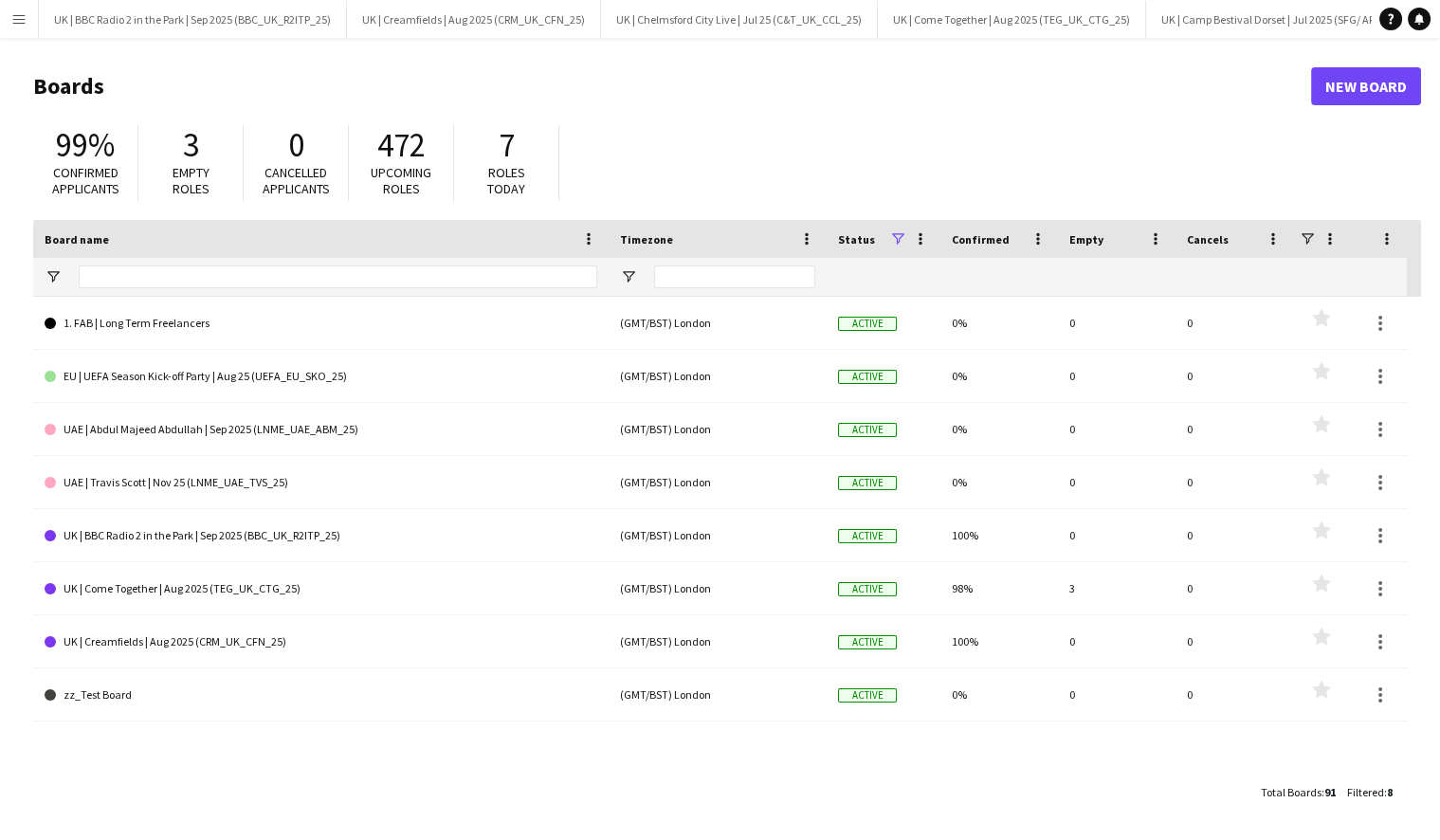 click on "Menu" at bounding box center (19, 19) 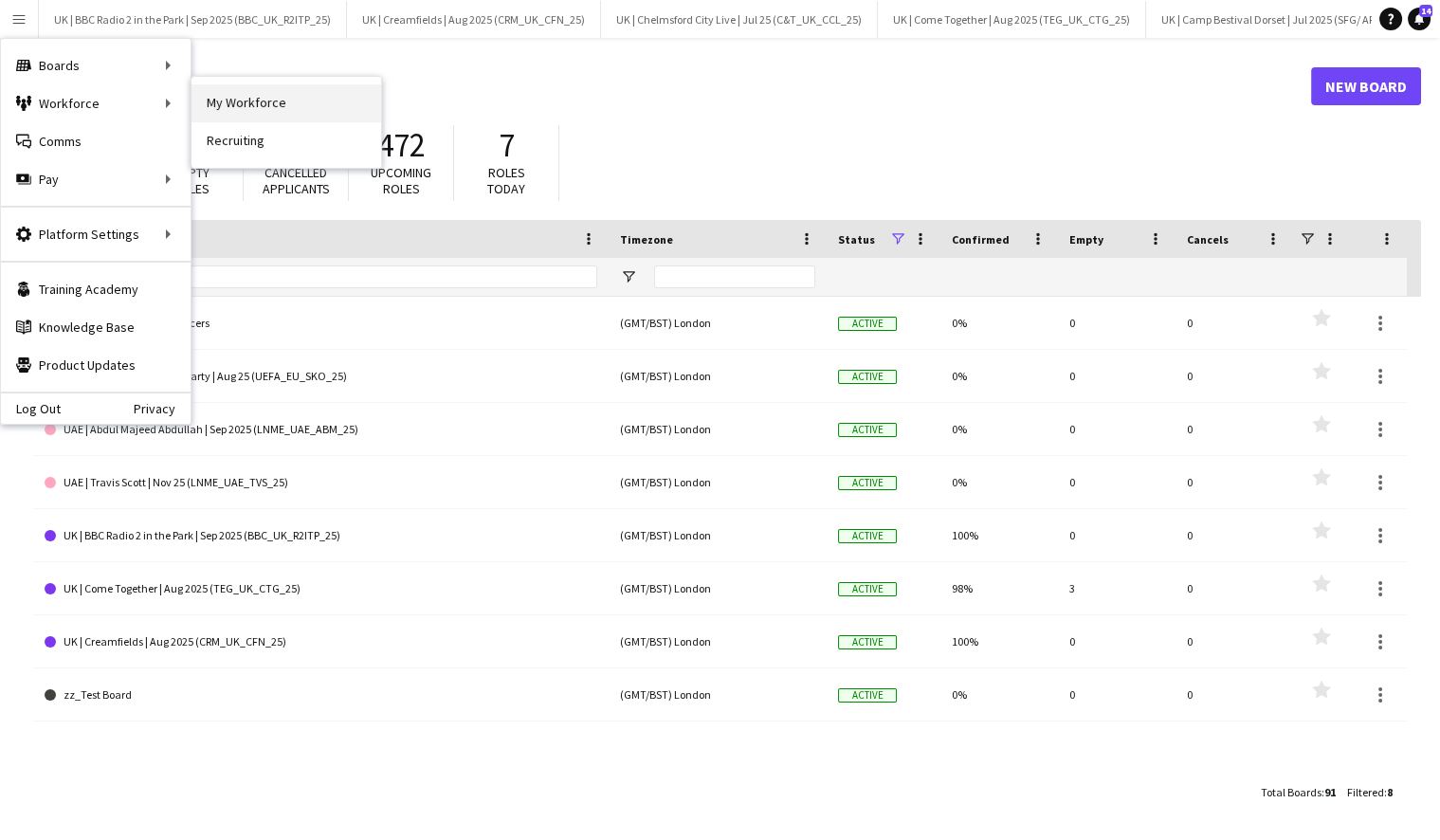 click on "My Workforce" at bounding box center (286, 103) 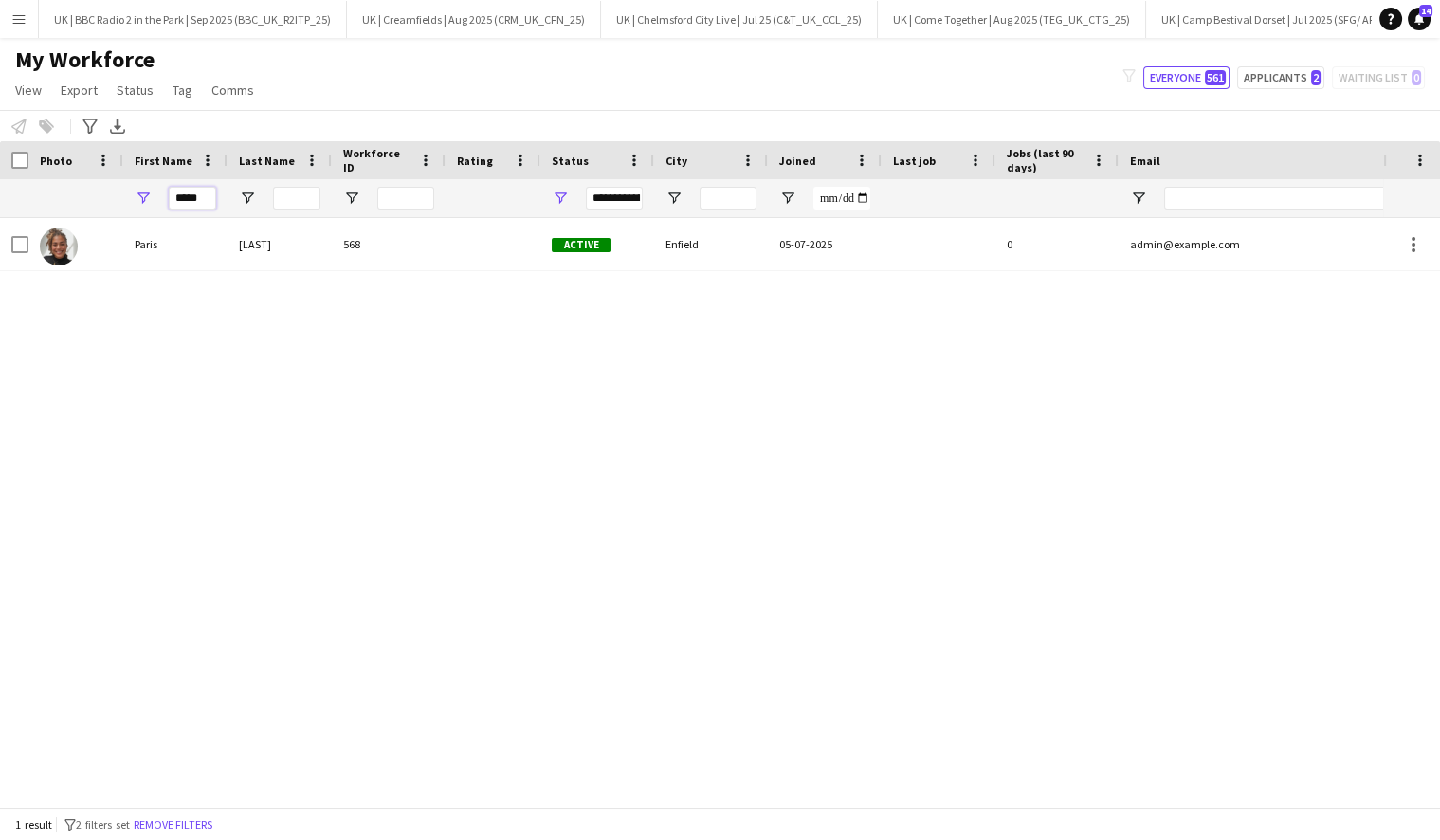 click on "*****" at bounding box center [192, 198] 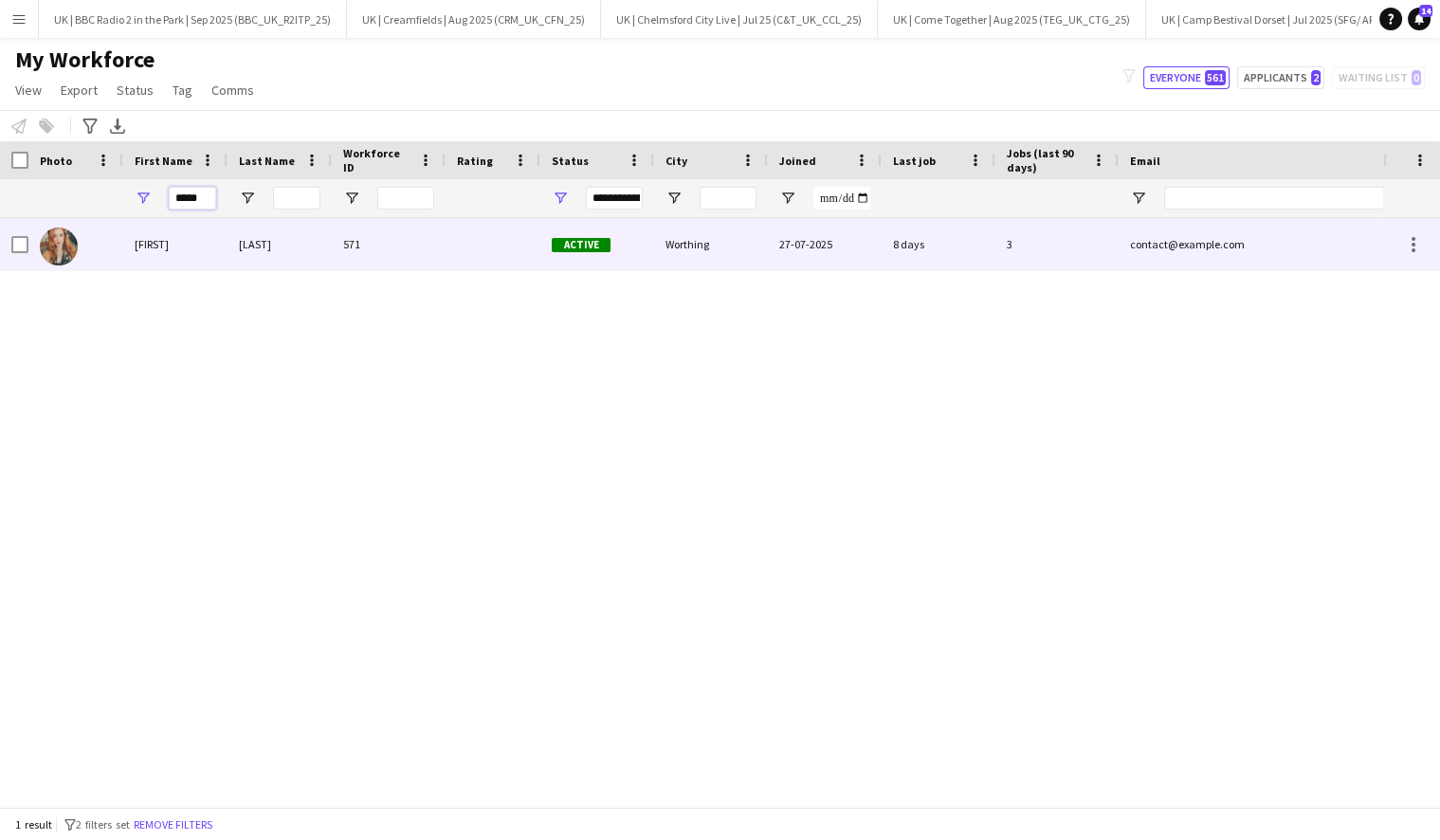 type on "*****" 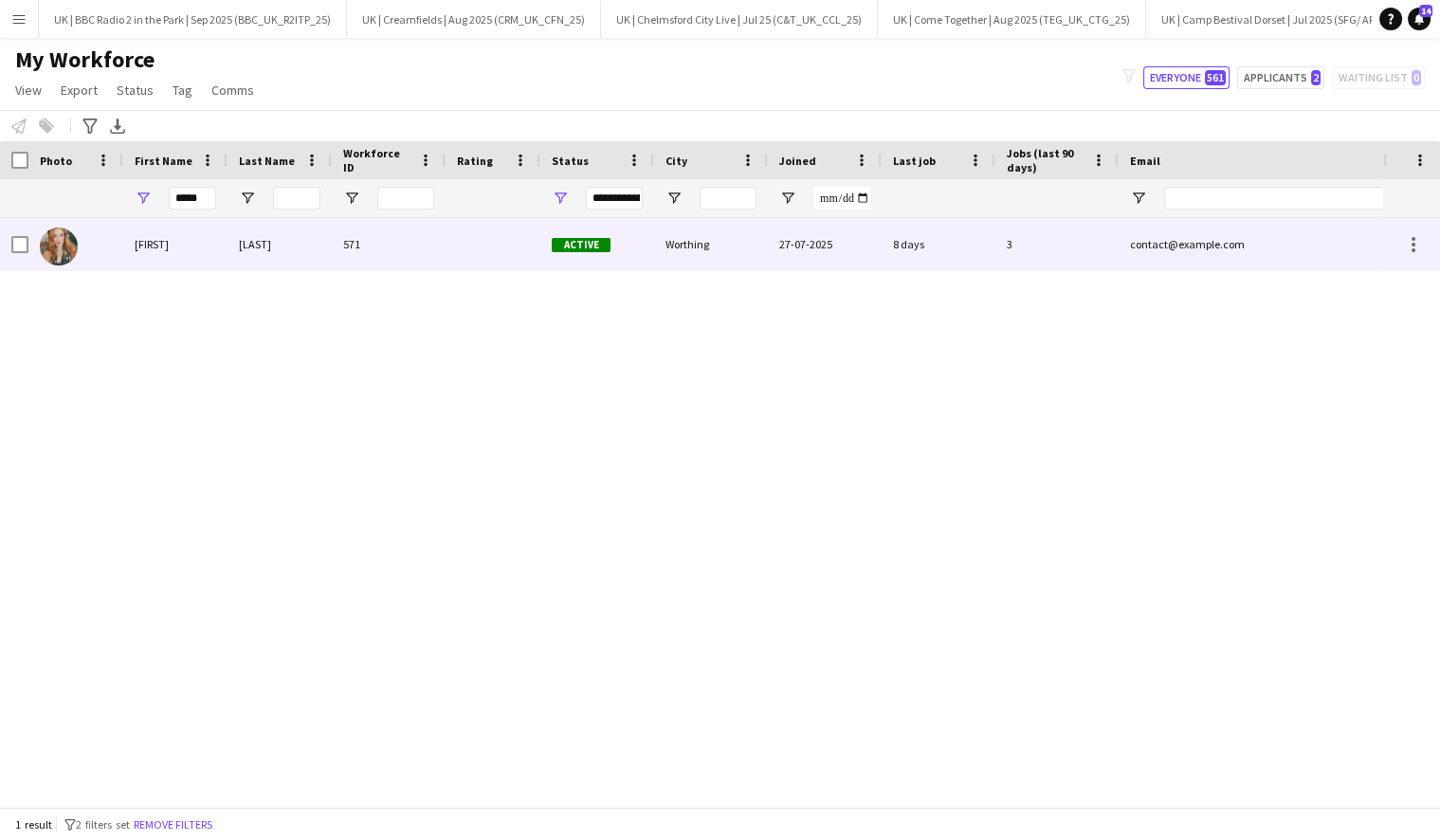 click on "[LAST]" at bounding box center [175, 244] 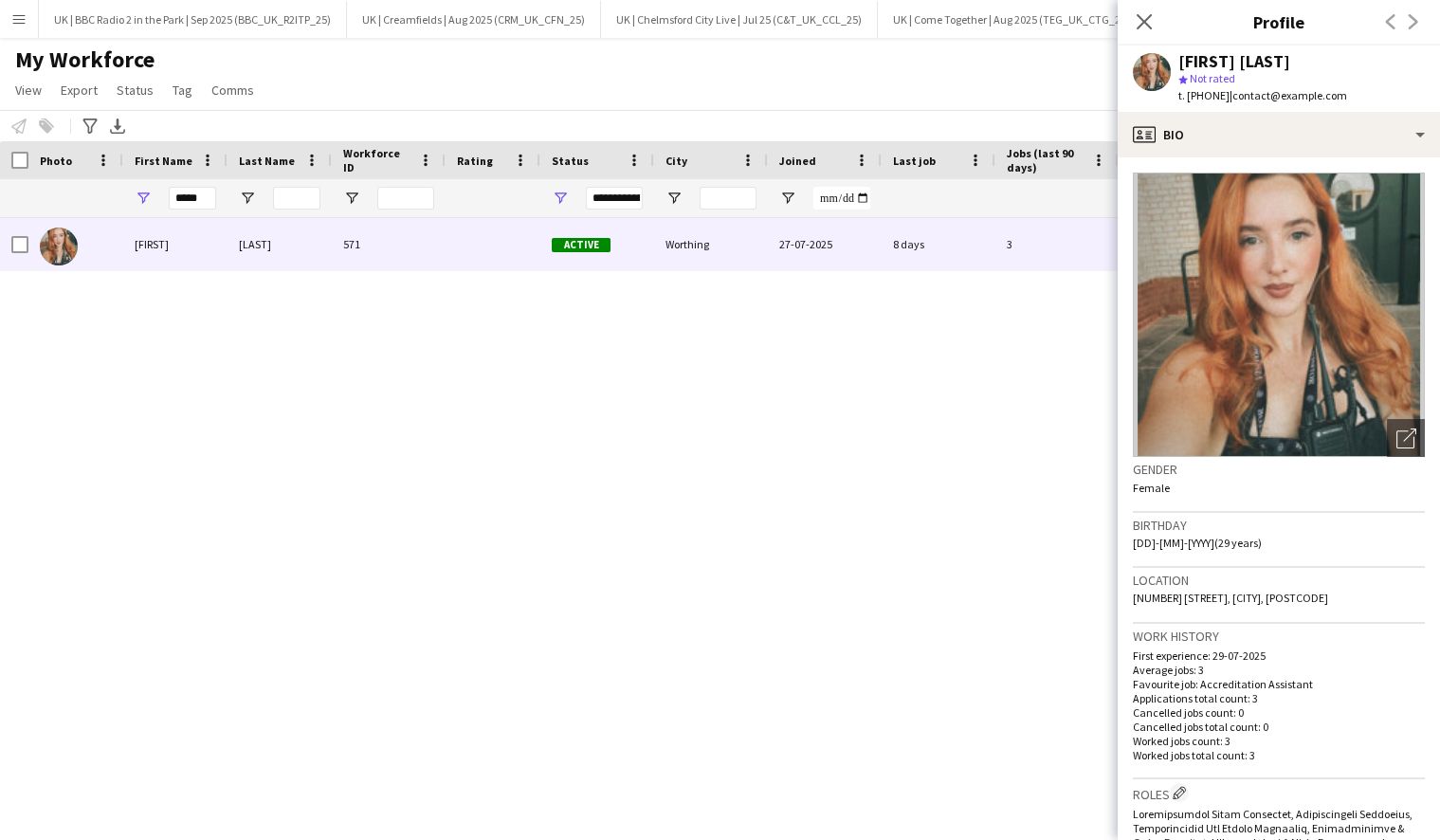 scroll, scrollTop: 982, scrollLeft: 0, axis: vertical 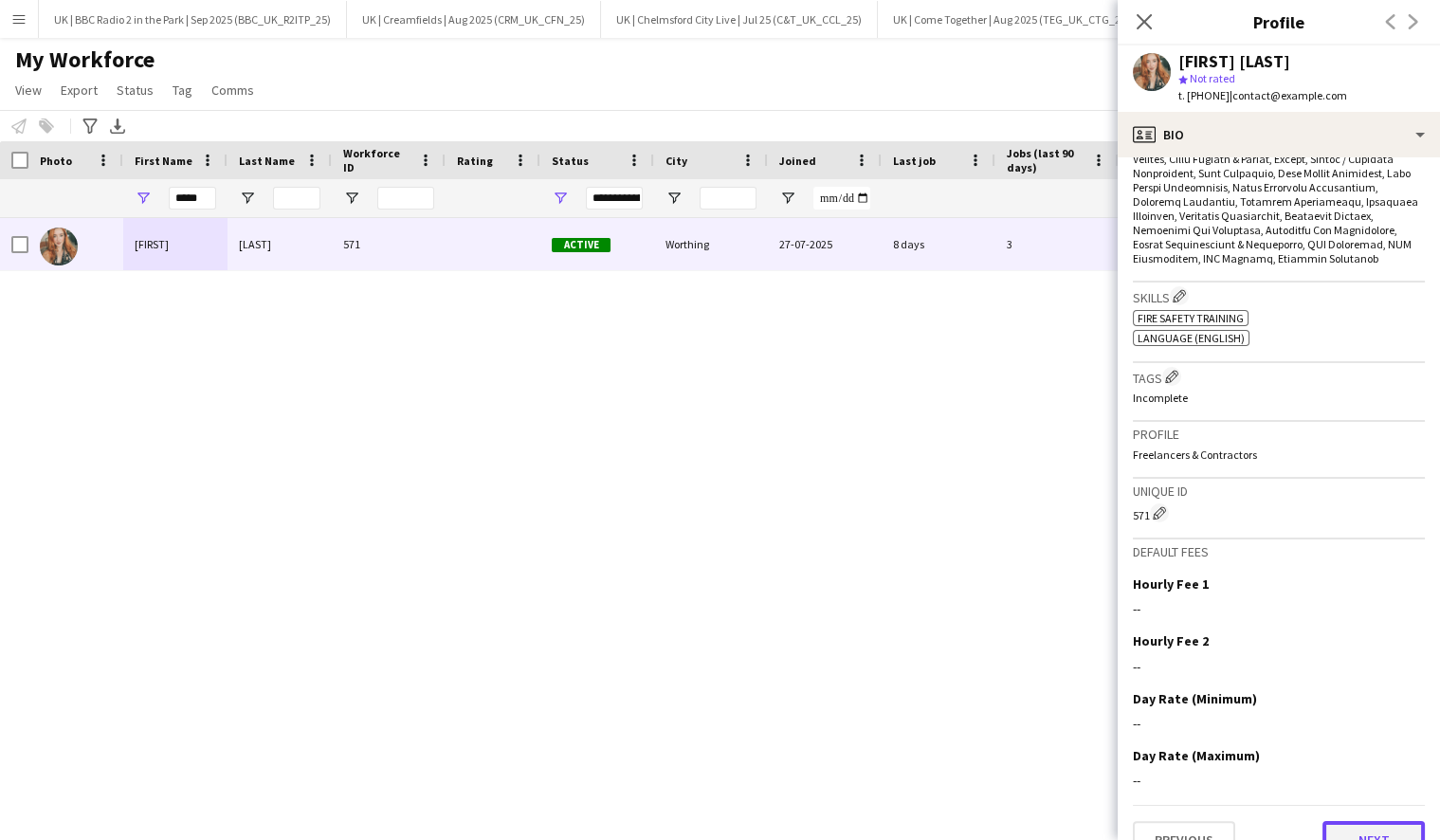 click on "Next" 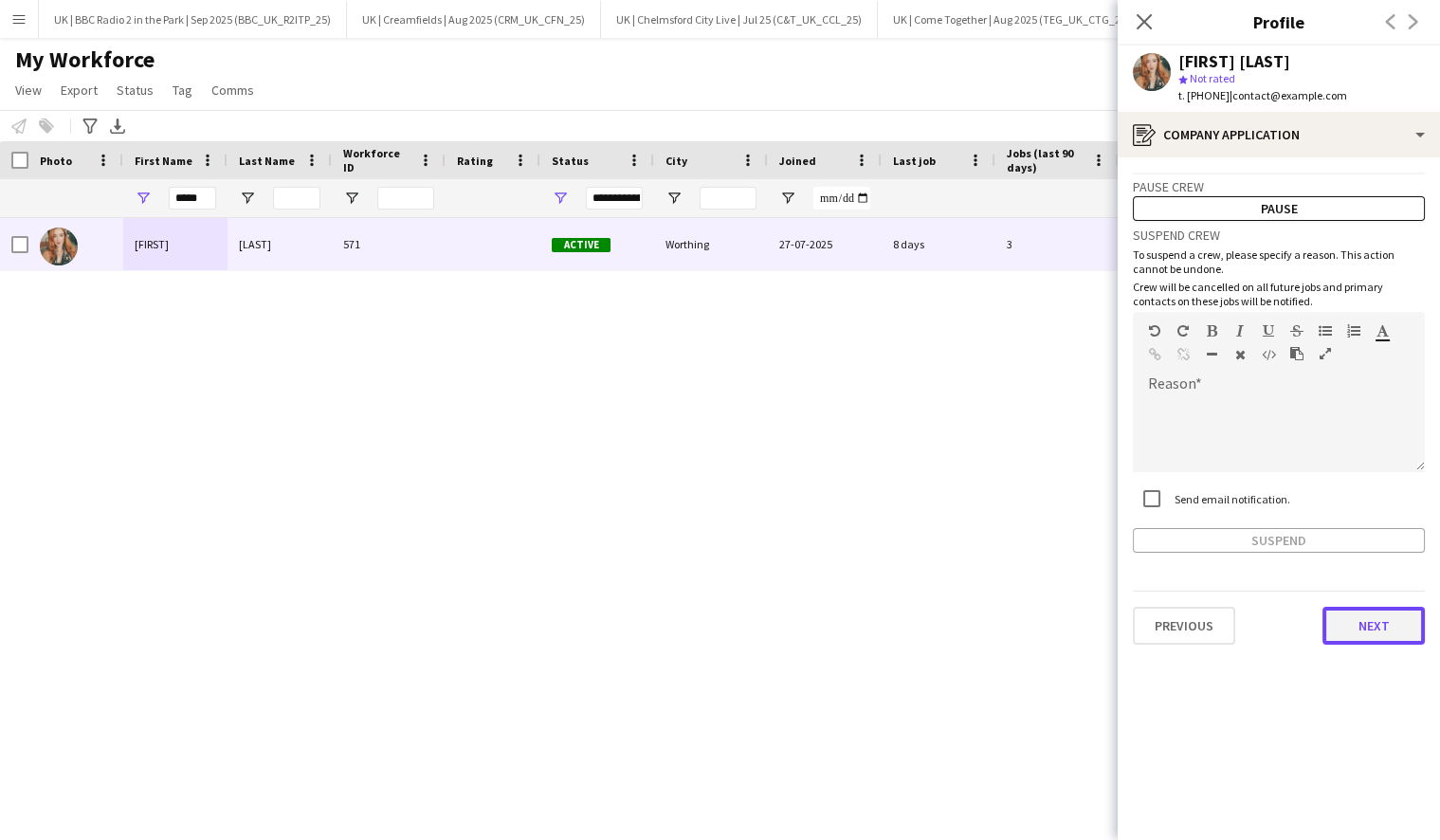click on "Next" 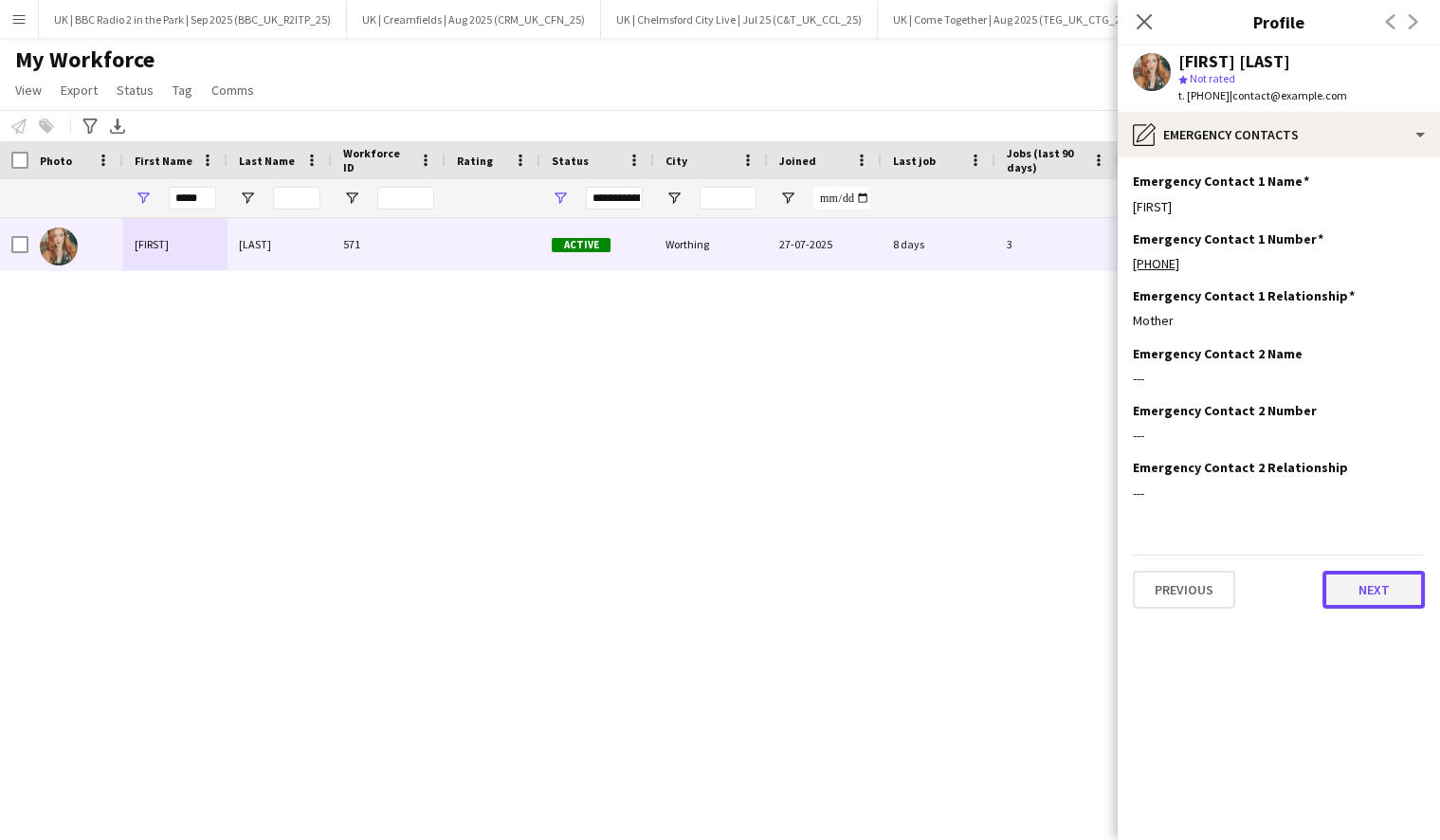 click on "Next" 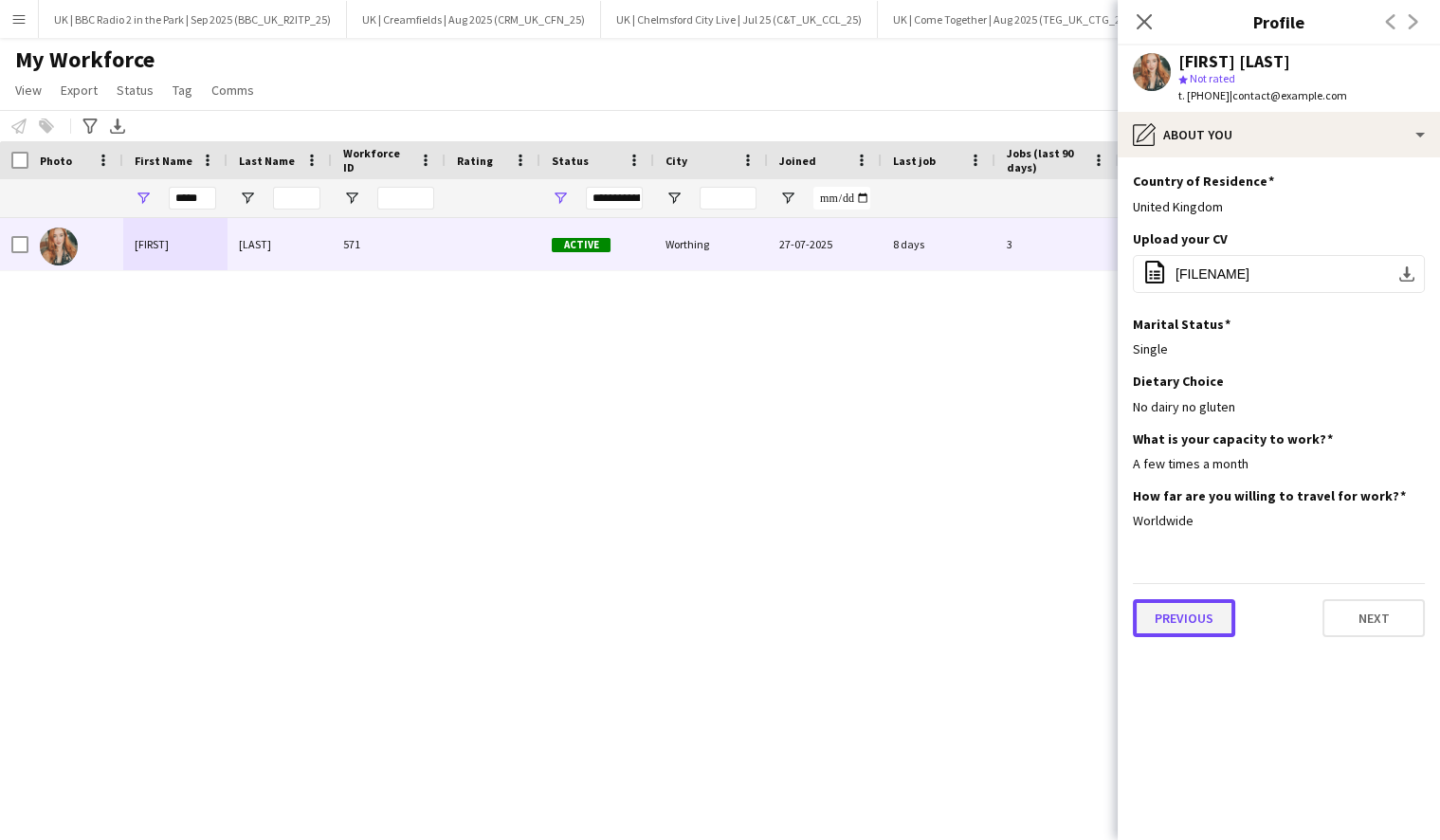 click on "Previous" 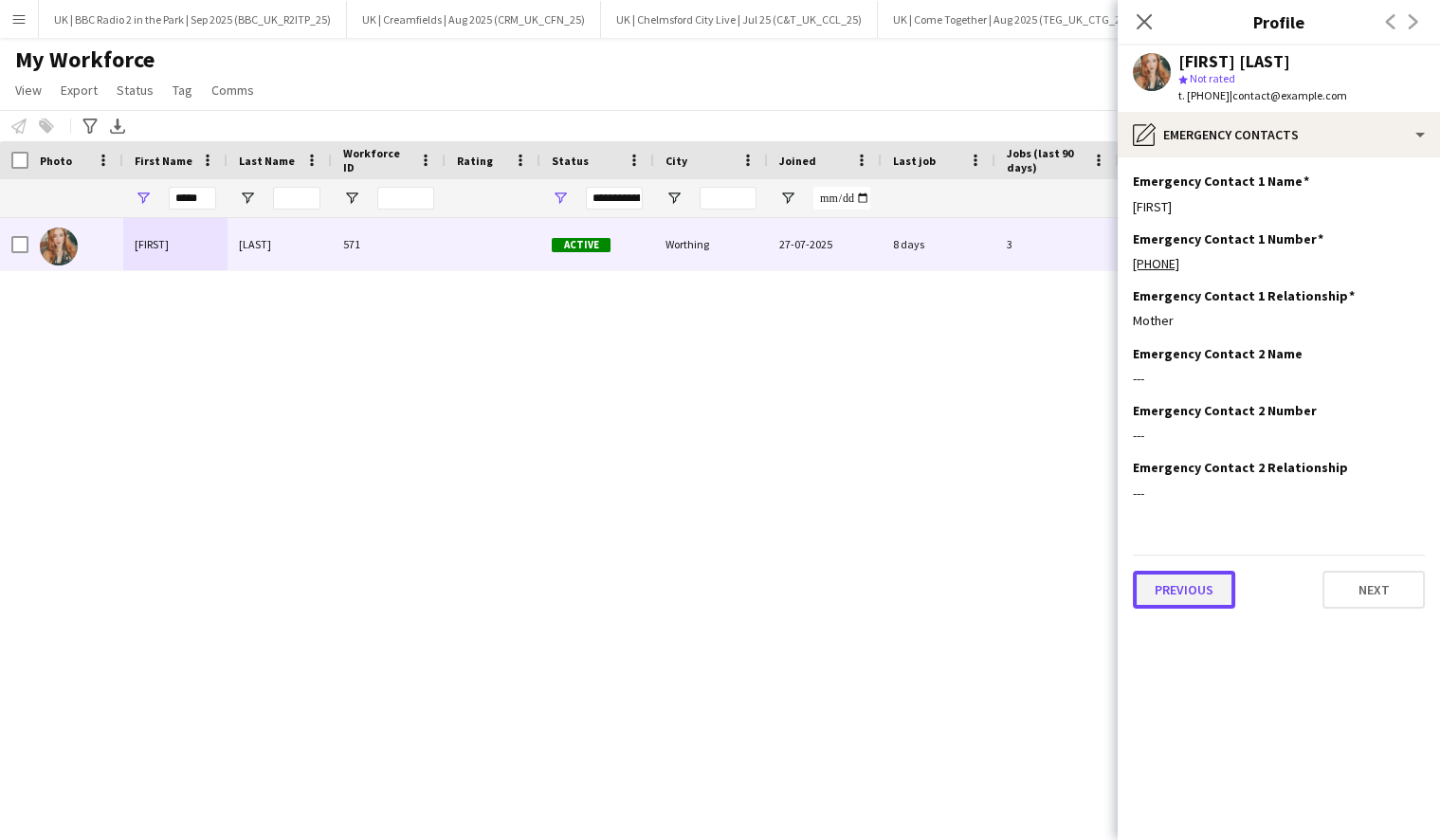 click on "Previous" 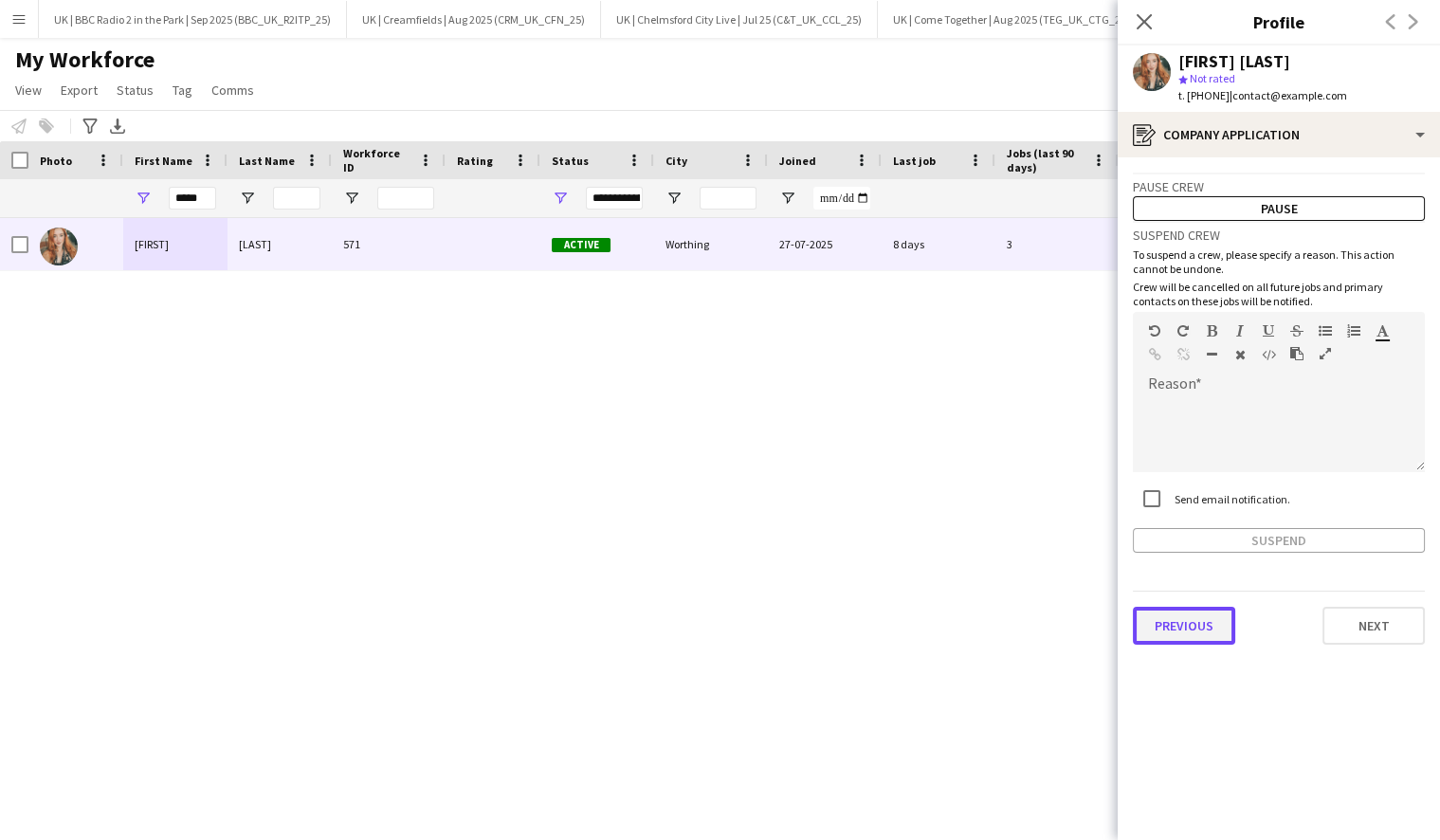 click on "Previous" 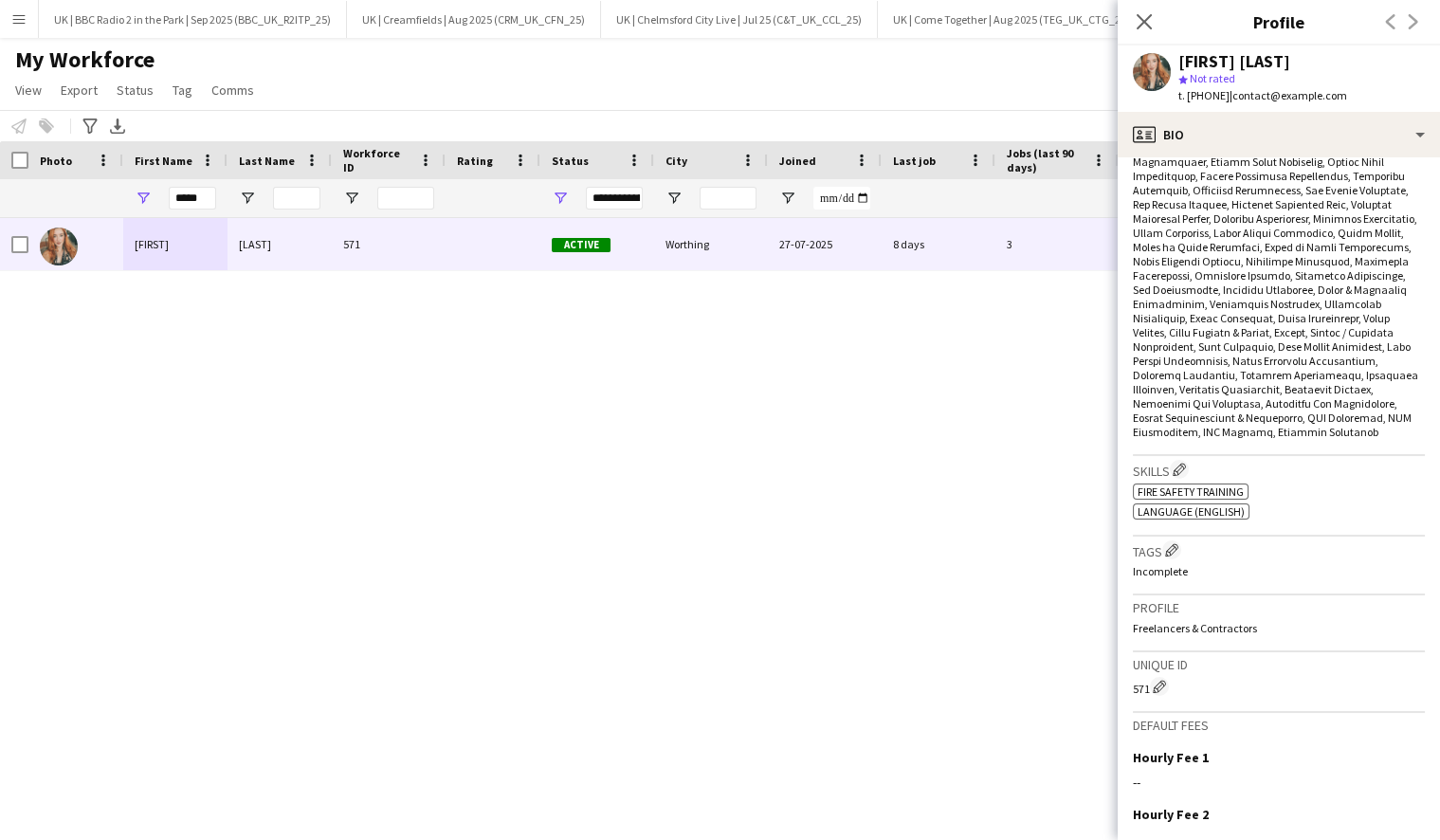 scroll, scrollTop: 982, scrollLeft: 0, axis: vertical 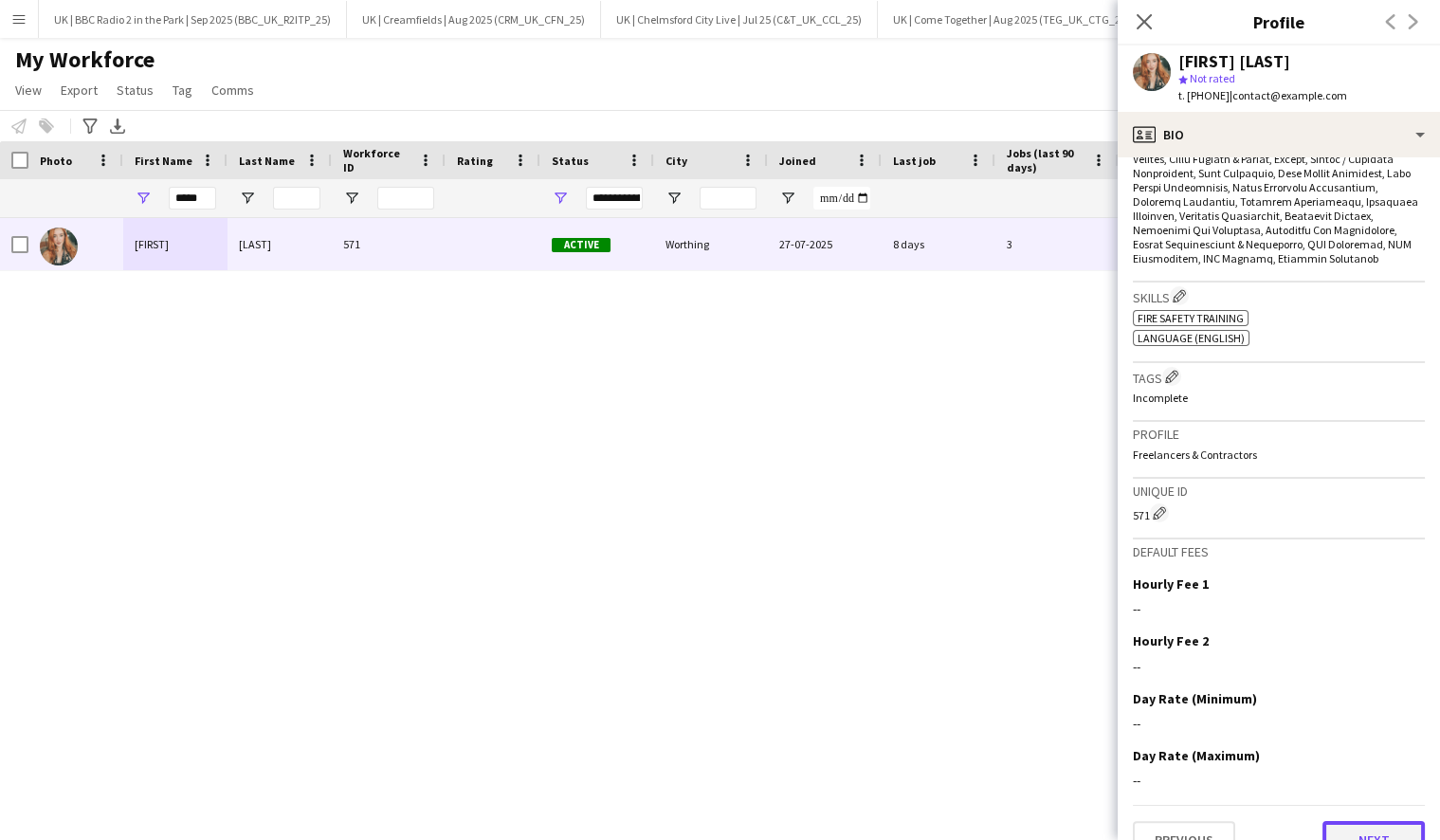 click on "Next" 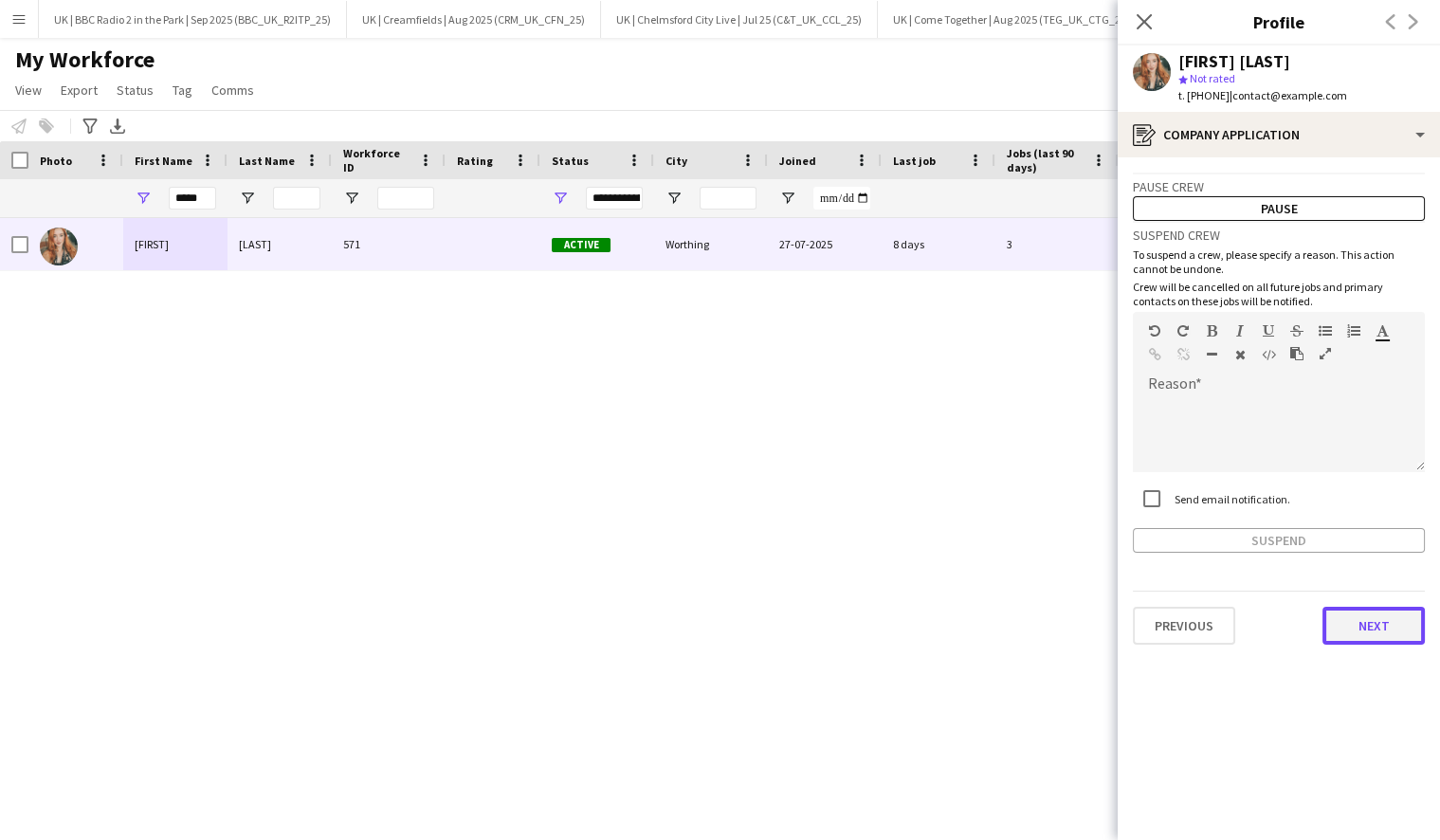 click on "Next" 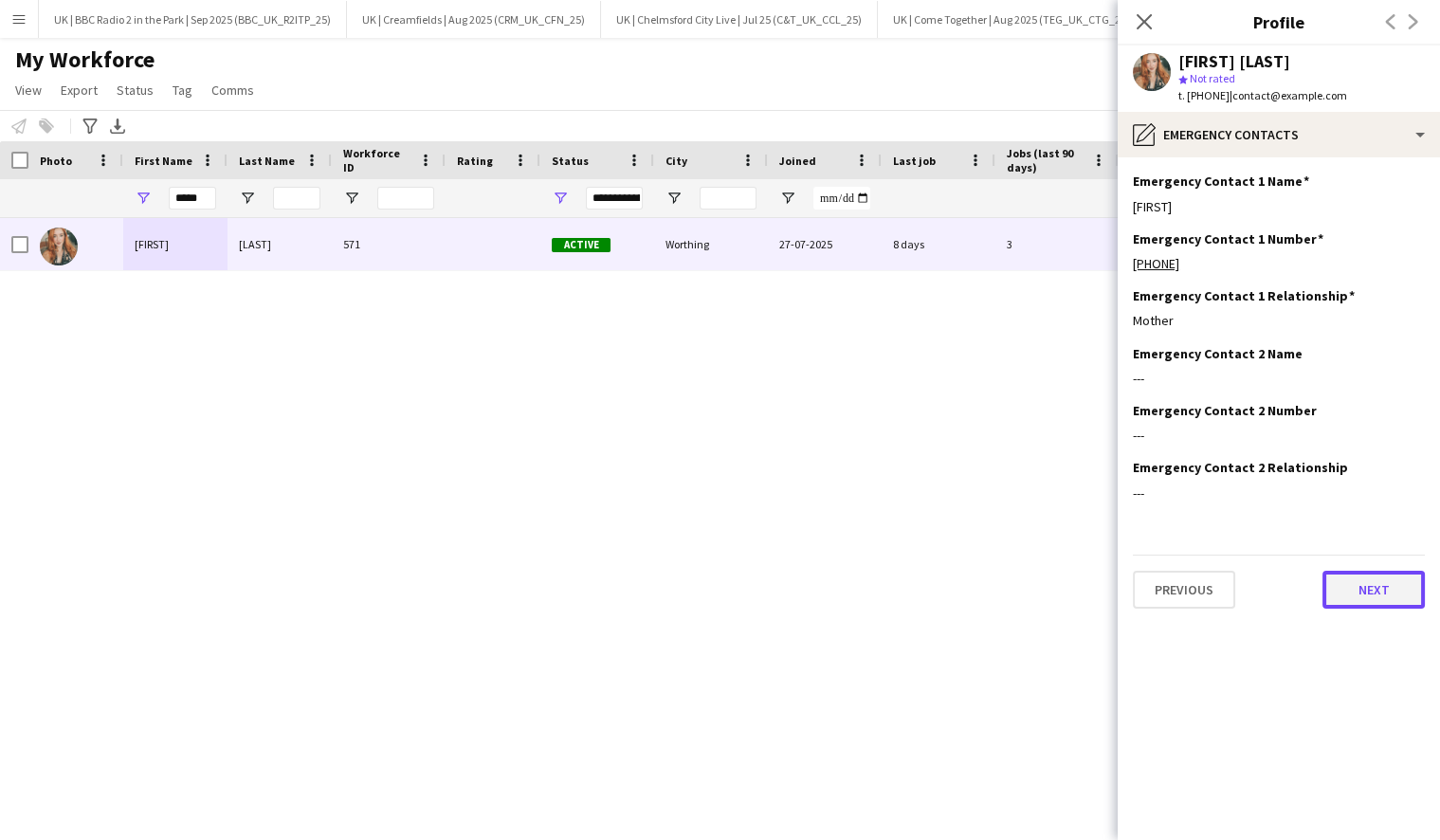 click on "Next" 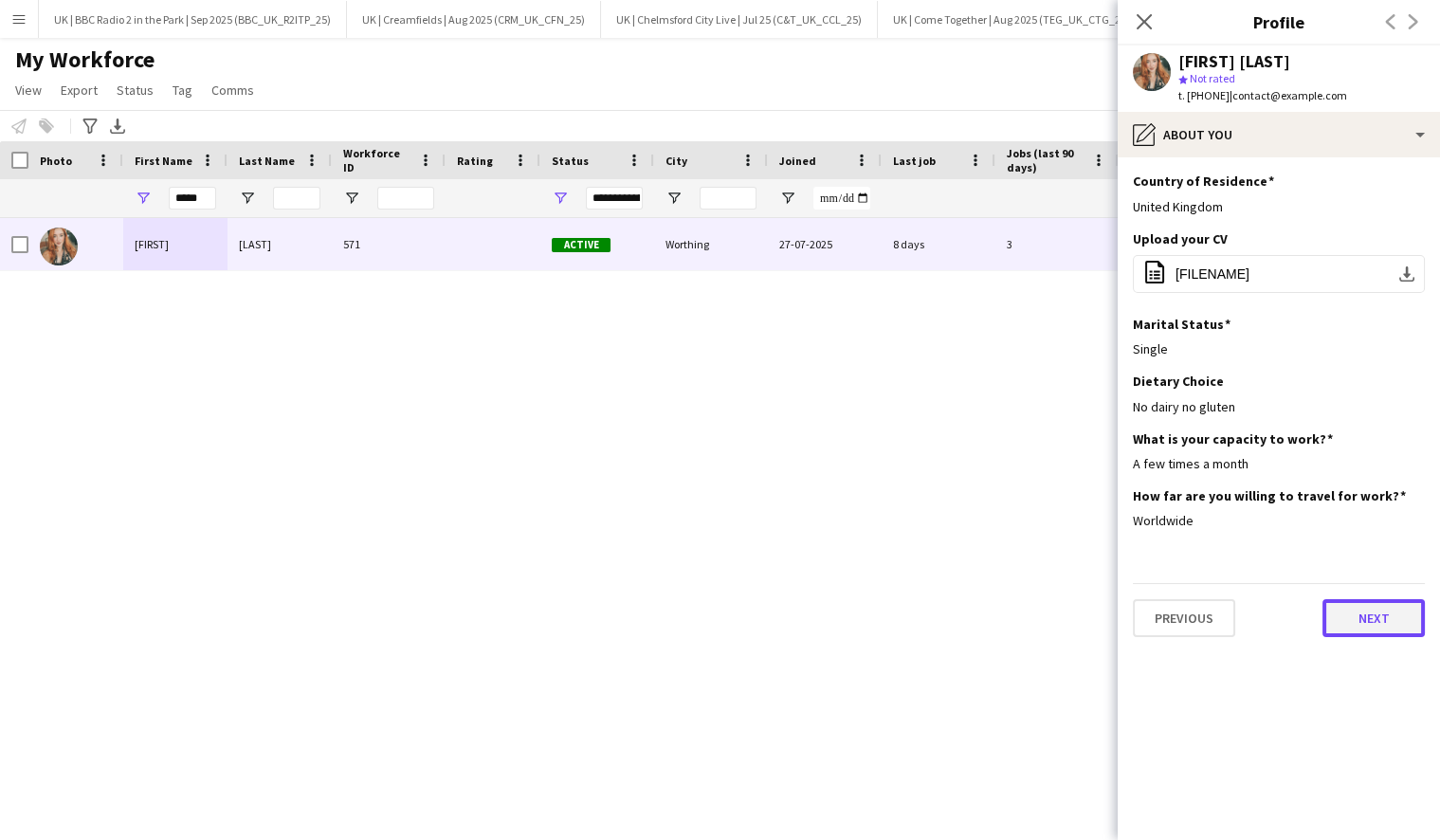 click on "Next" 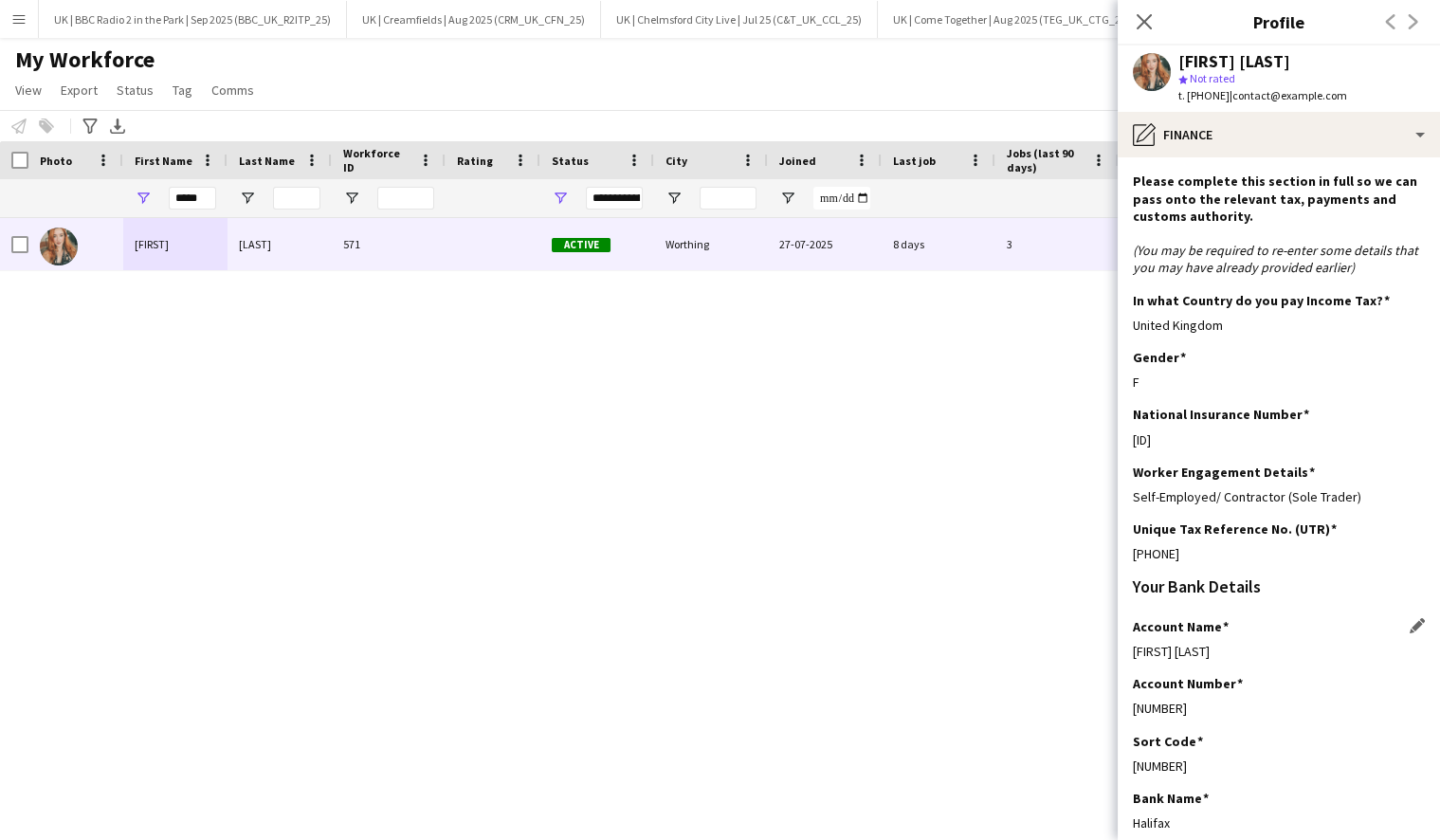scroll, scrollTop: 283, scrollLeft: 0, axis: vertical 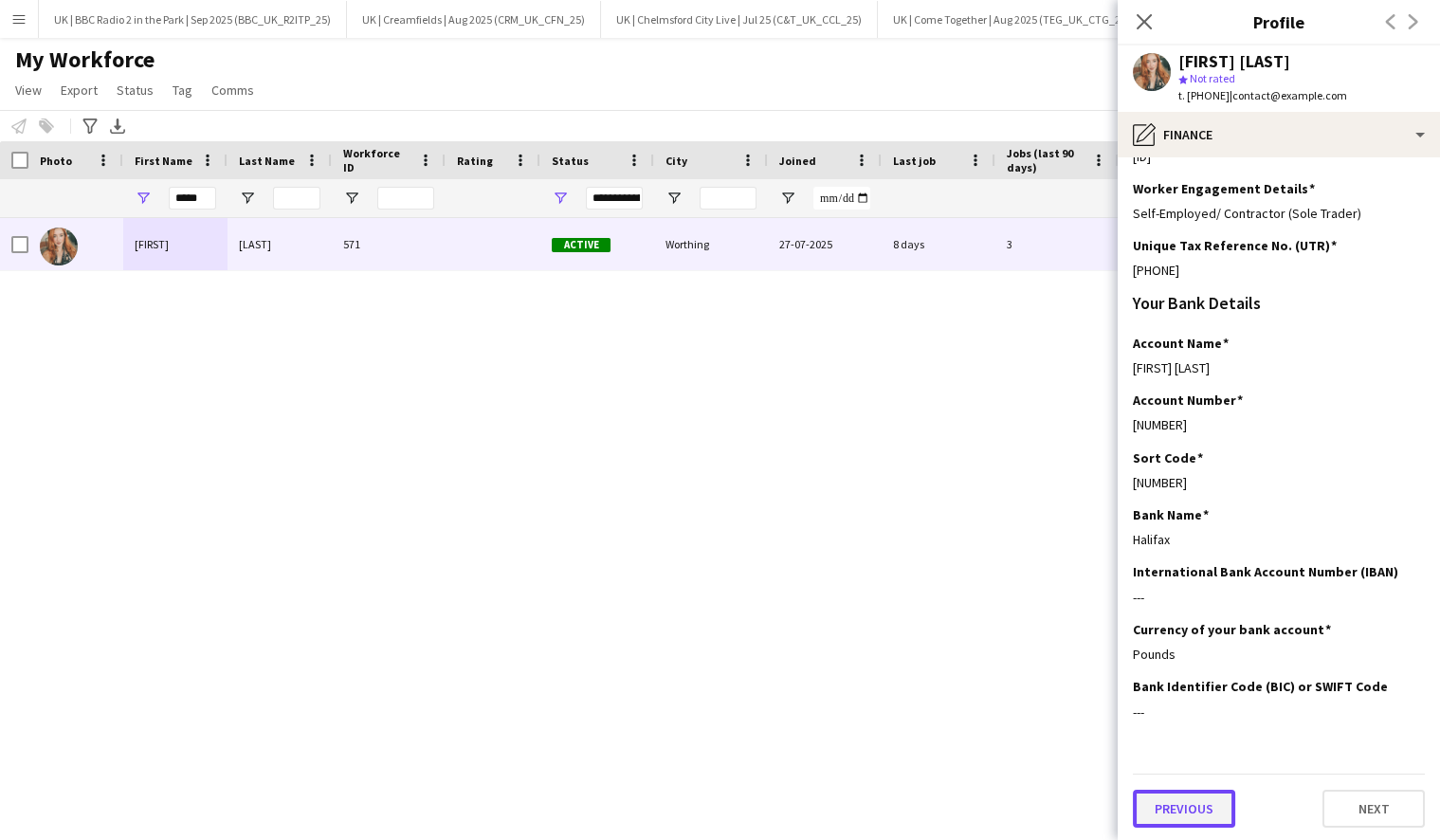 click on "Previous" 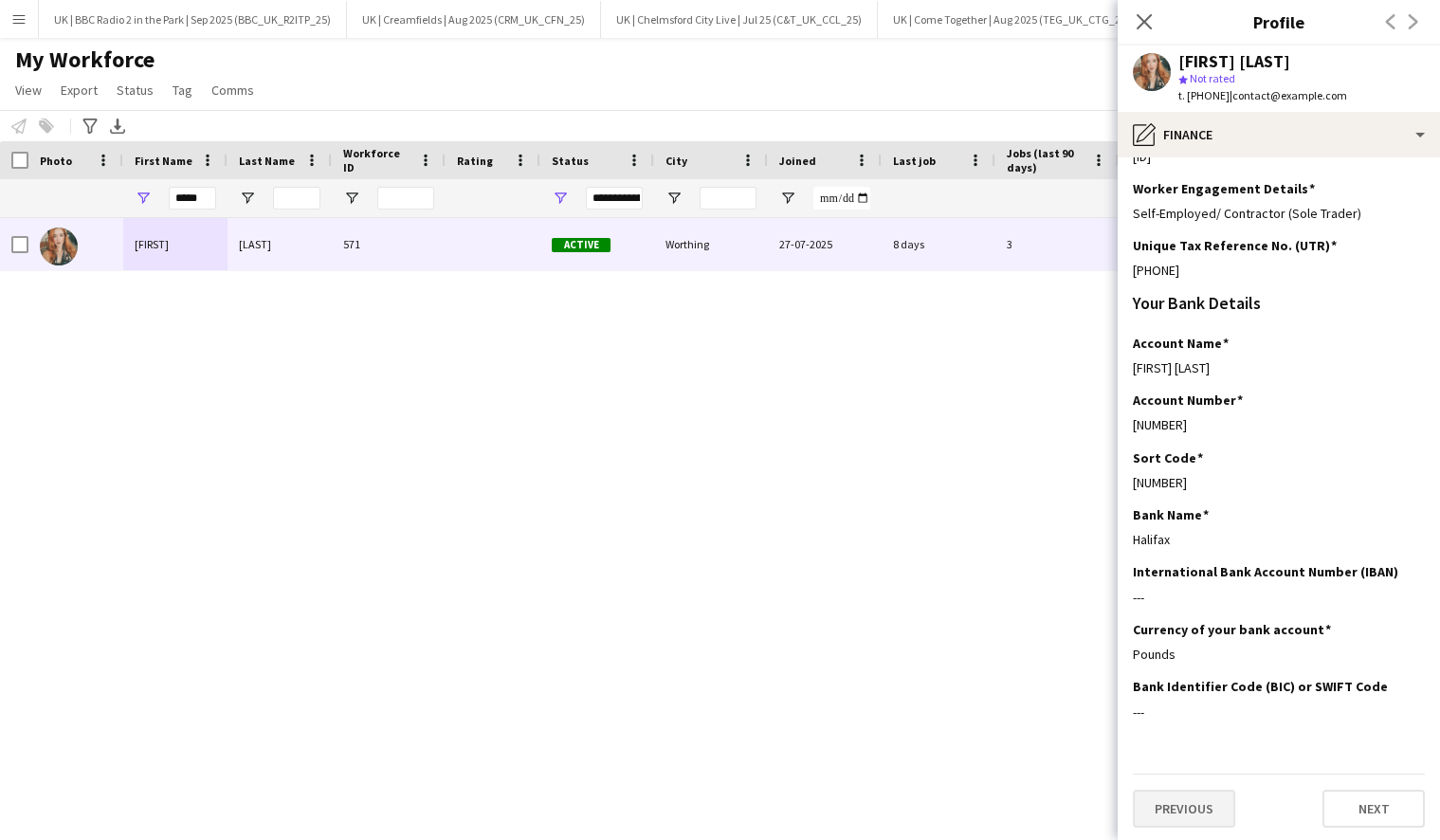 scroll, scrollTop: 0, scrollLeft: 0, axis: both 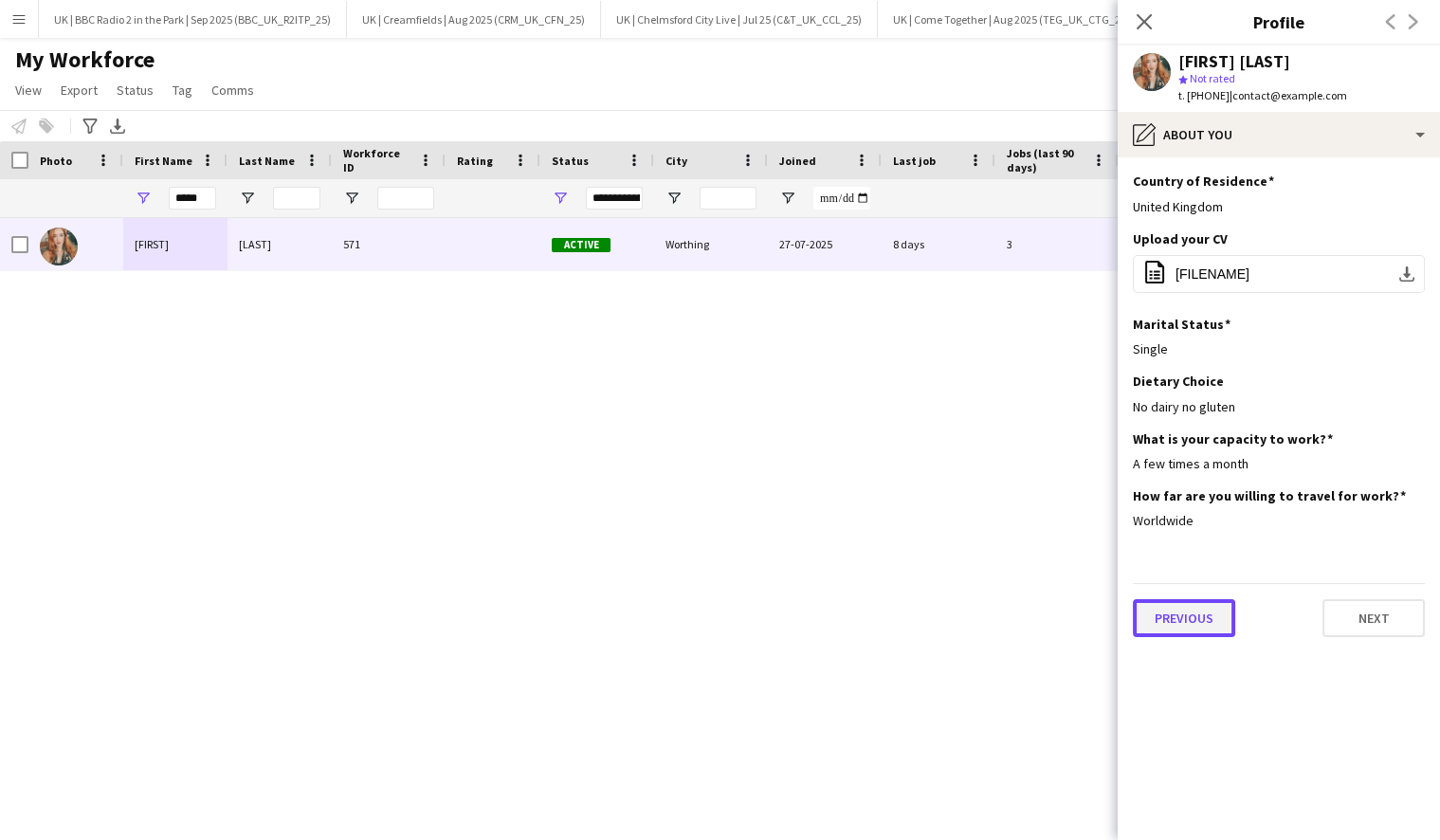 click on "Previous" 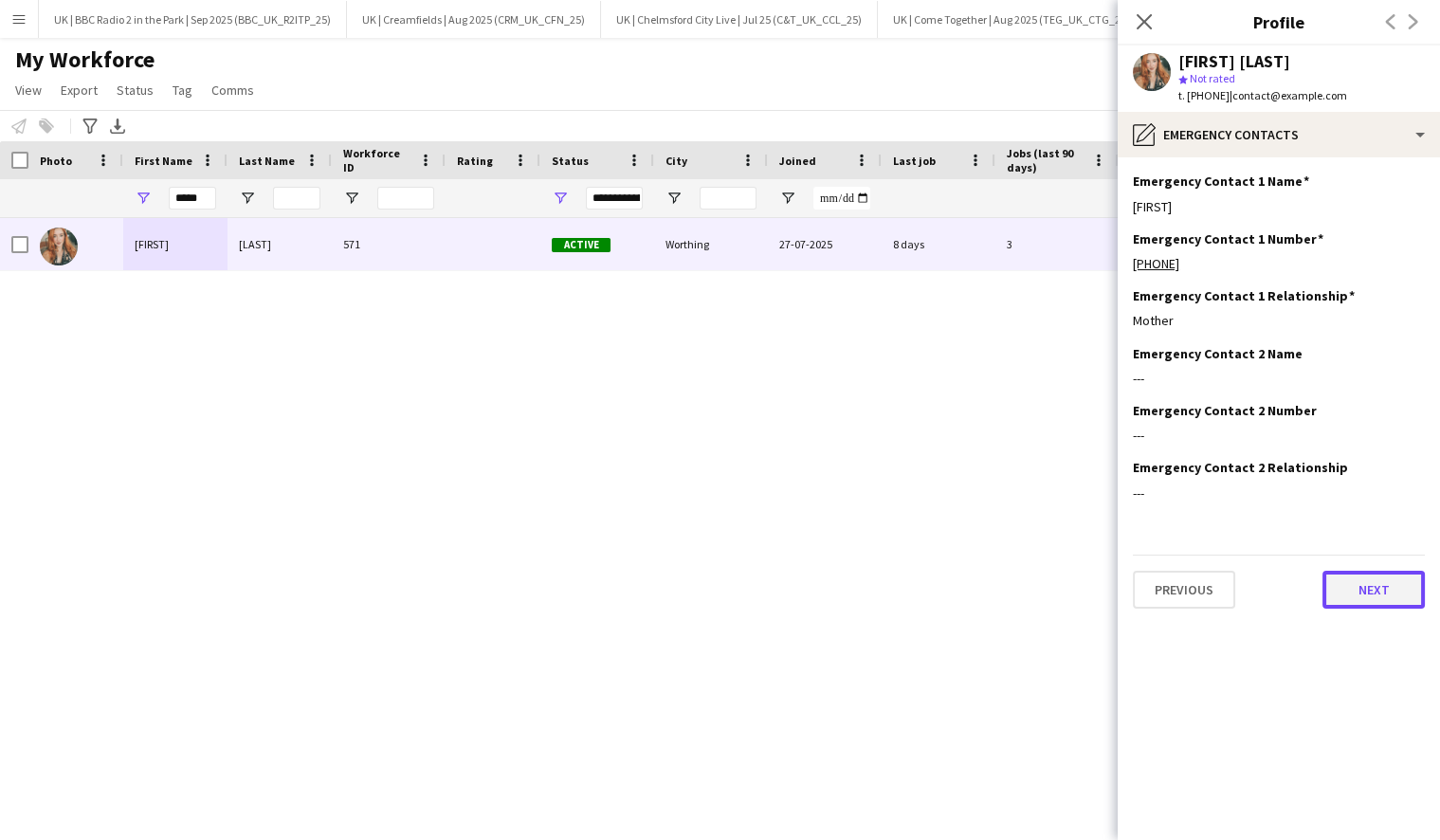 click on "Next" 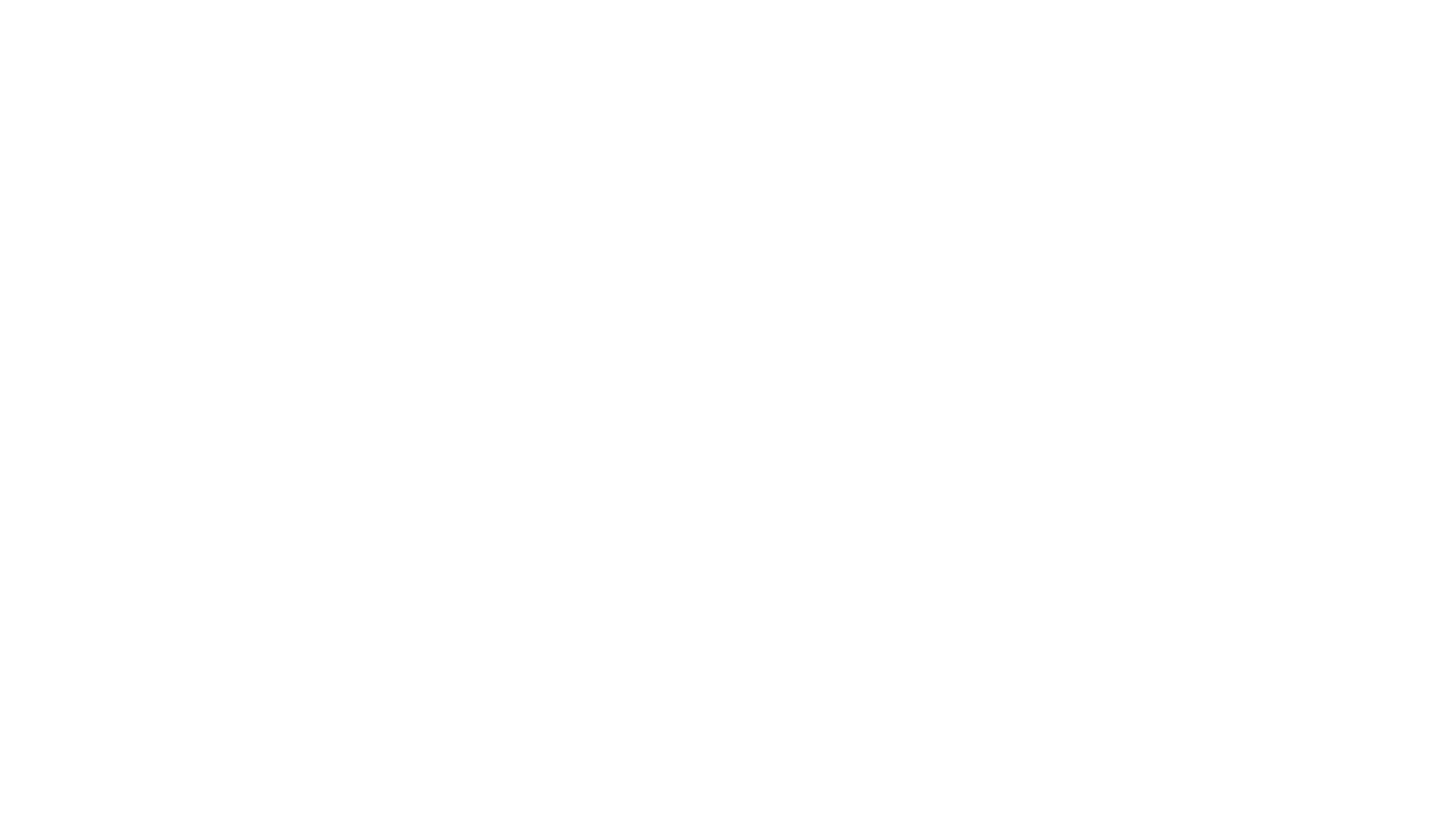 scroll, scrollTop: 0, scrollLeft: 0, axis: both 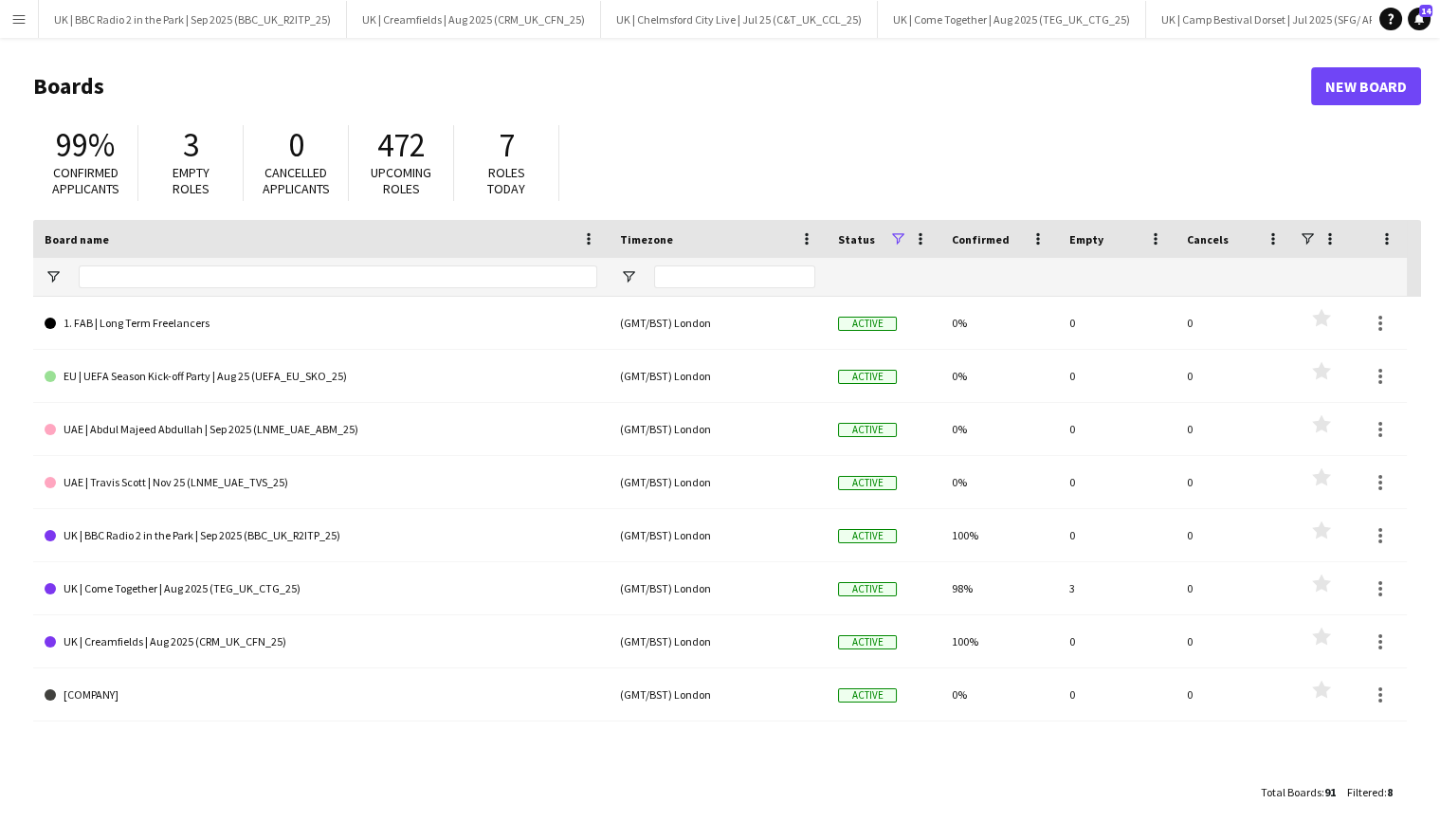 click on "Menu" at bounding box center [19, 19] 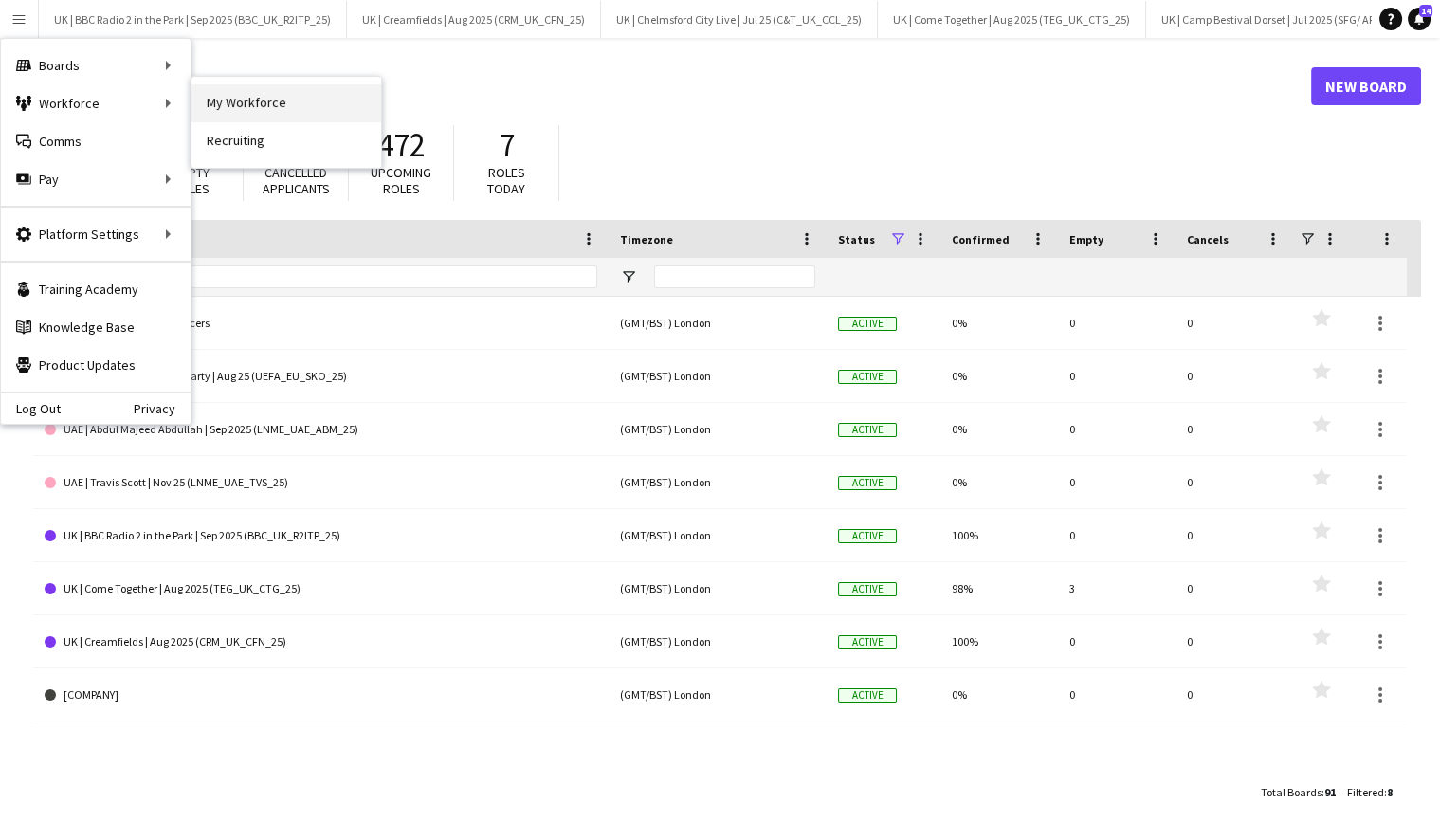 click on "My Workforce" at bounding box center (286, 103) 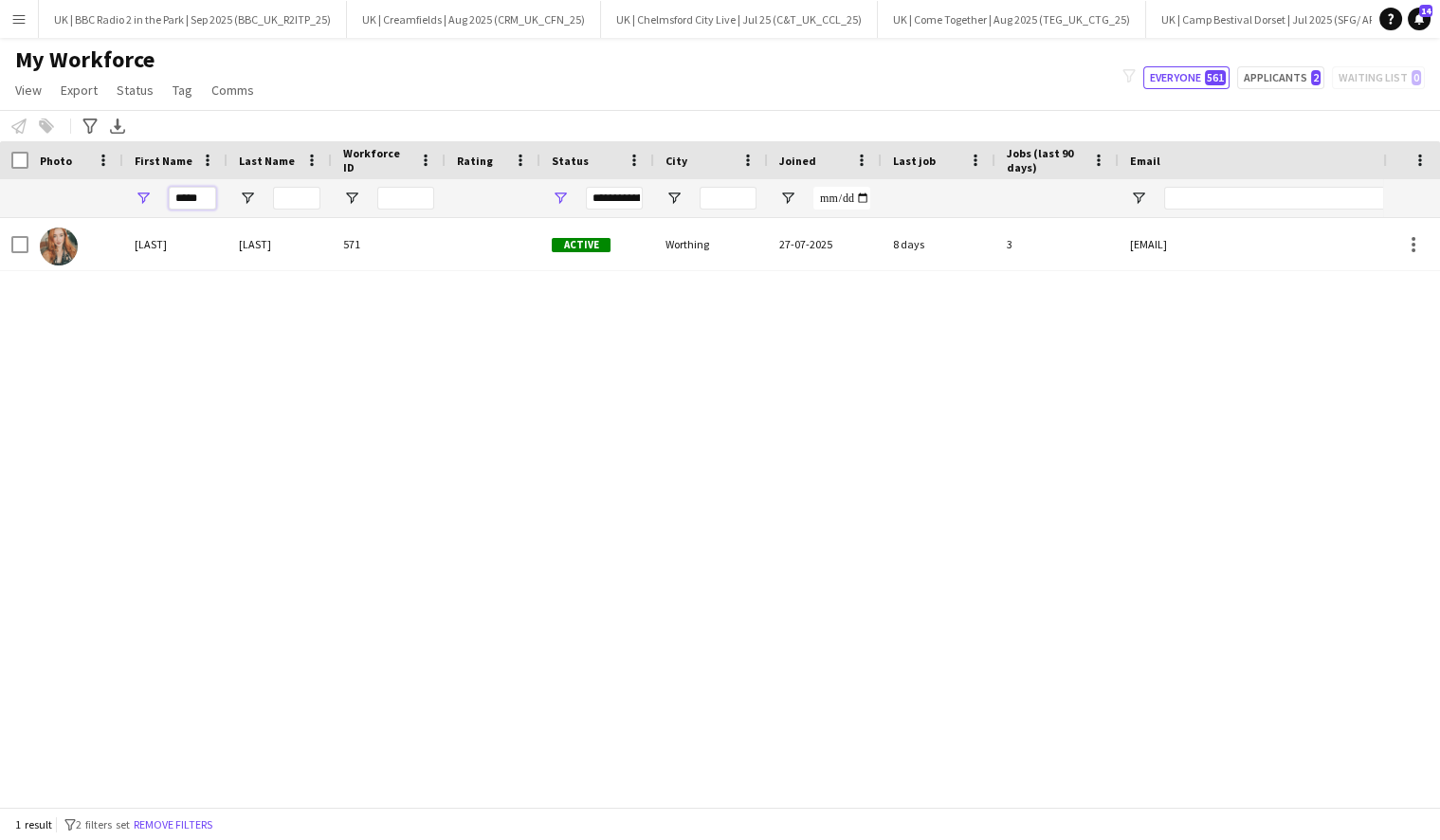click on "*****" at bounding box center (192, 198) 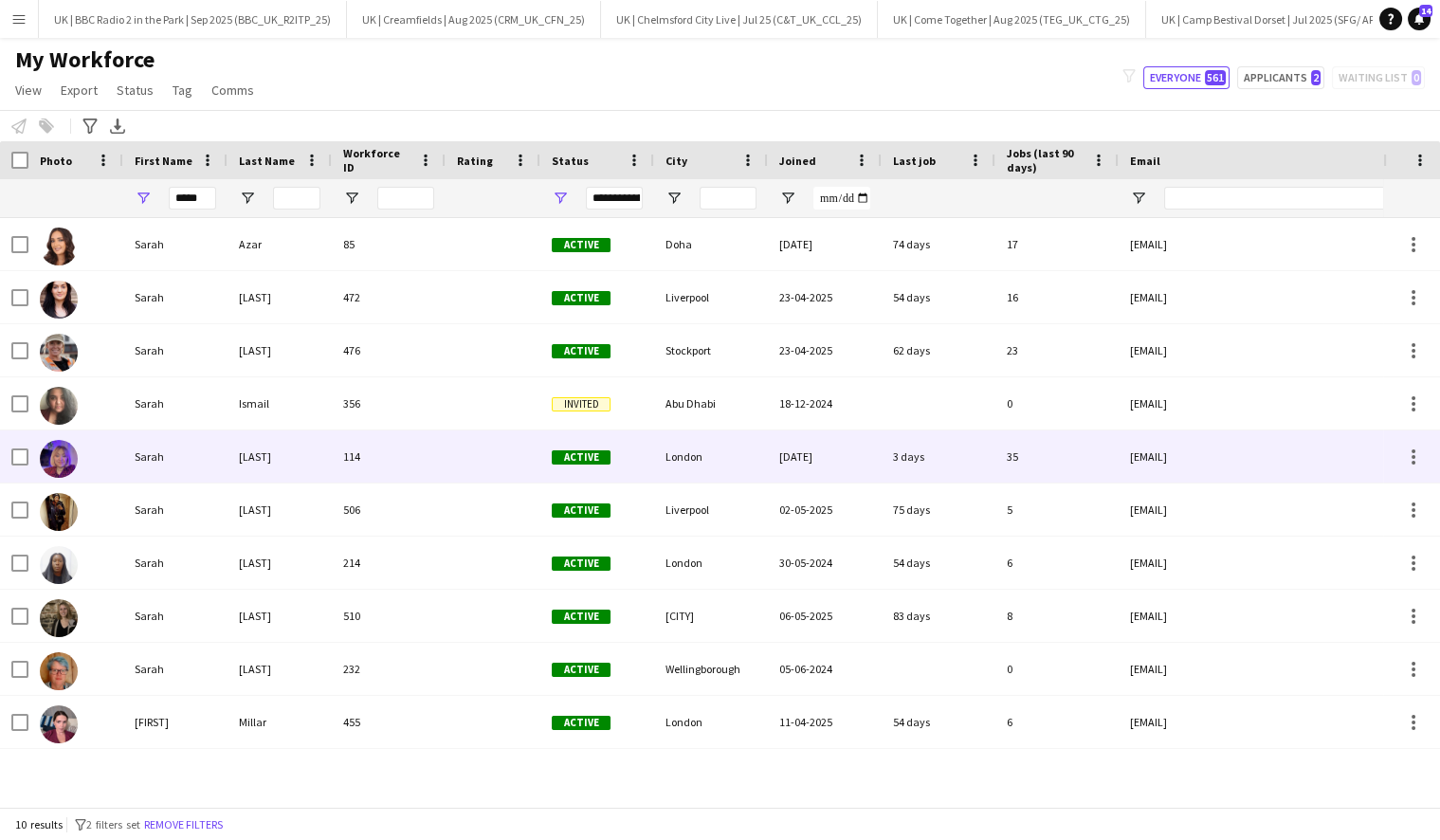 drag, startPoint x: 167, startPoint y: 453, endPoint x: 137, endPoint y: 440, distance: 32.6956 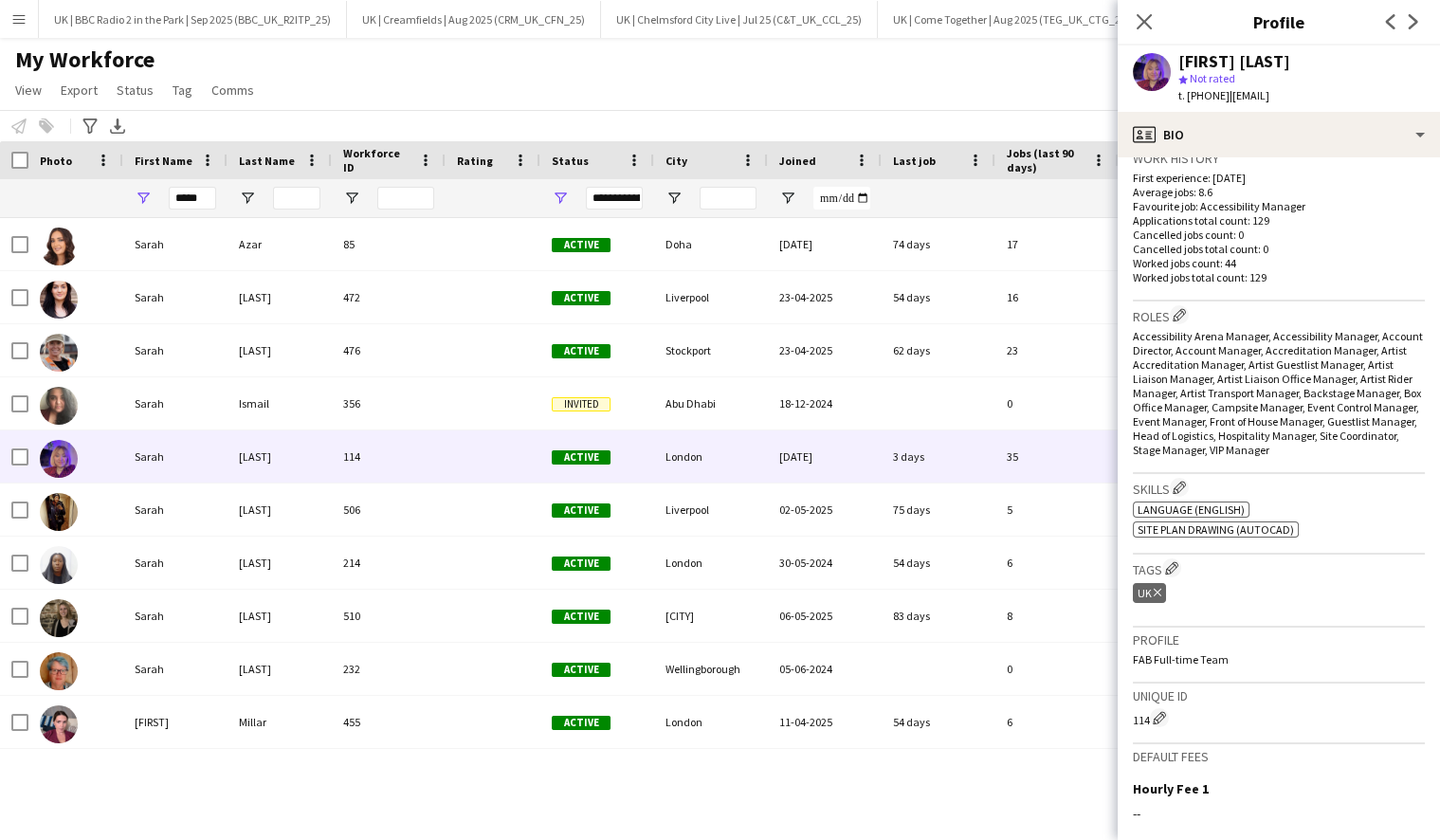 scroll, scrollTop: 727, scrollLeft: 0, axis: vertical 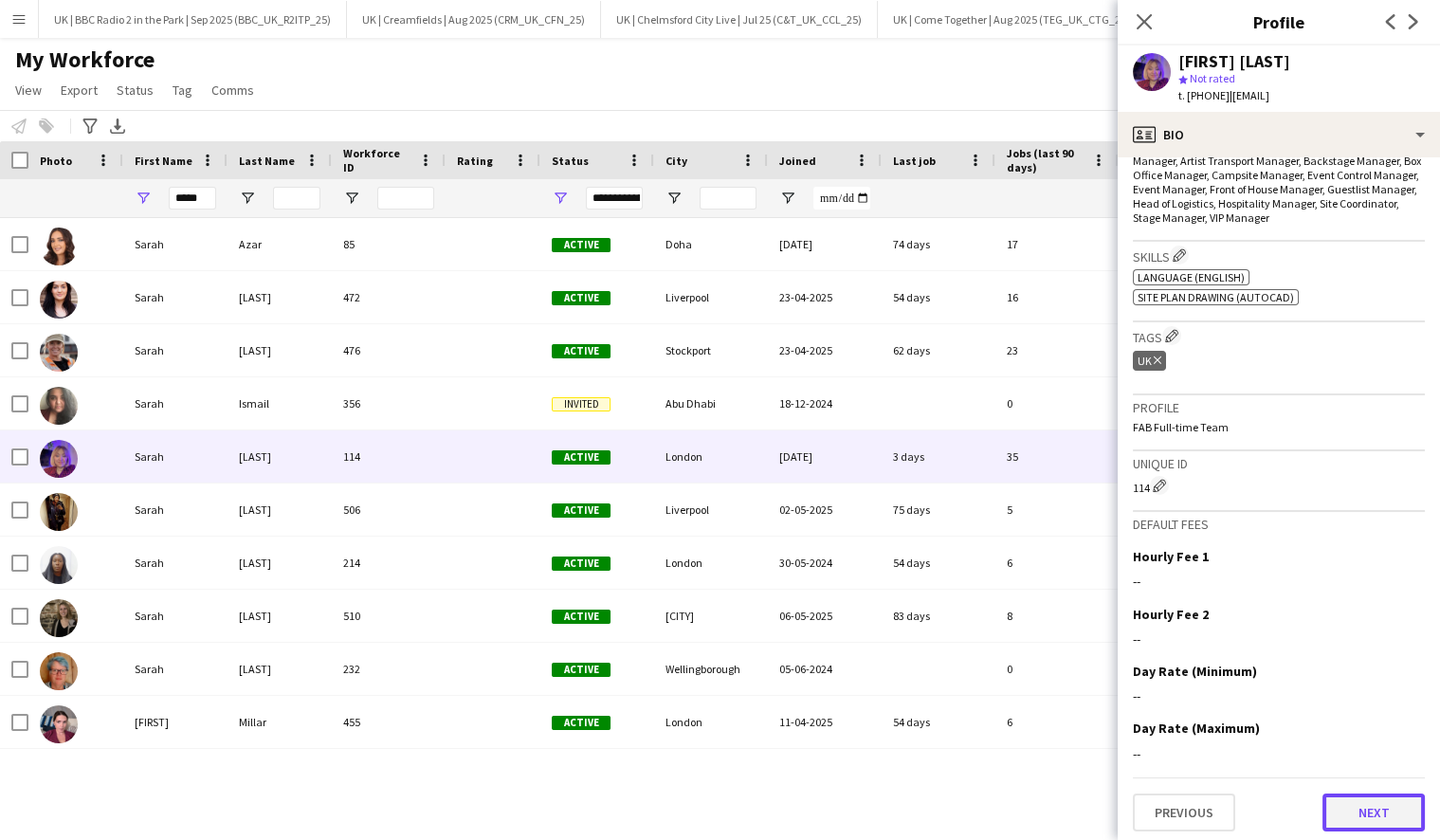 click on "Next" 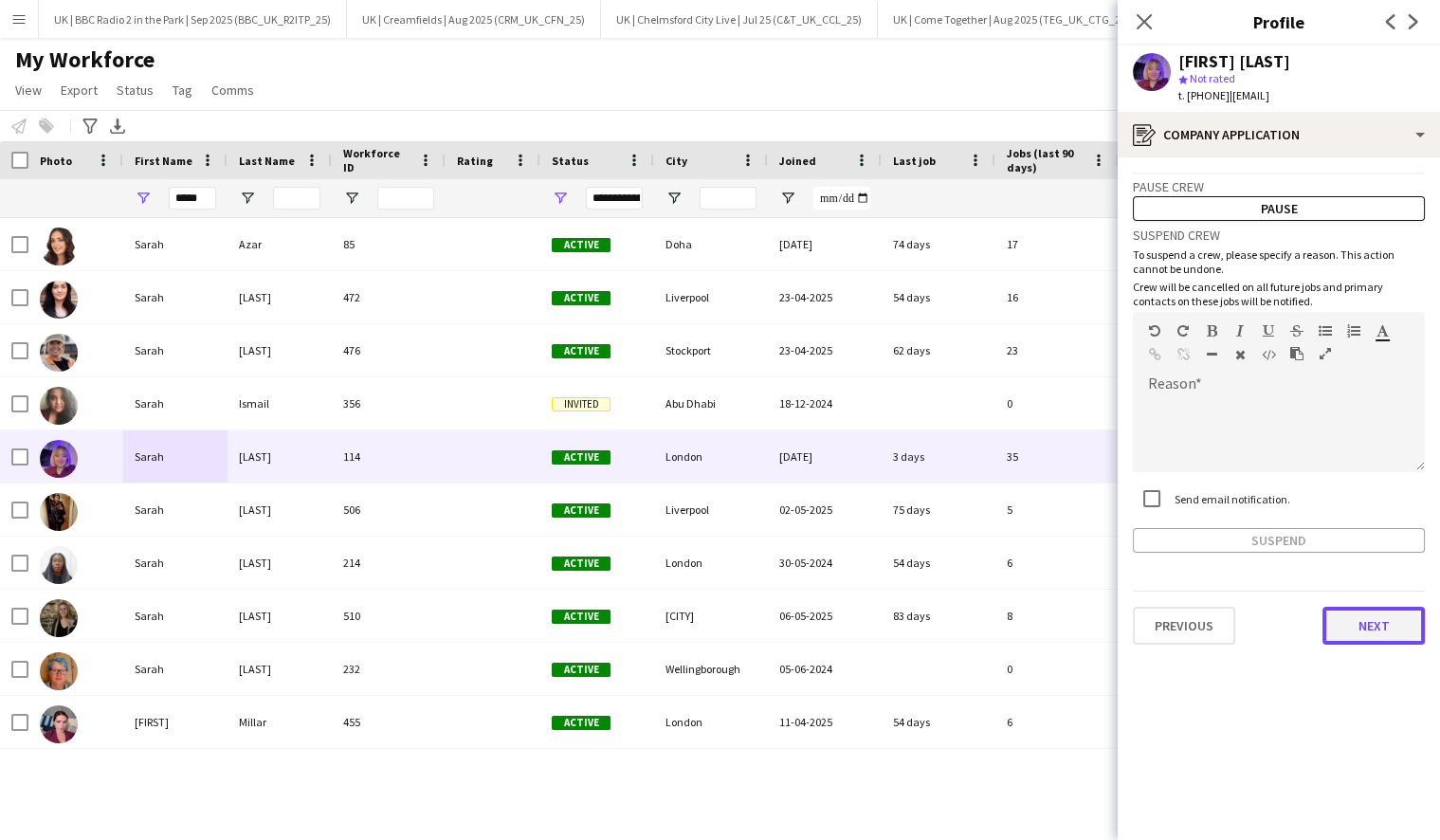 click on "Next" 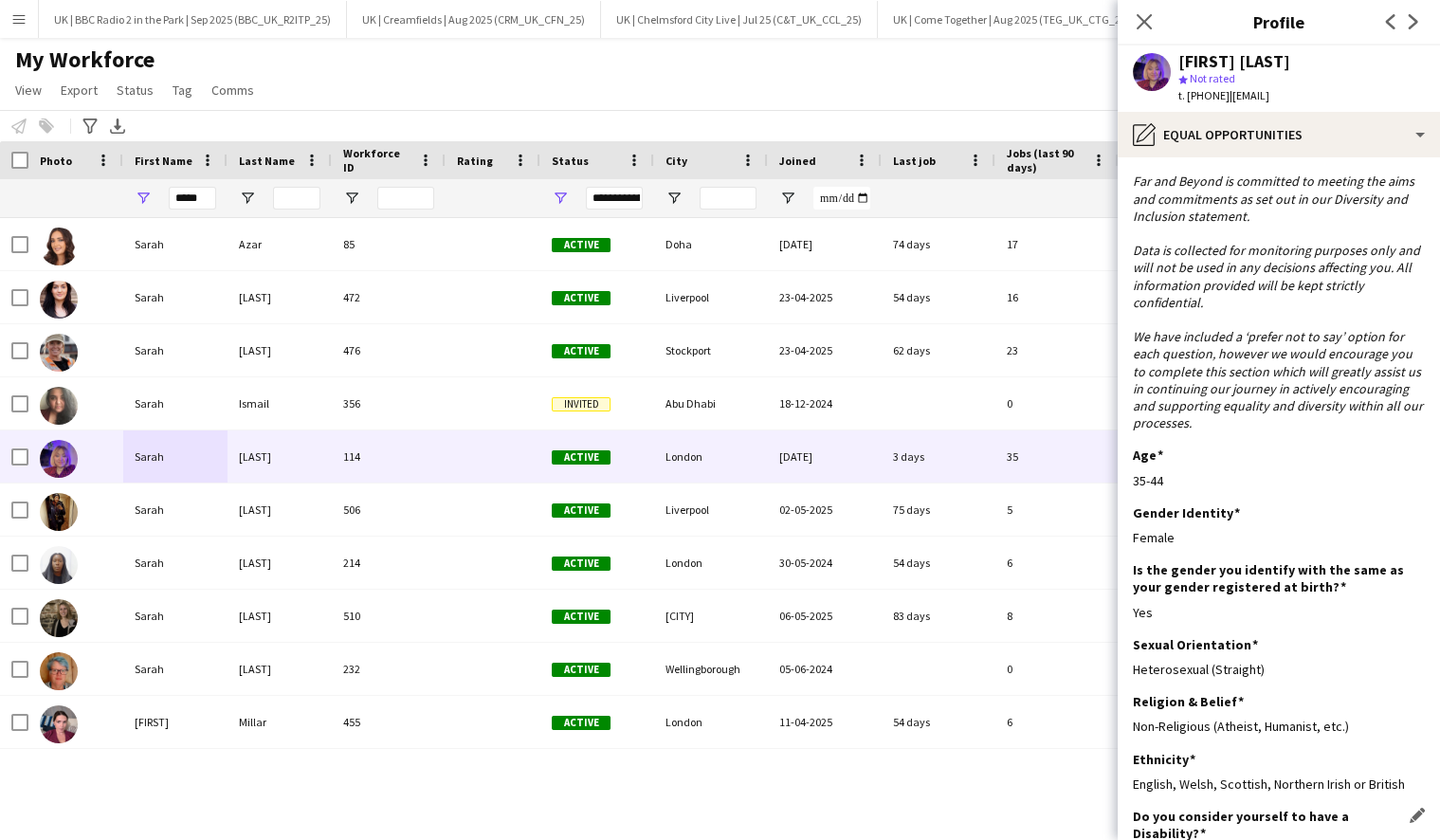 scroll, scrollTop: 130, scrollLeft: 0, axis: vertical 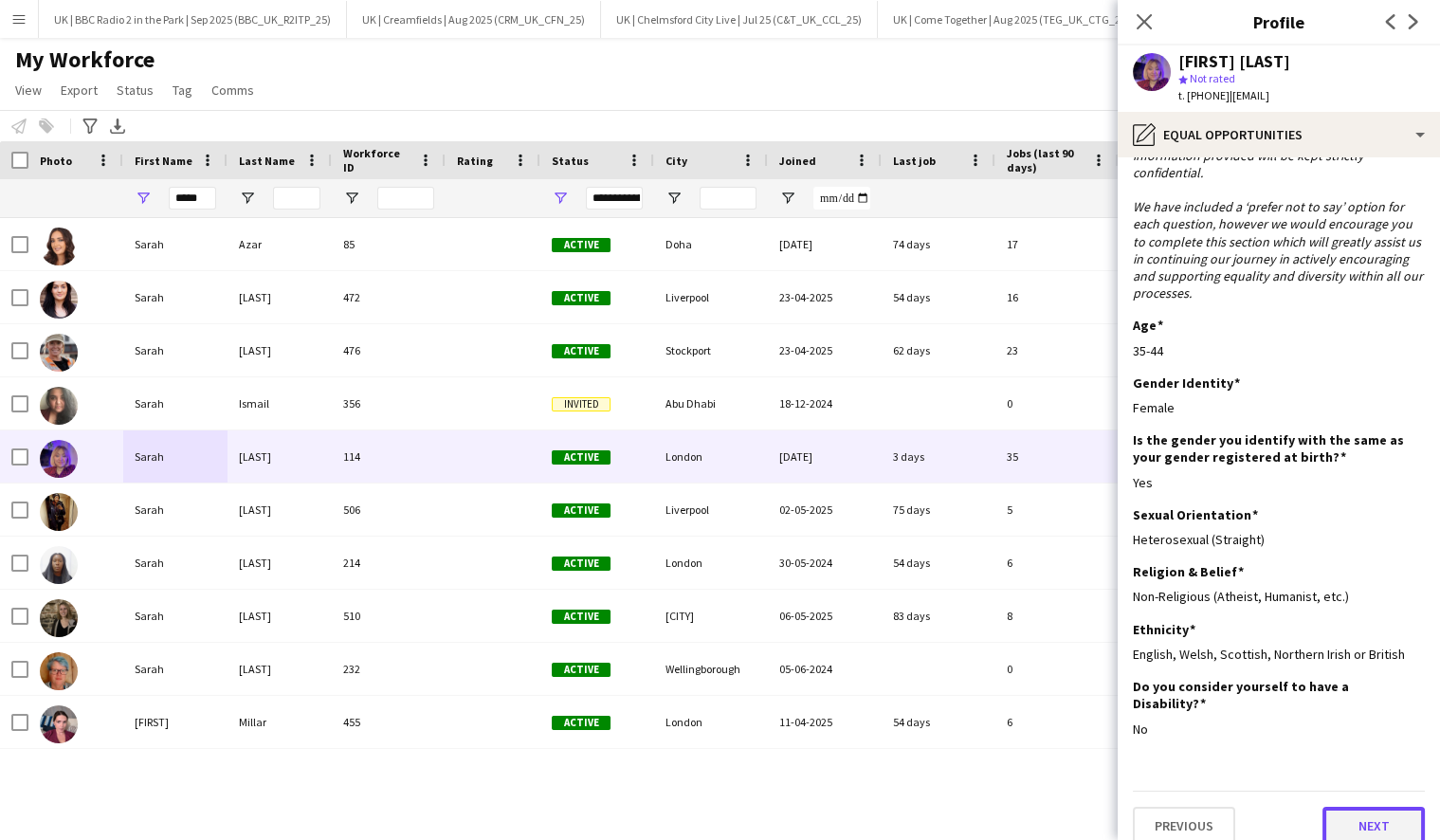 click on "Next" 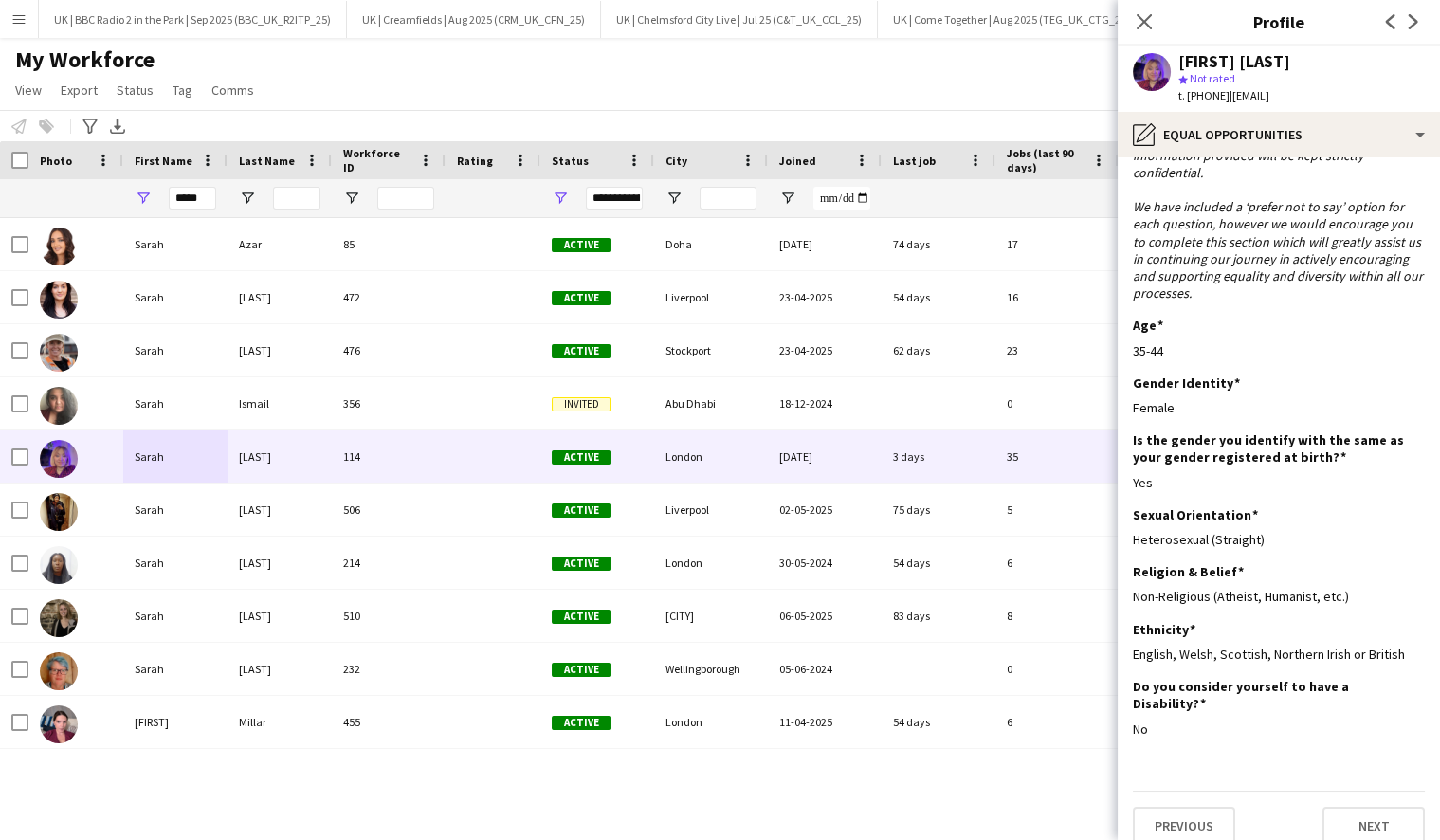 scroll, scrollTop: 0, scrollLeft: 0, axis: both 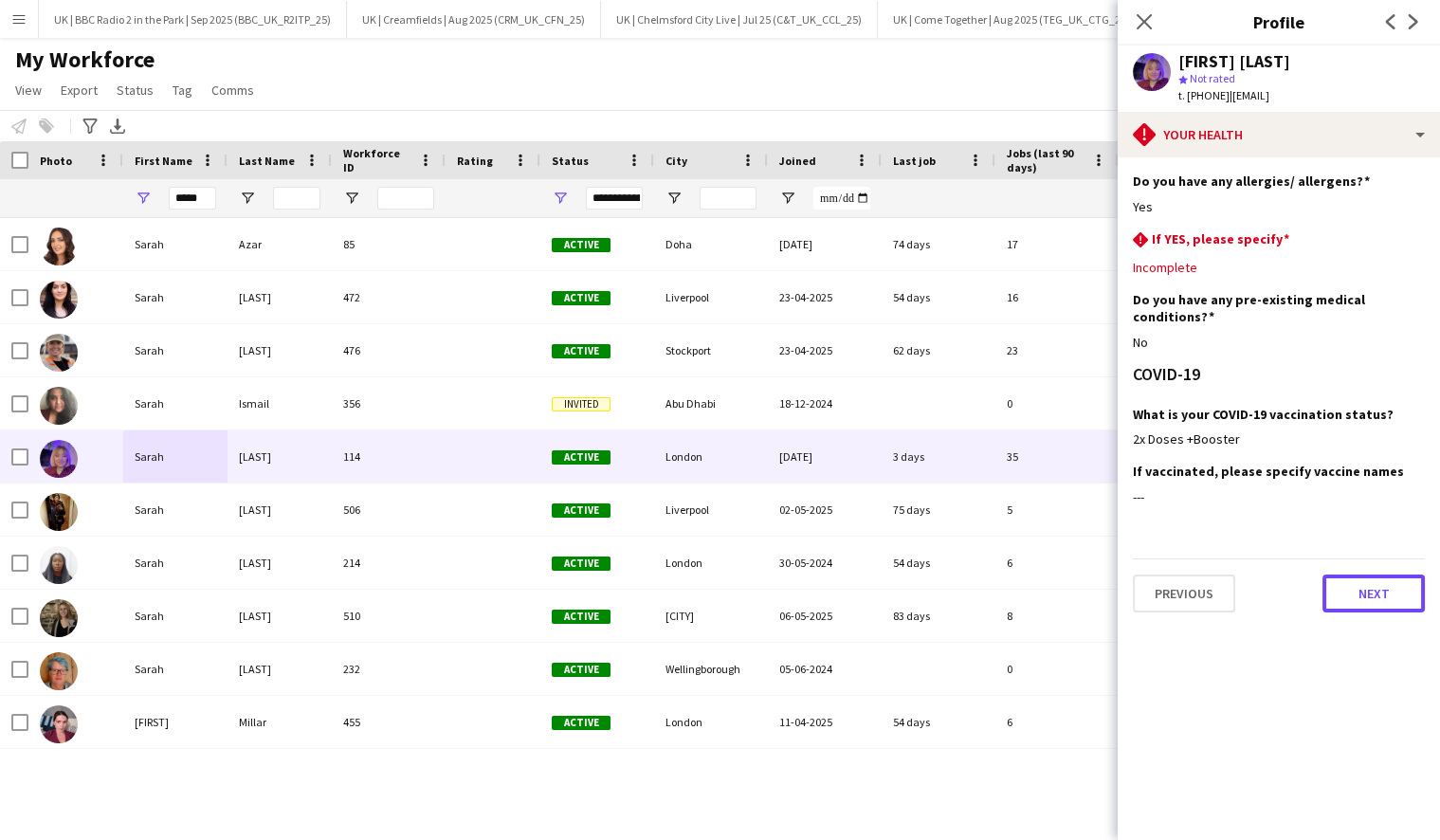 click on "Next" 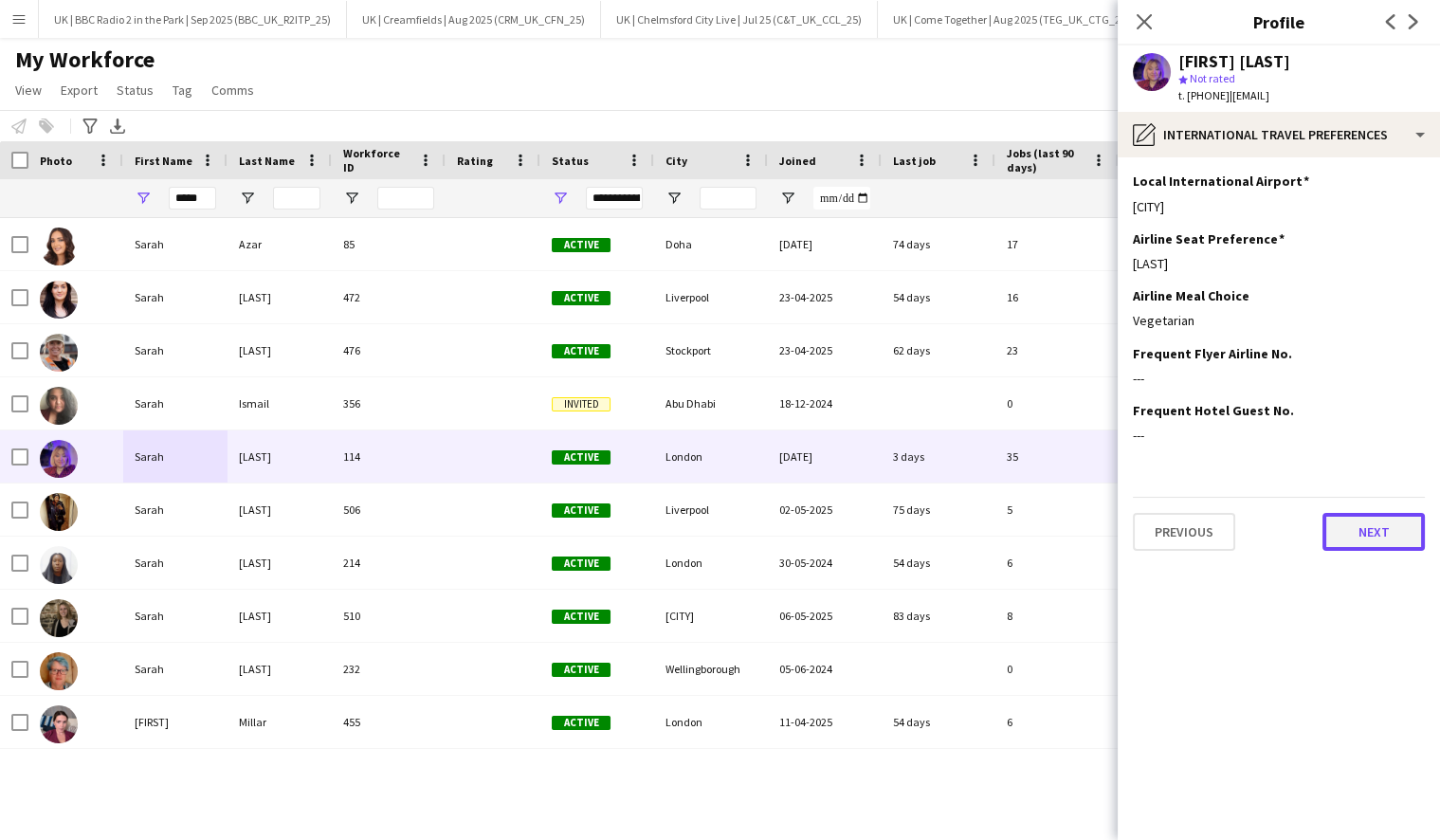 click on "Next" 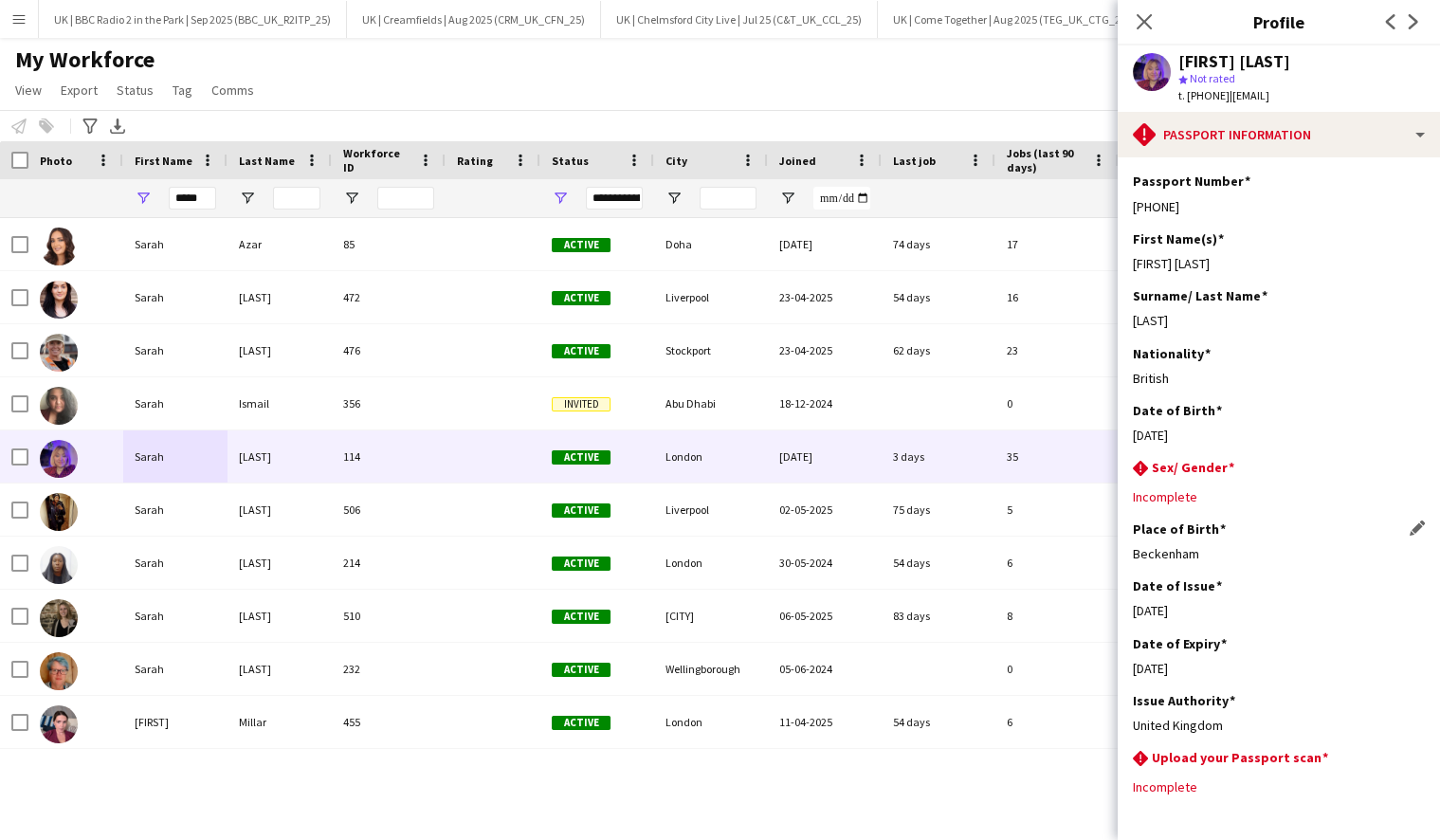 scroll, scrollTop: 76, scrollLeft: 0, axis: vertical 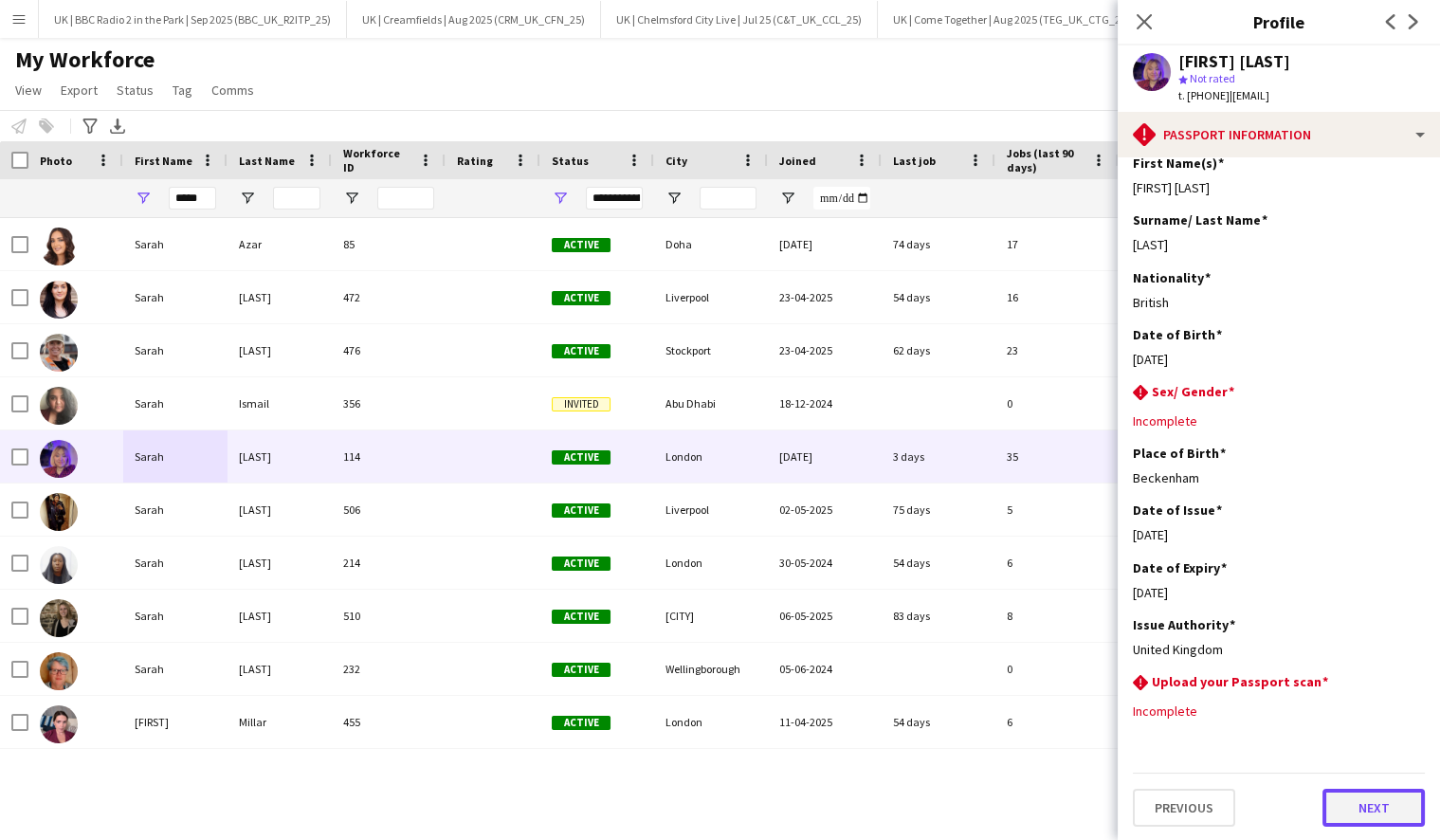 click on "Next" 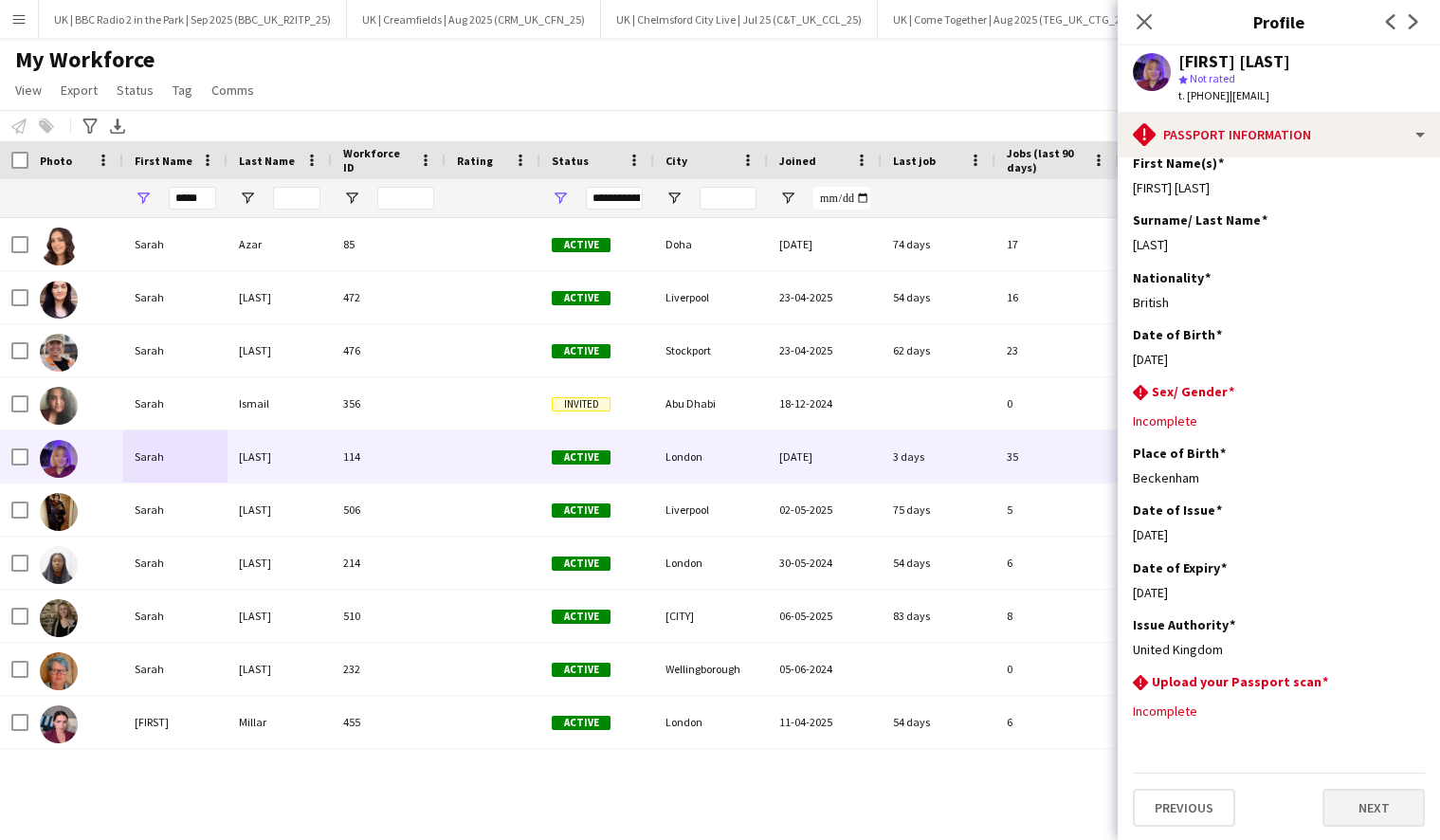 scroll, scrollTop: 0, scrollLeft: 0, axis: both 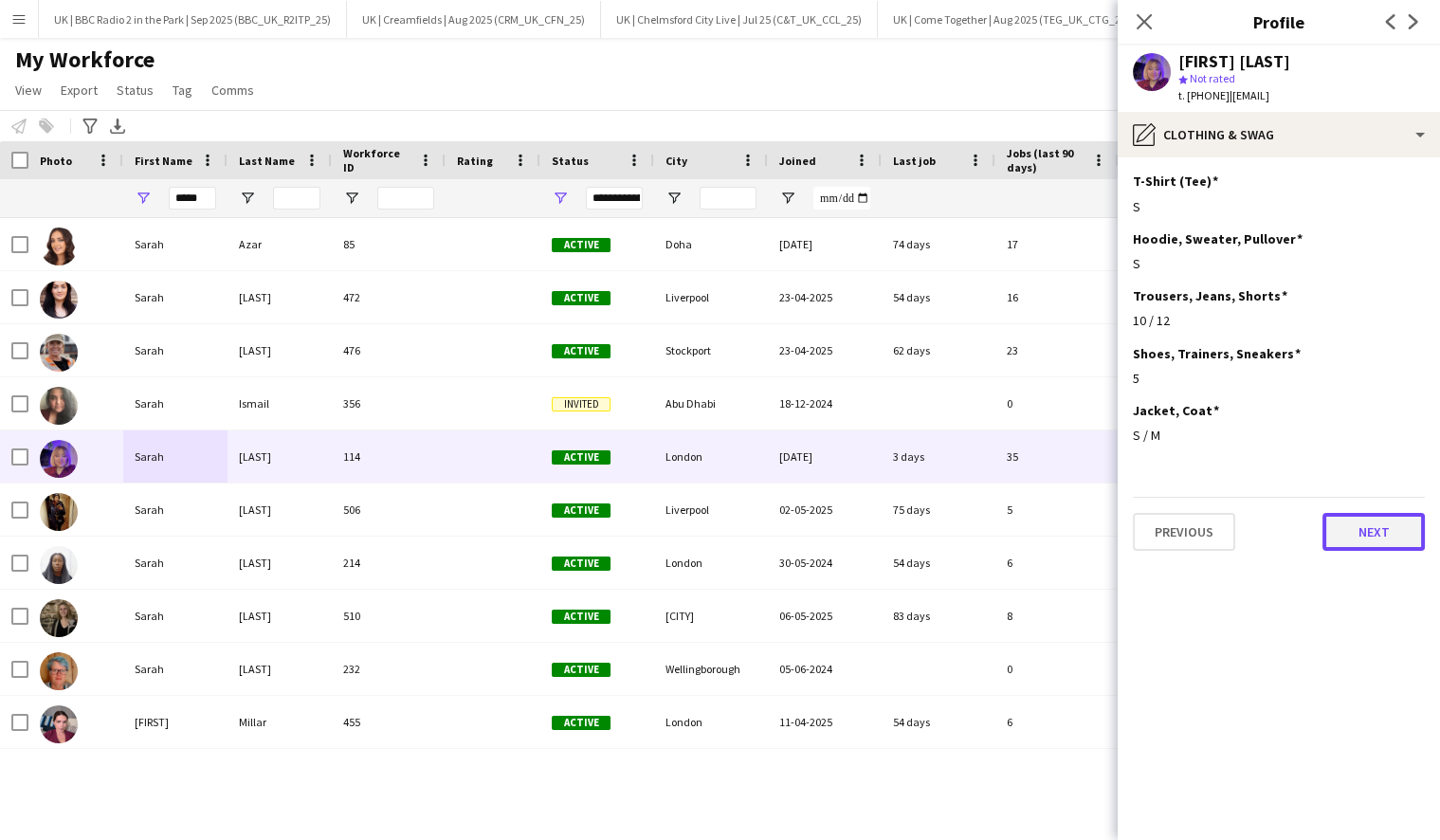 click on "Next" 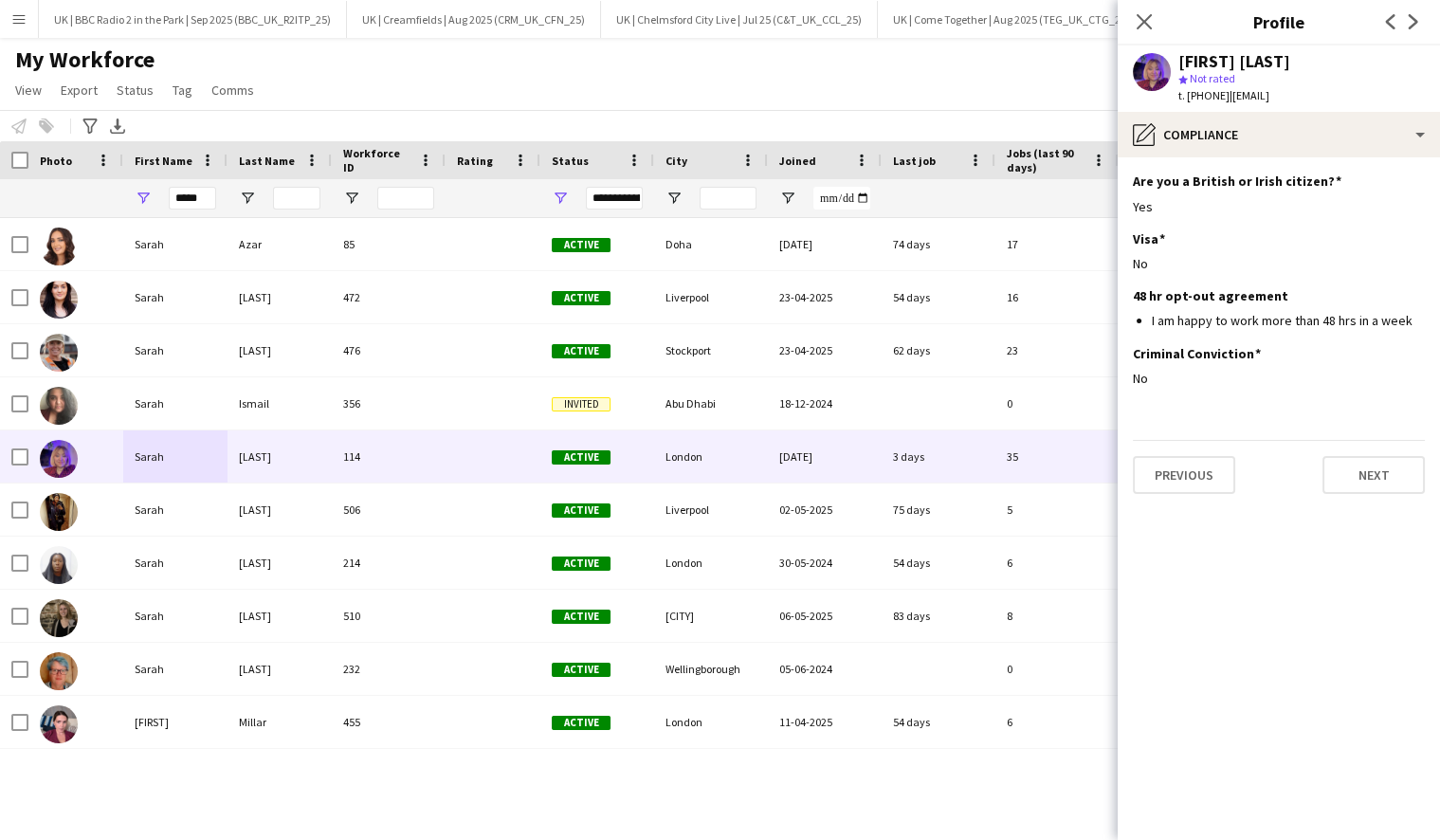 click on "Are you a British or Irish citizen?
Edit this field
Yes  Visa
Edit this field
No  48 hr opt-out agreement
Edit this field
I am happy to work more than 48 hrs in a week  Criminal Conviction
Edit this field
No   Previous   Next" 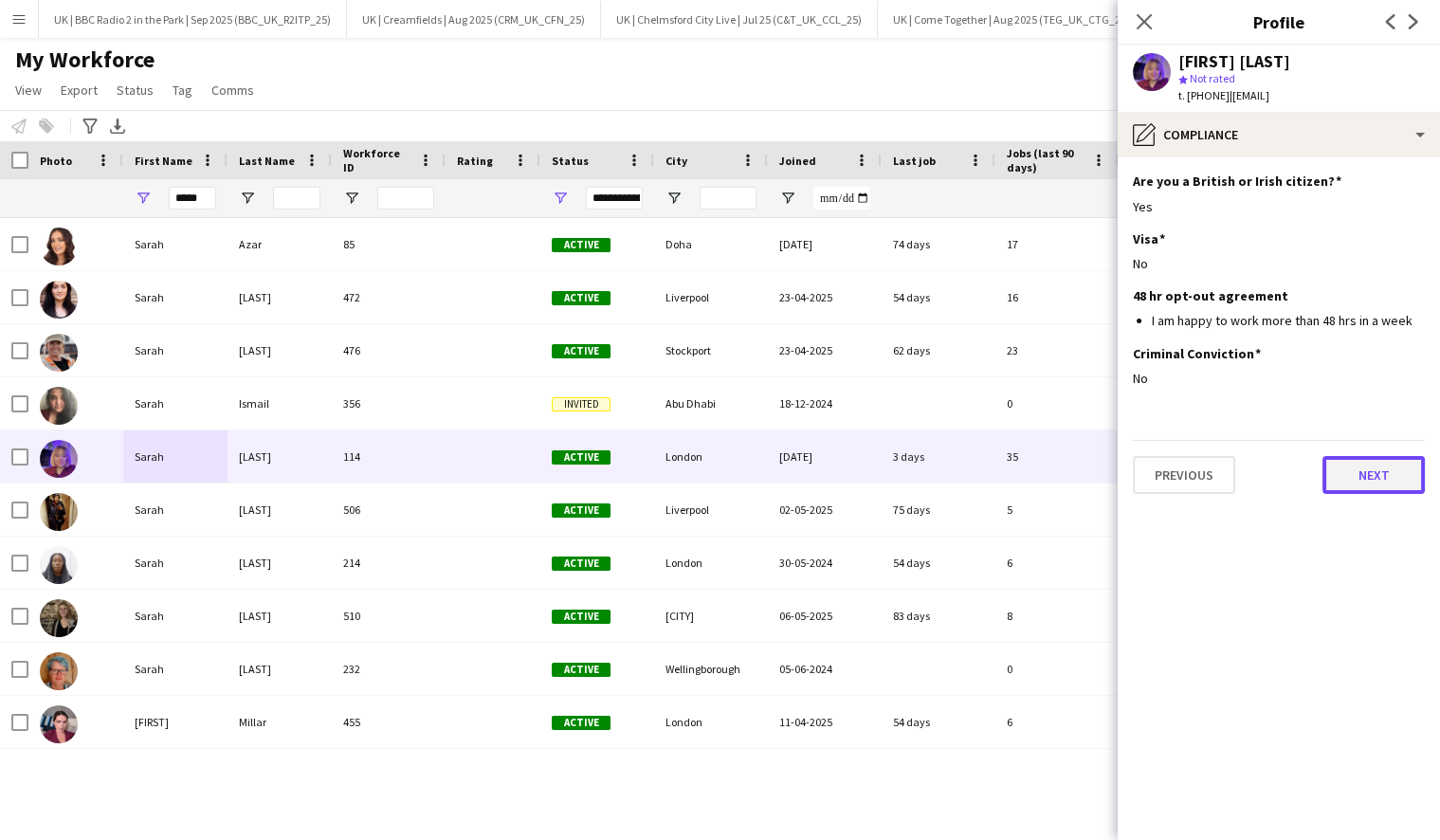click on "Next" 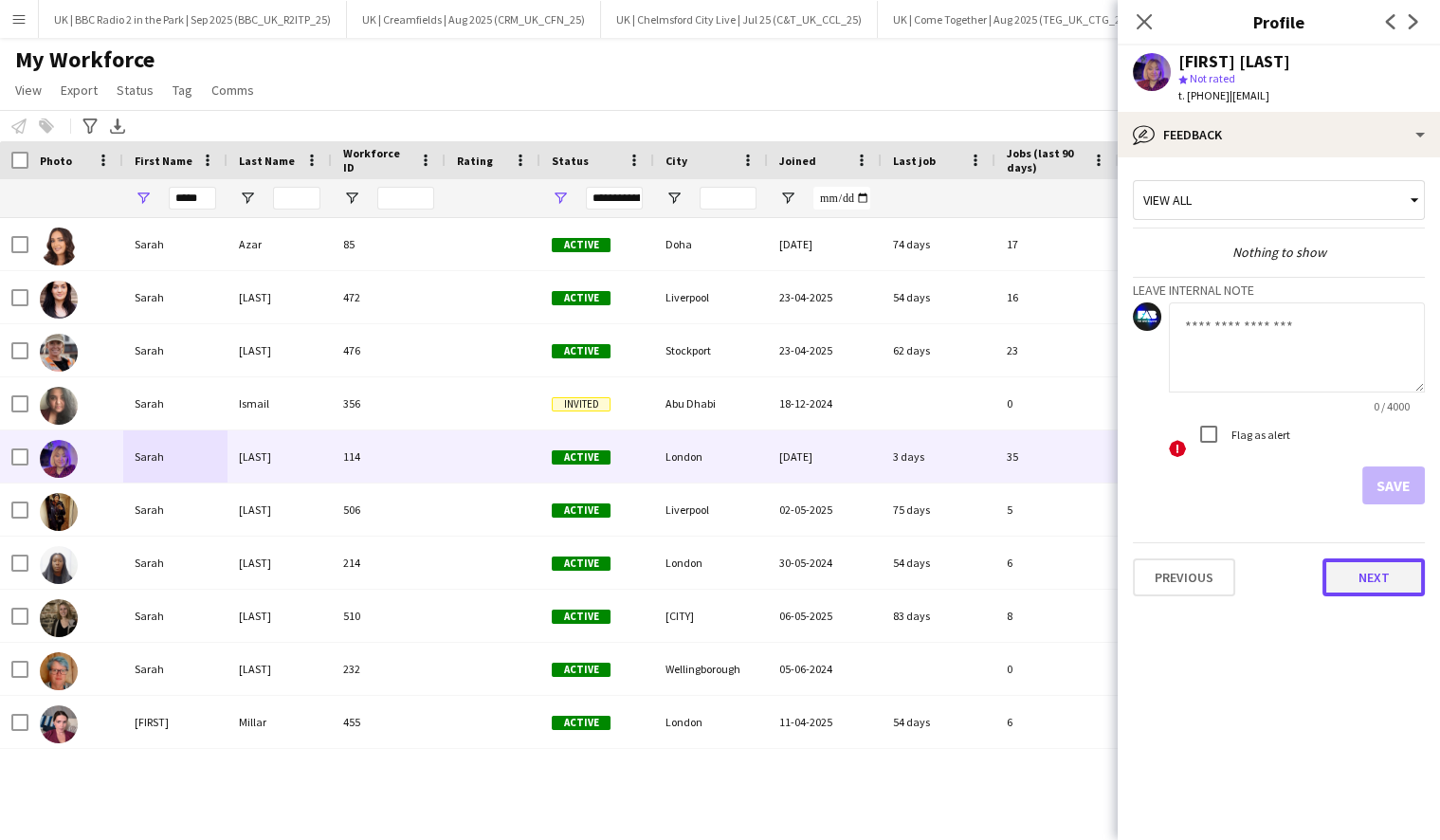 click on "Next" 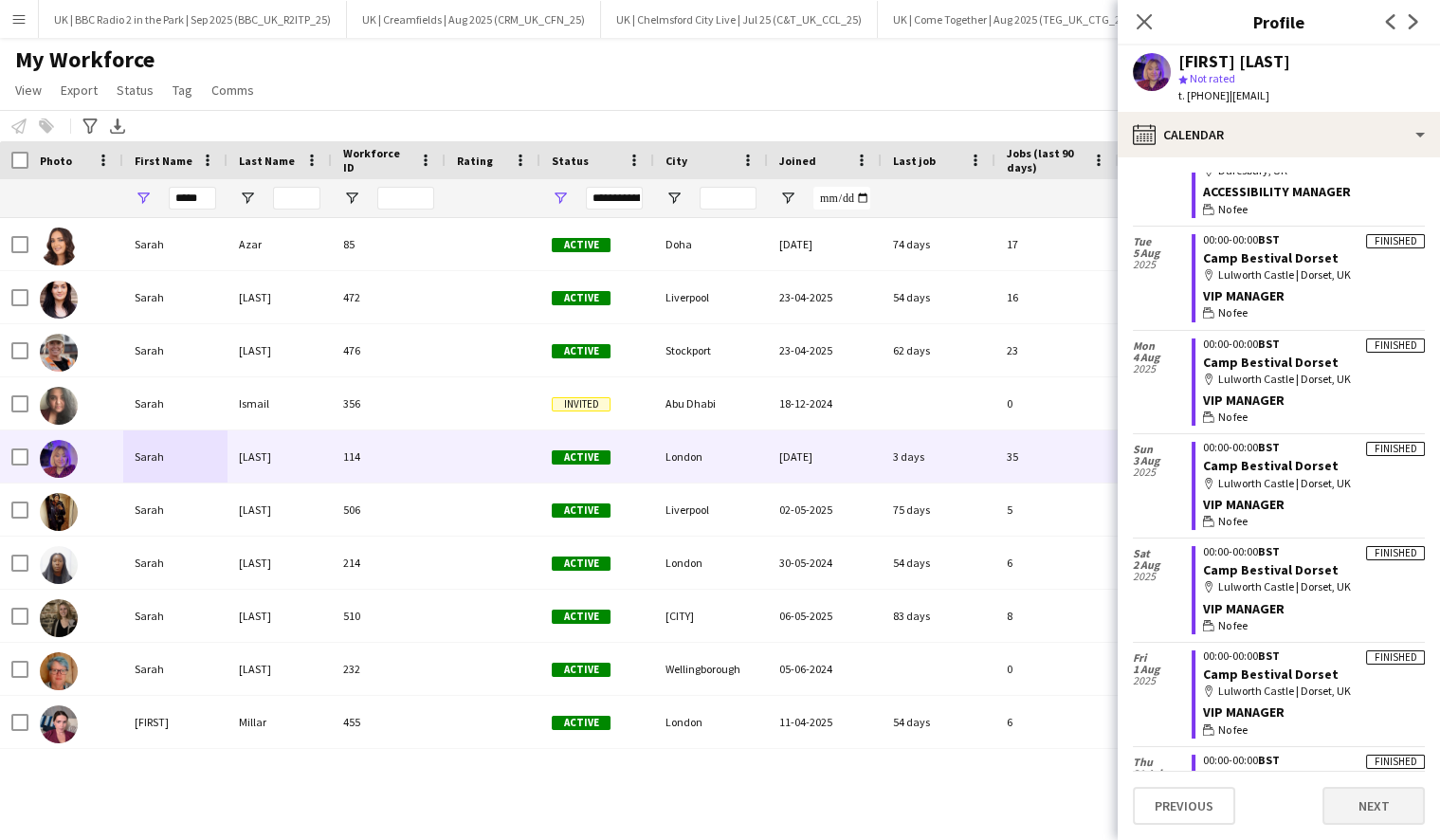 scroll, scrollTop: 938, scrollLeft: 0, axis: vertical 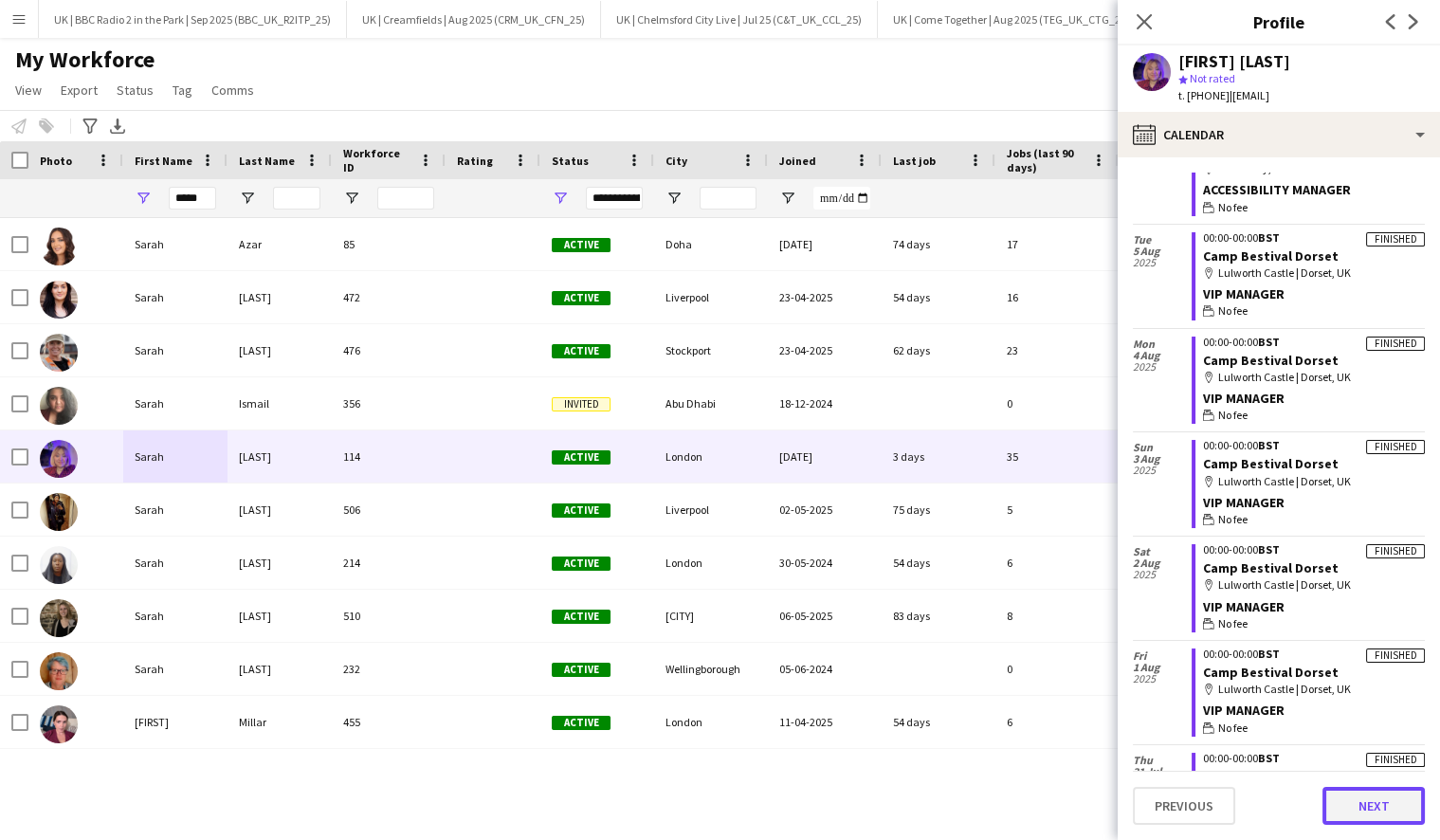 click on "Next" 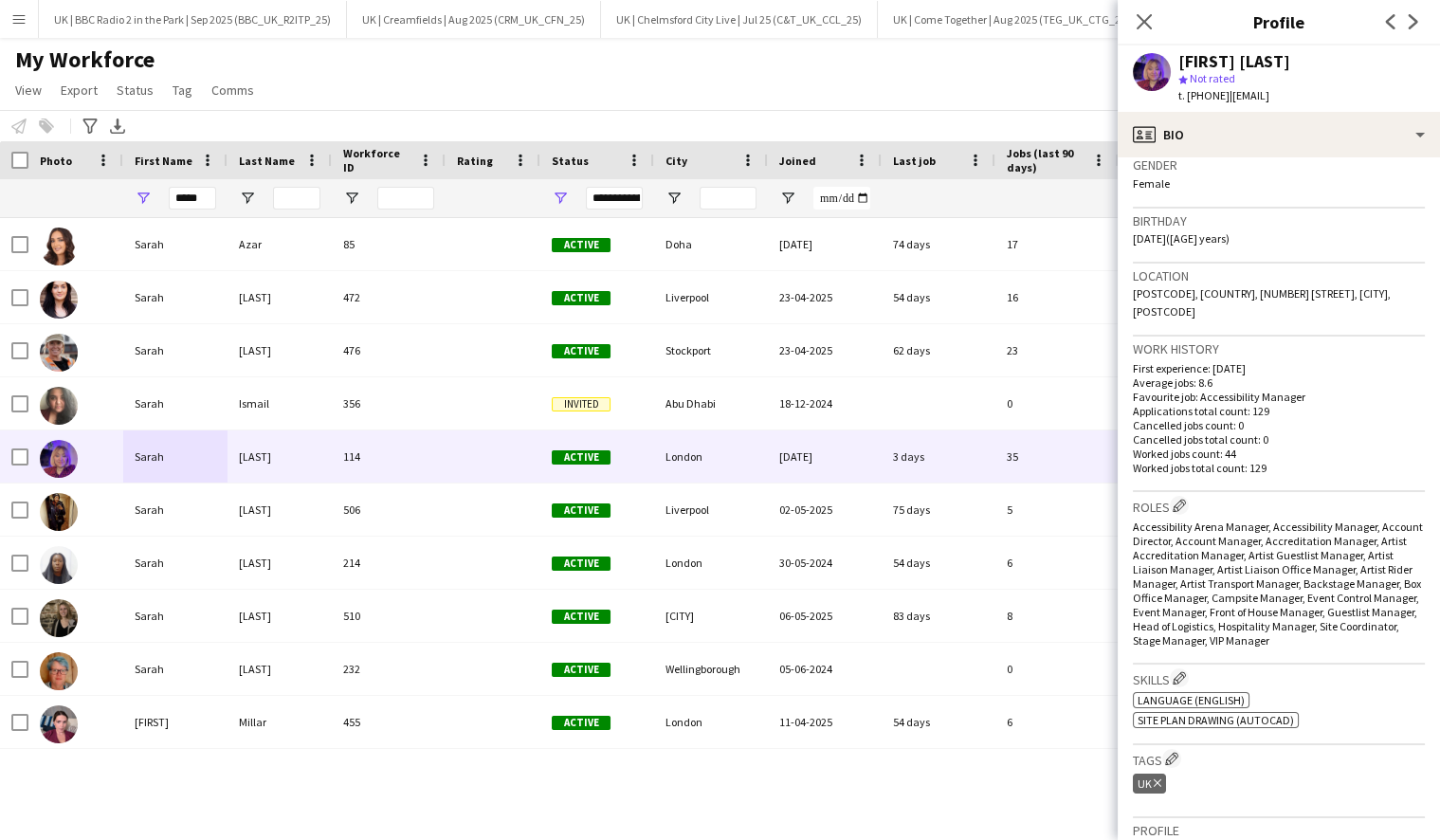 scroll, scrollTop: 307, scrollLeft: 0, axis: vertical 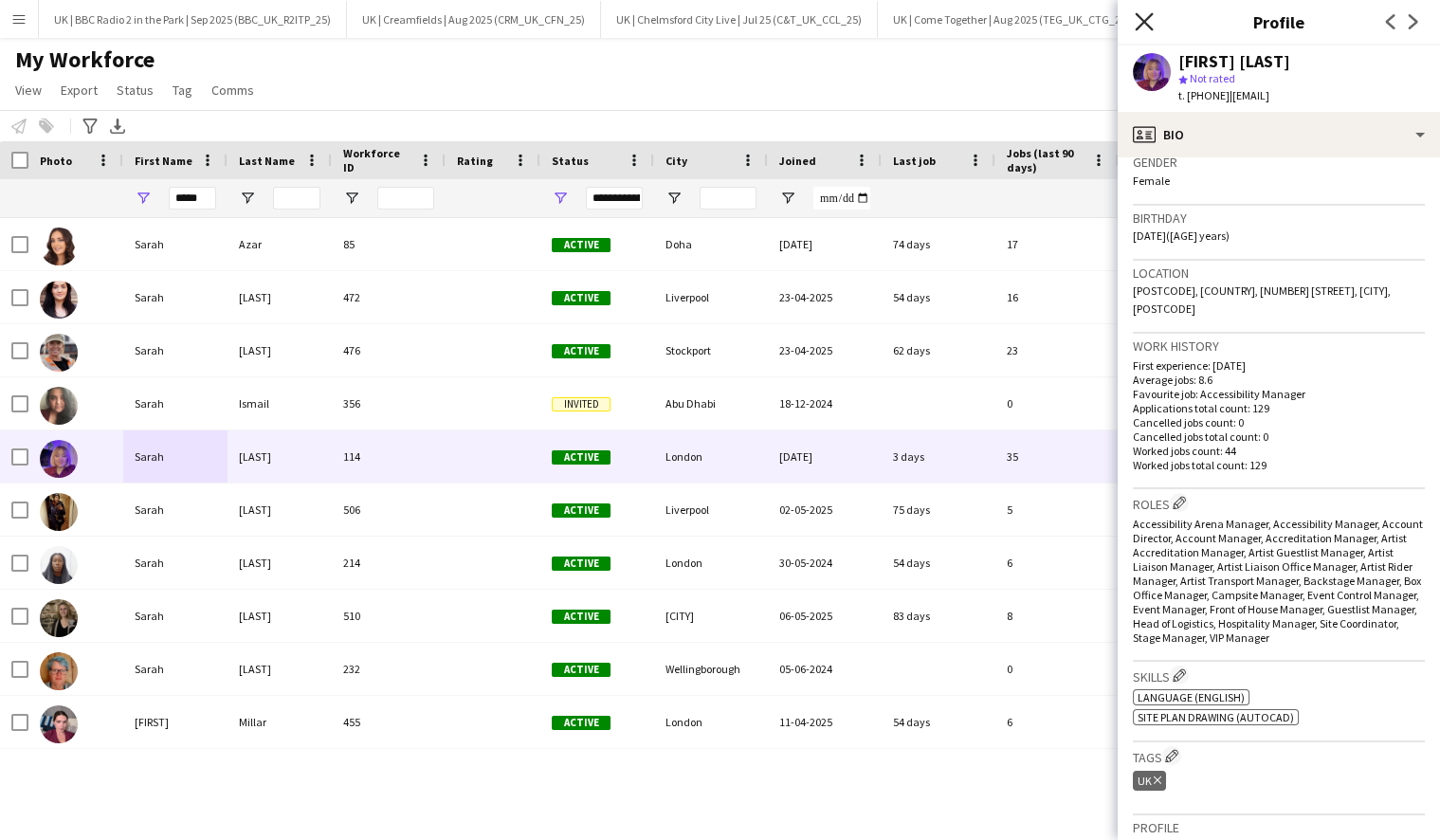 click on "Close pop-in" 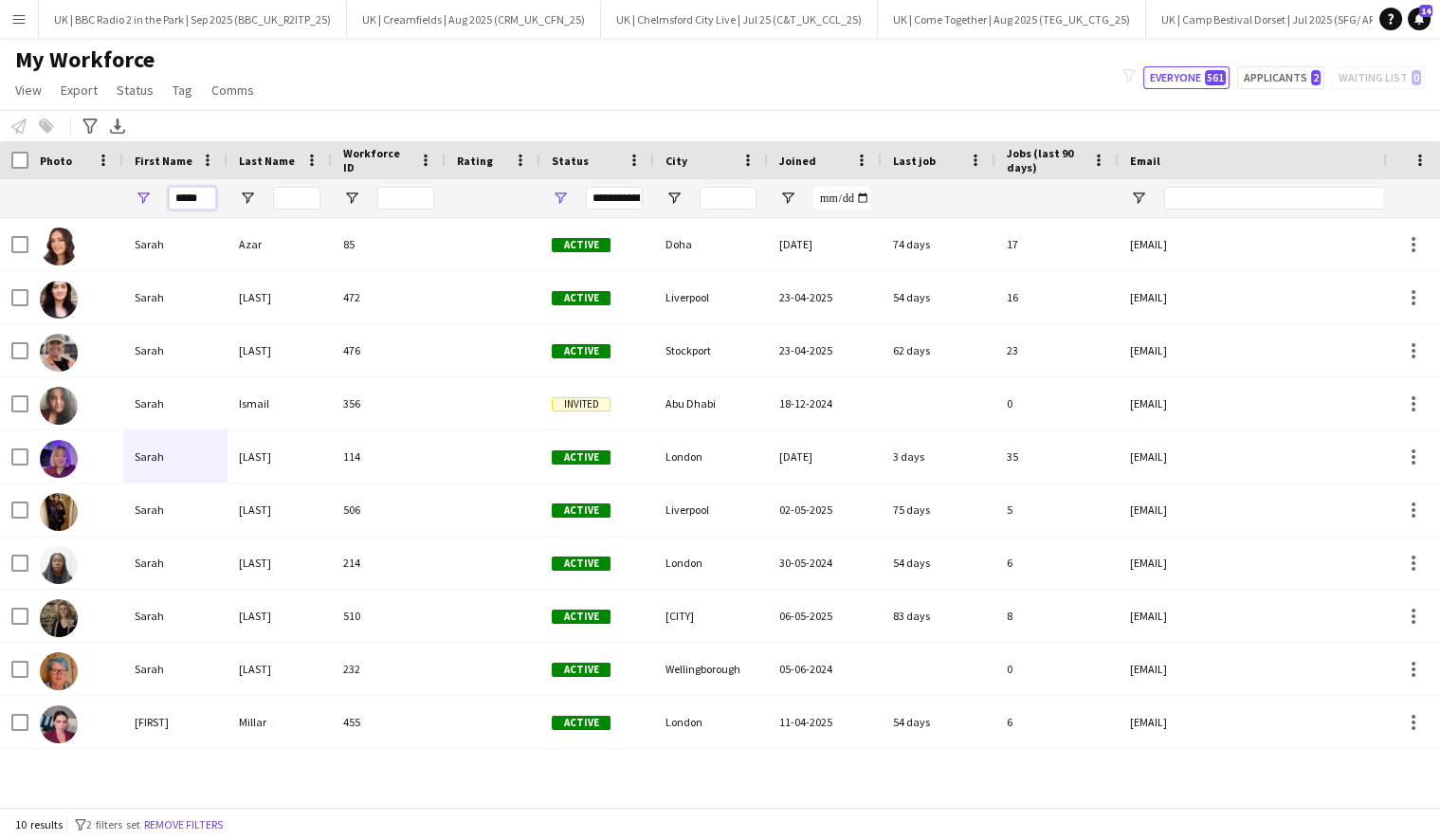 click on "*****" at bounding box center (192, 198) 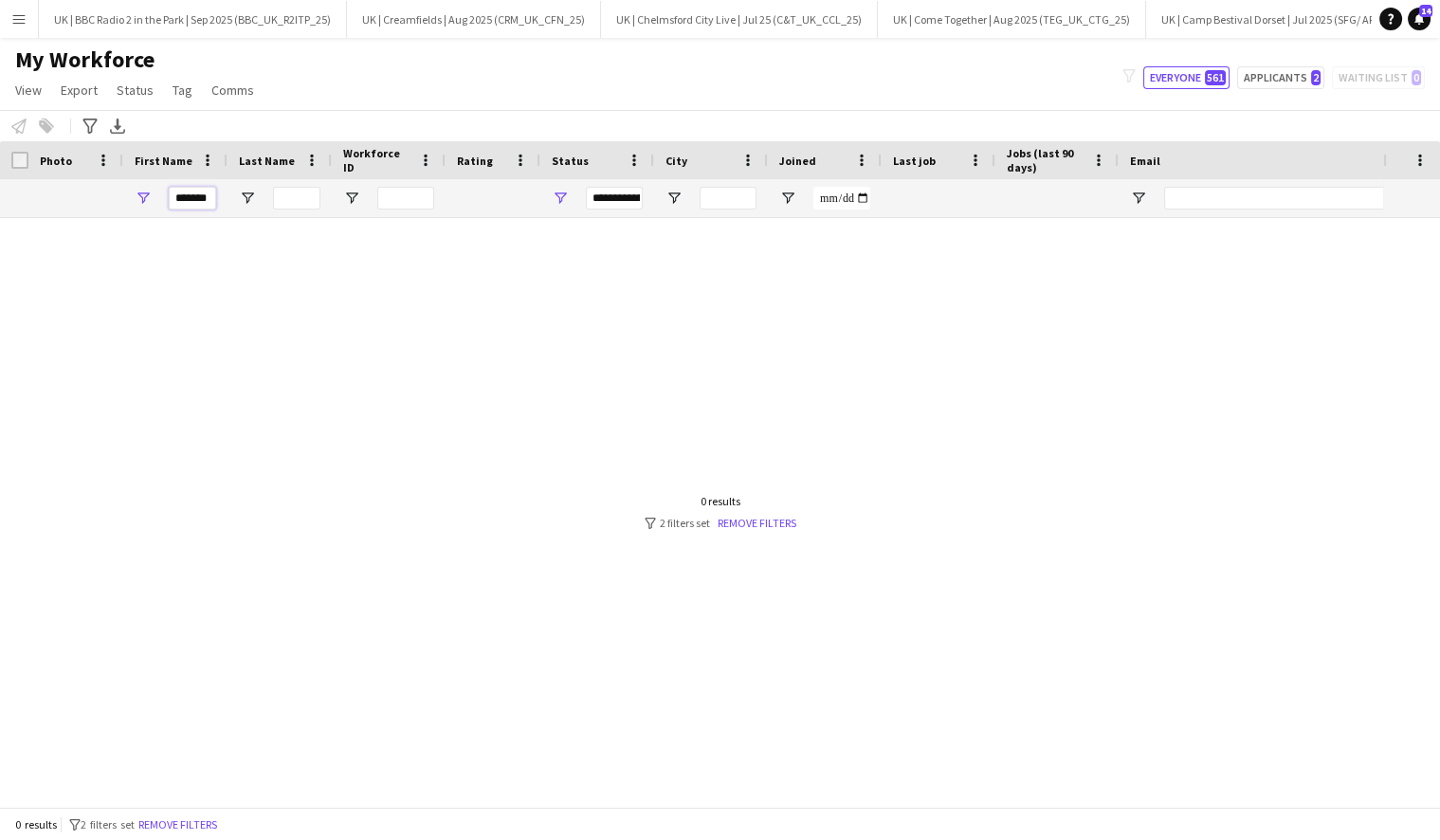 scroll, scrollTop: 0, scrollLeft: 0, axis: both 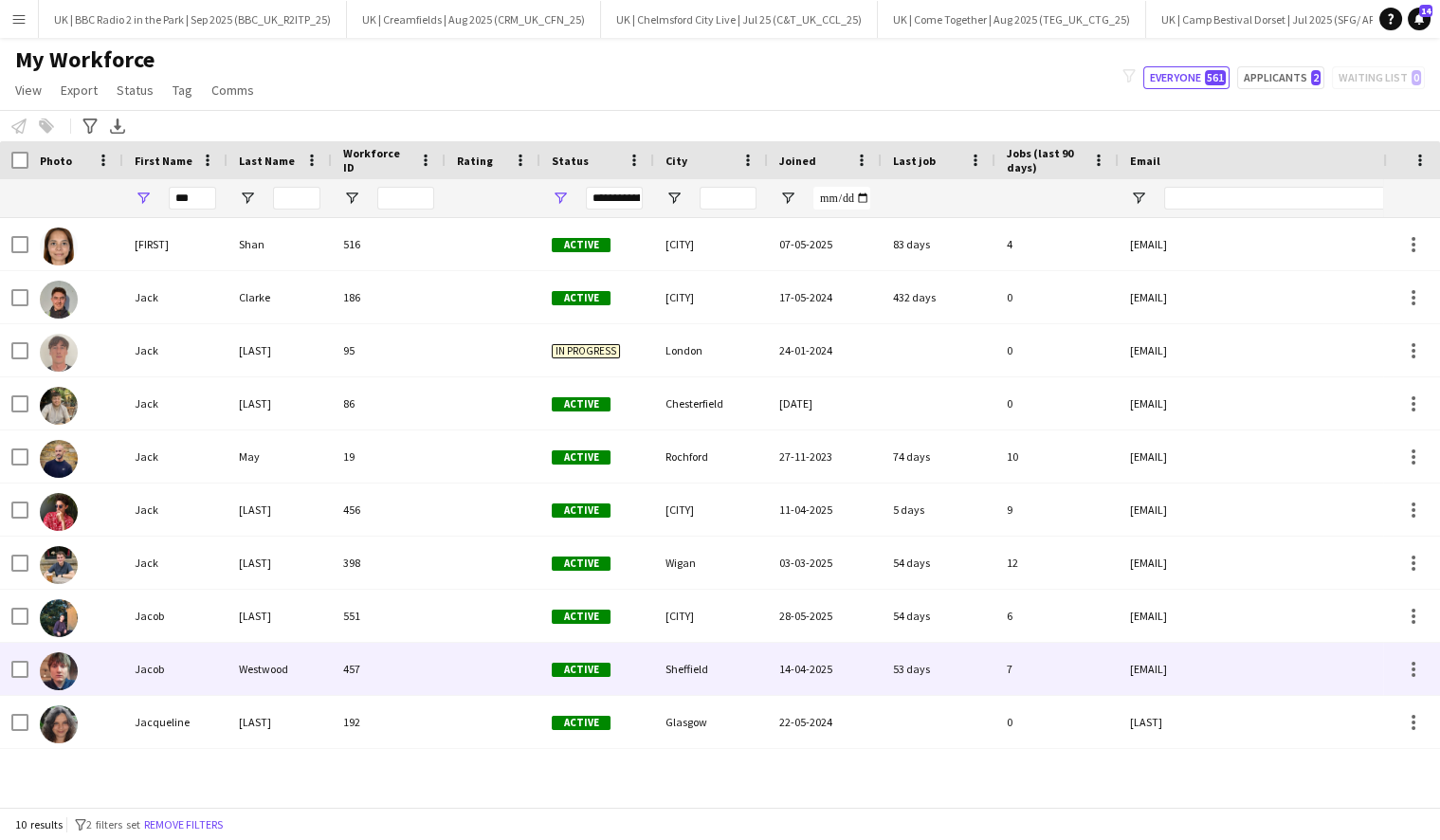 click on "Jacob" at bounding box center (175, 668) 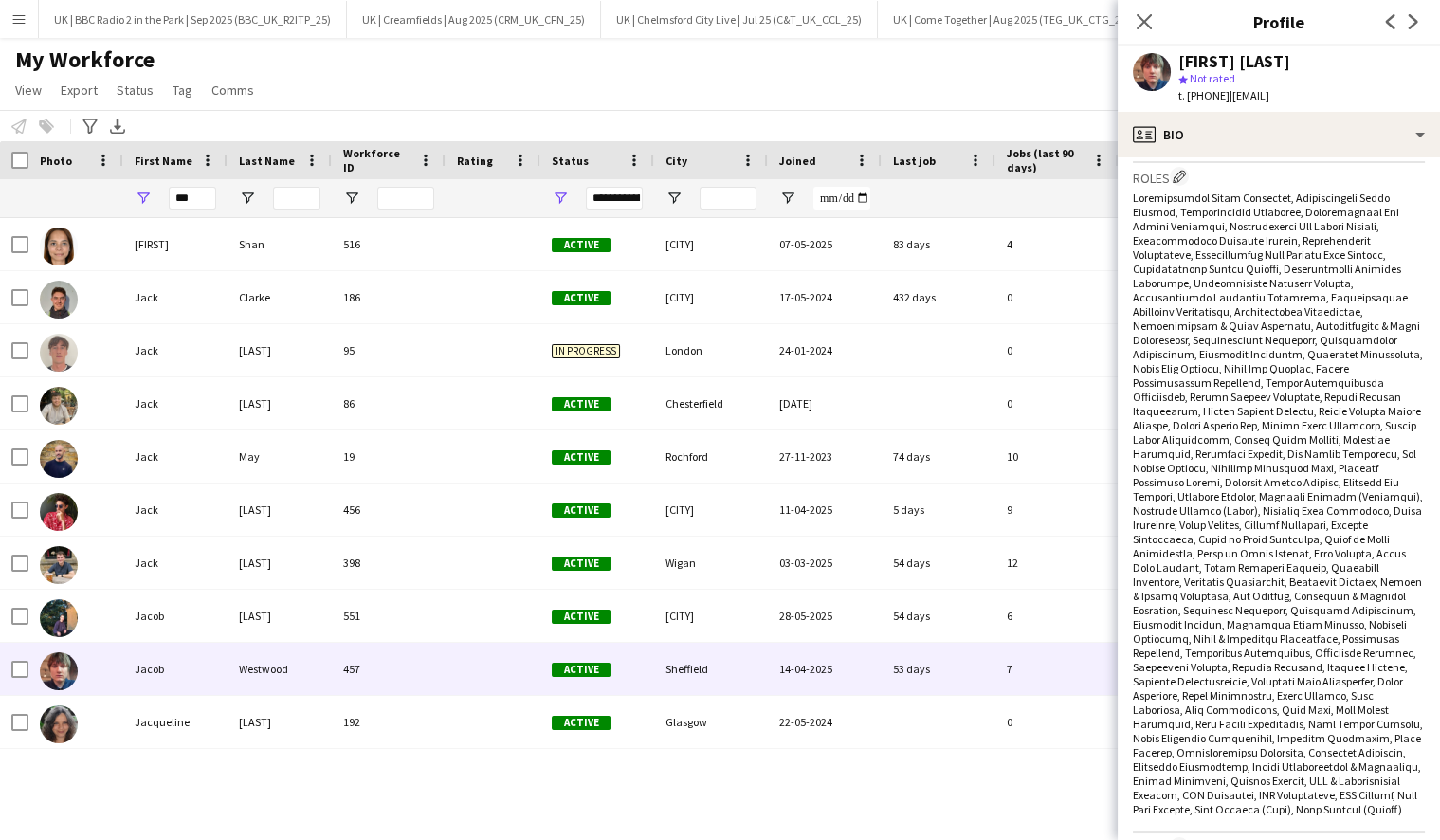 scroll, scrollTop: 1144, scrollLeft: 0, axis: vertical 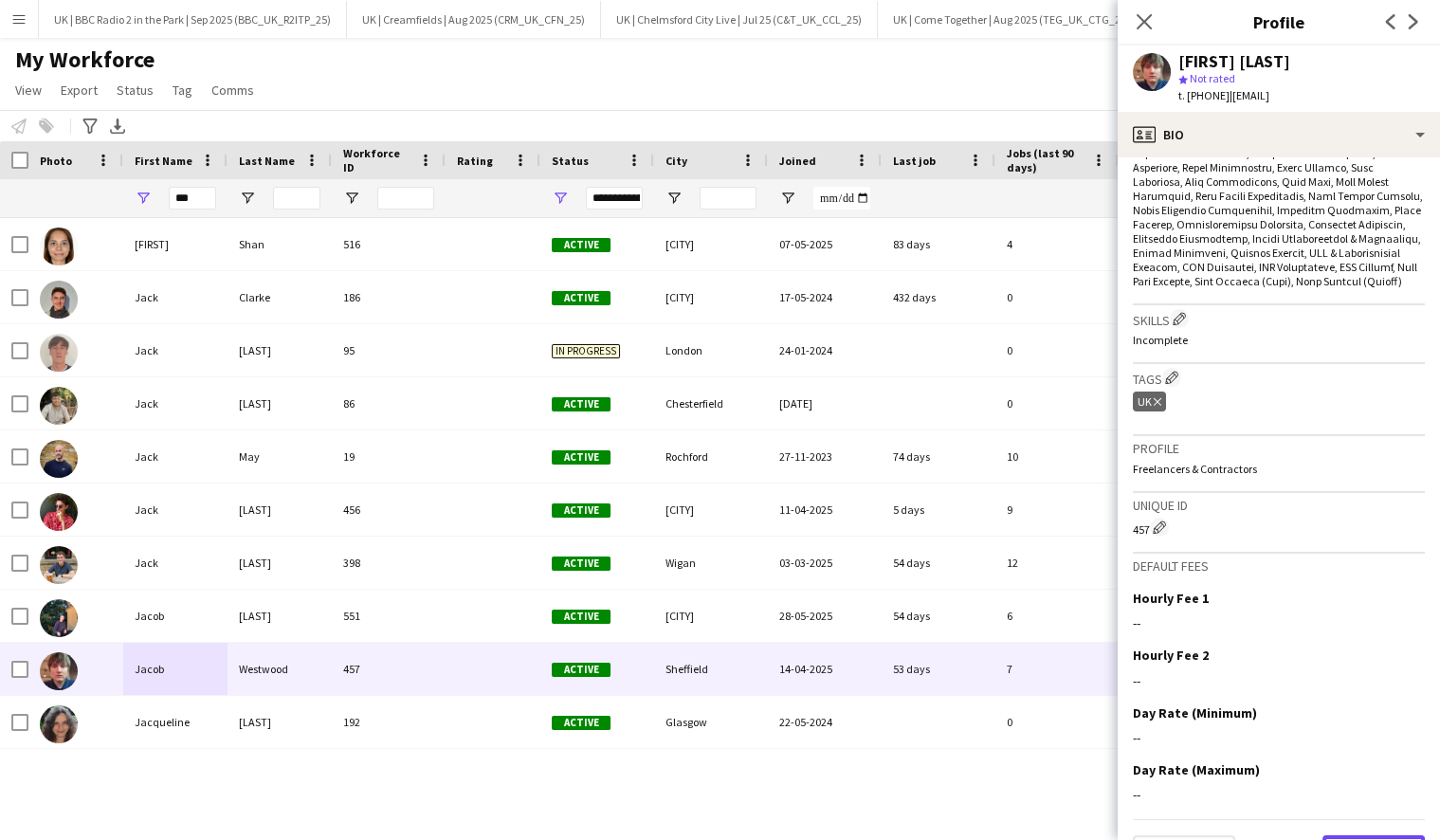 click on "Next" 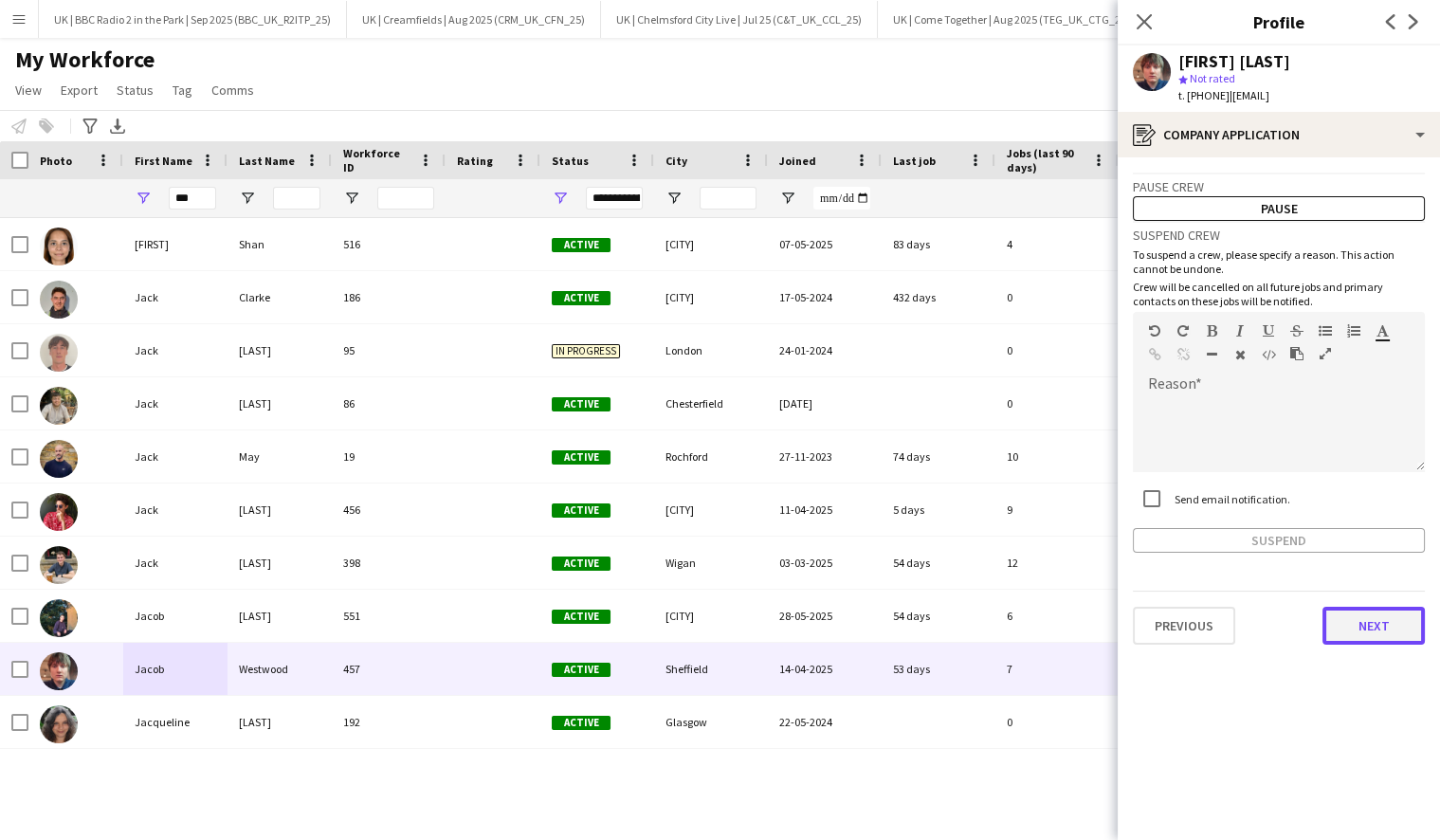 click on "Next" 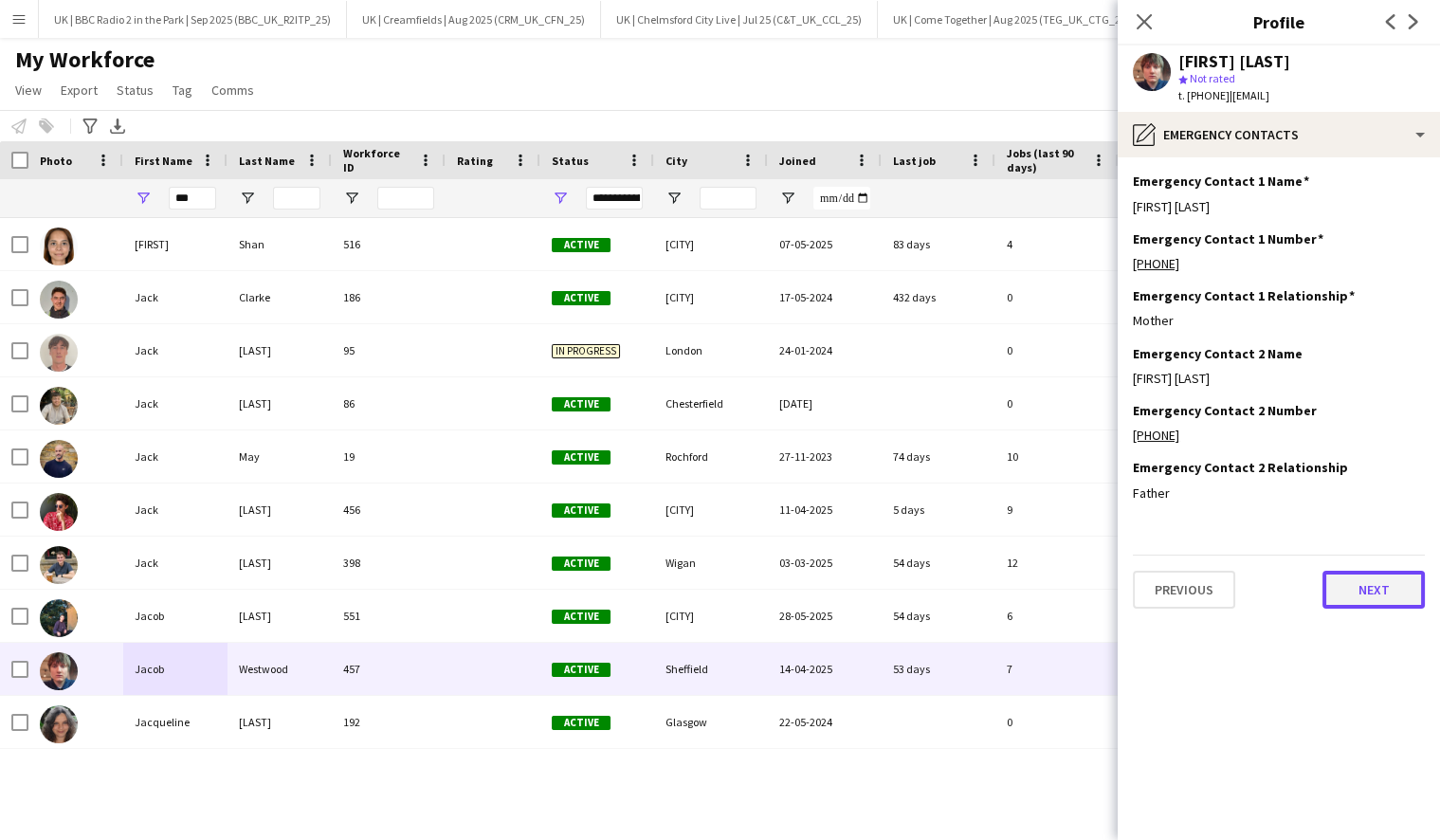 click on "Next" 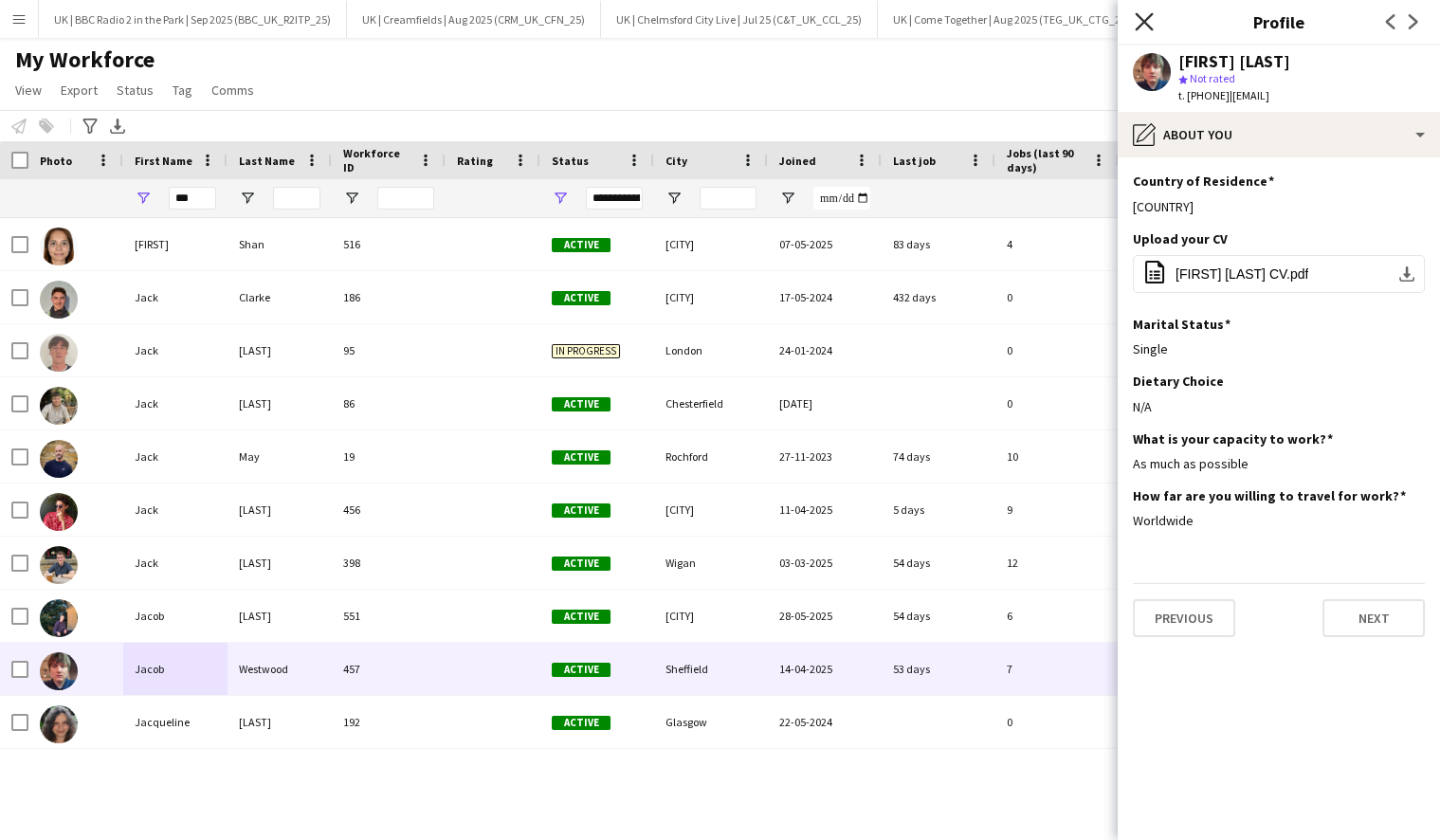 click on "Close pop-in" 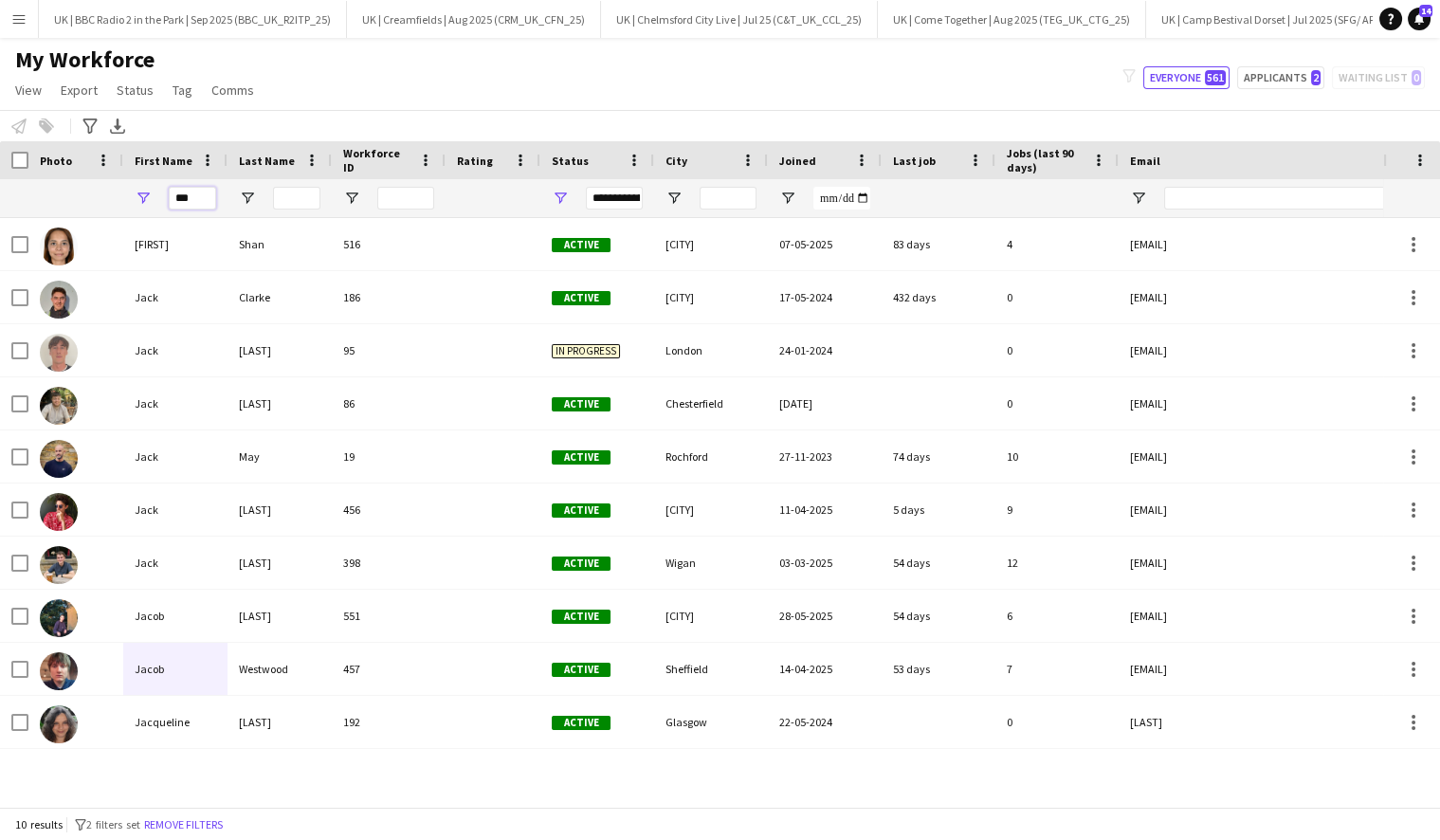 click on "***" at bounding box center (192, 198) 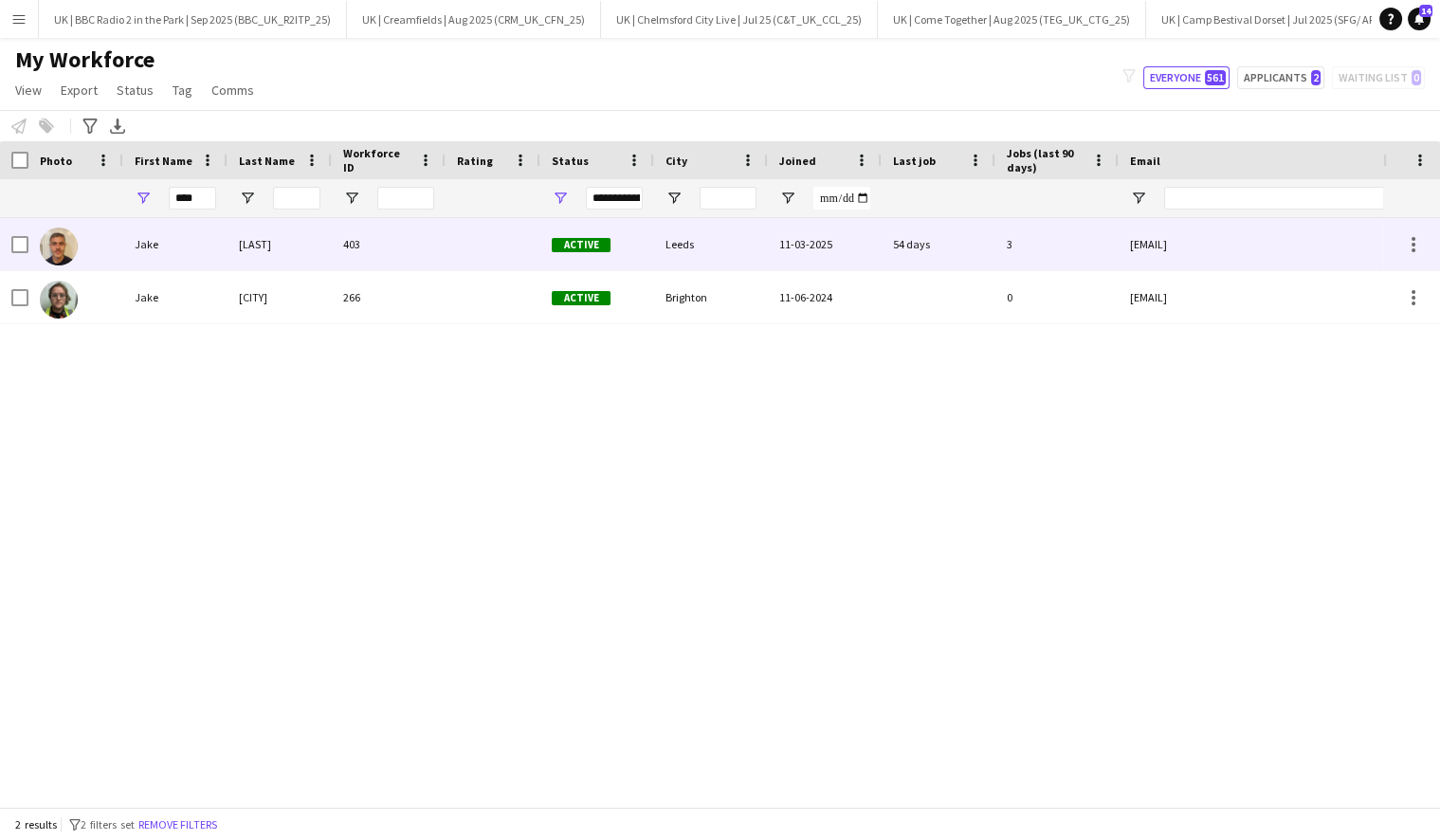 click on "Jake" at bounding box center [175, 244] 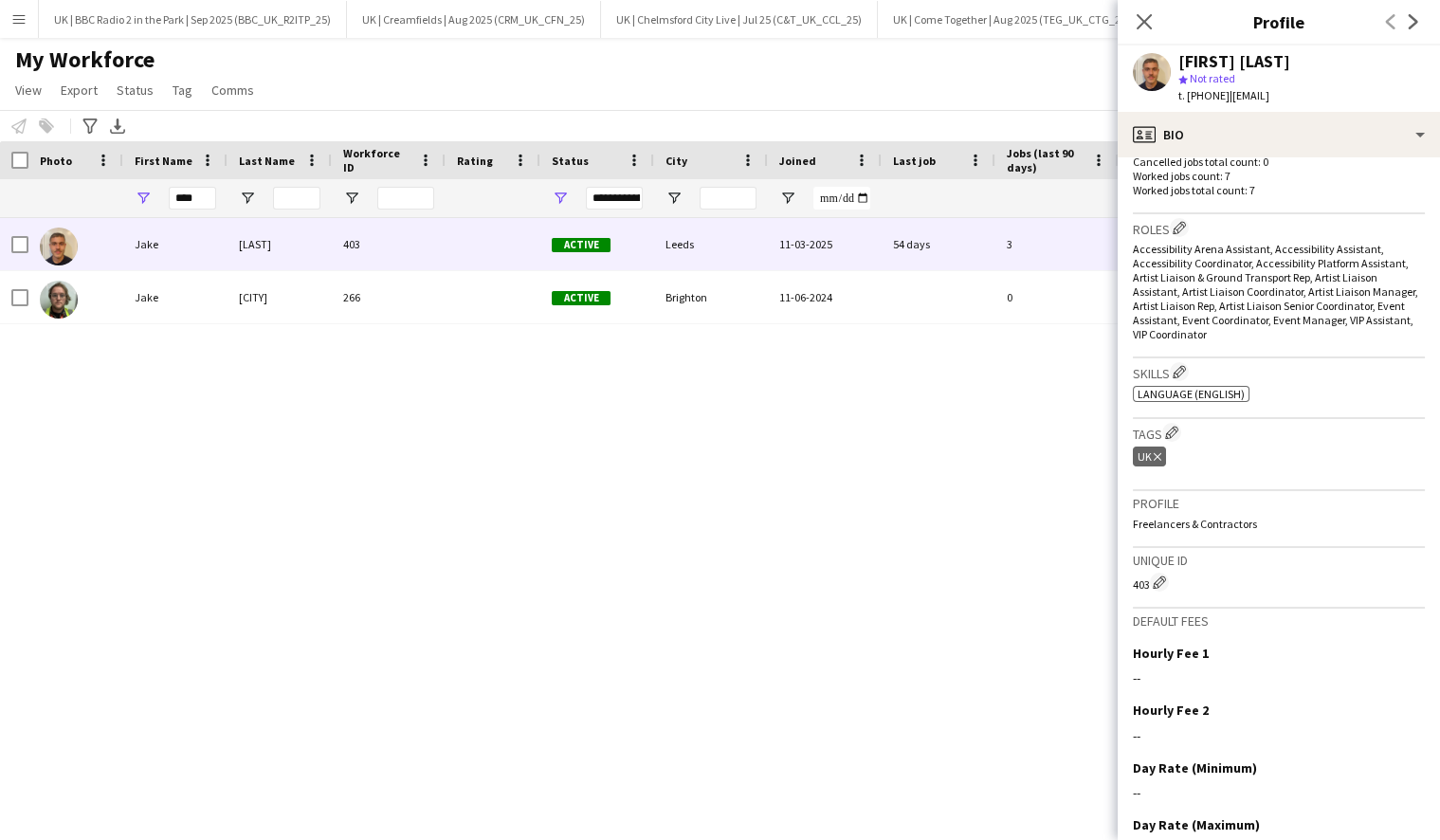 scroll, scrollTop: 662, scrollLeft: 0, axis: vertical 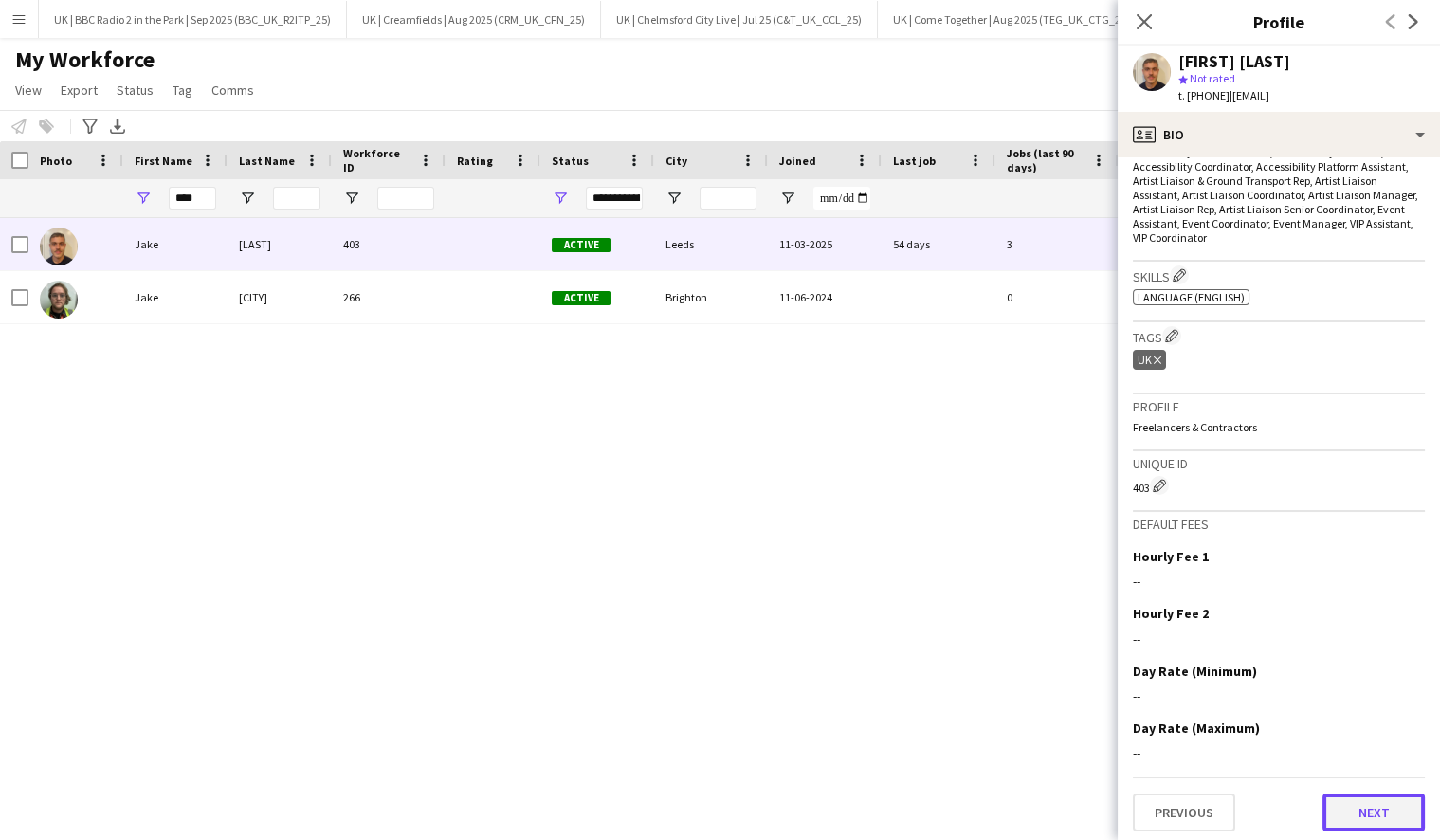 click on "Next" 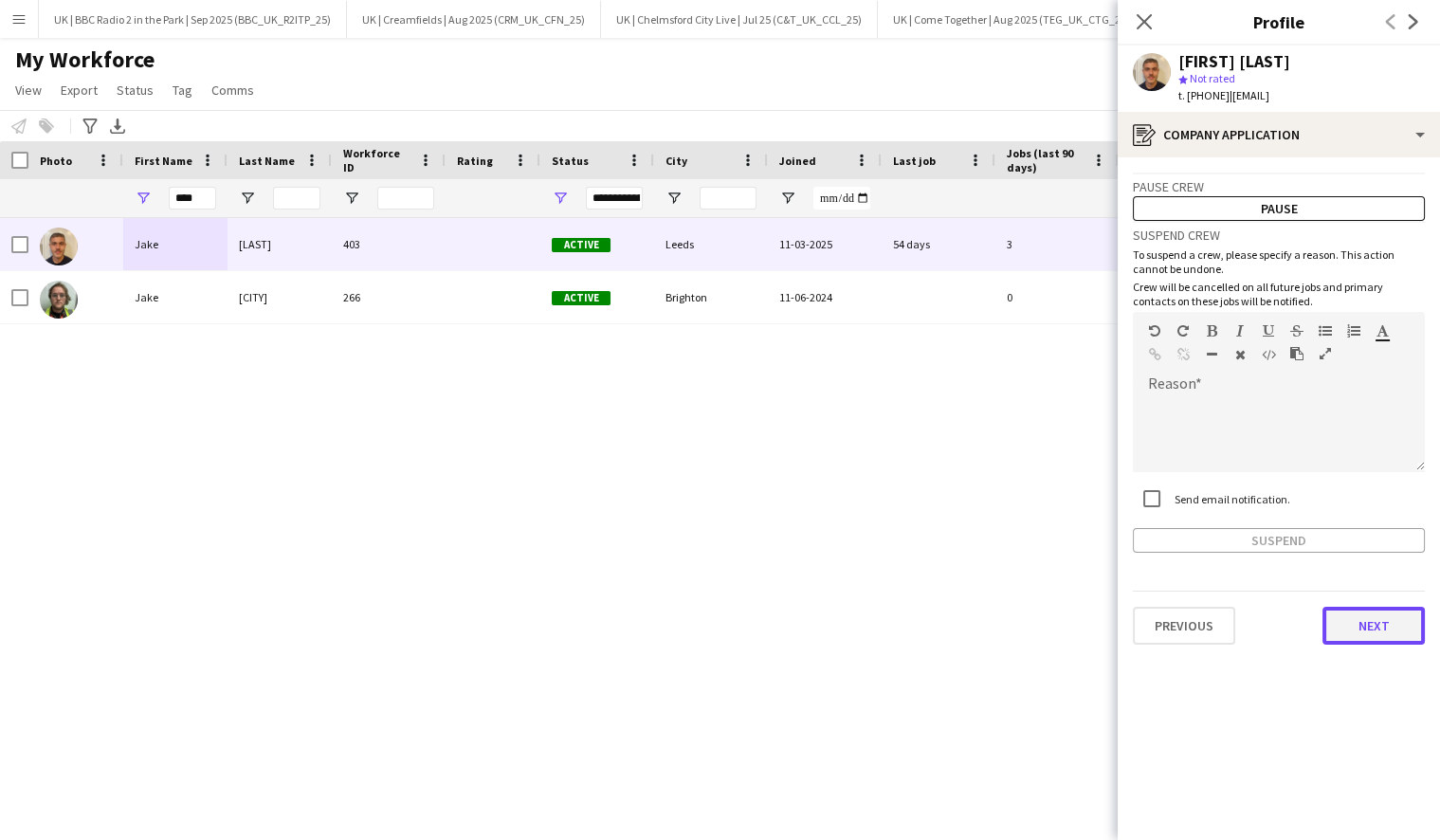 click on "Next" 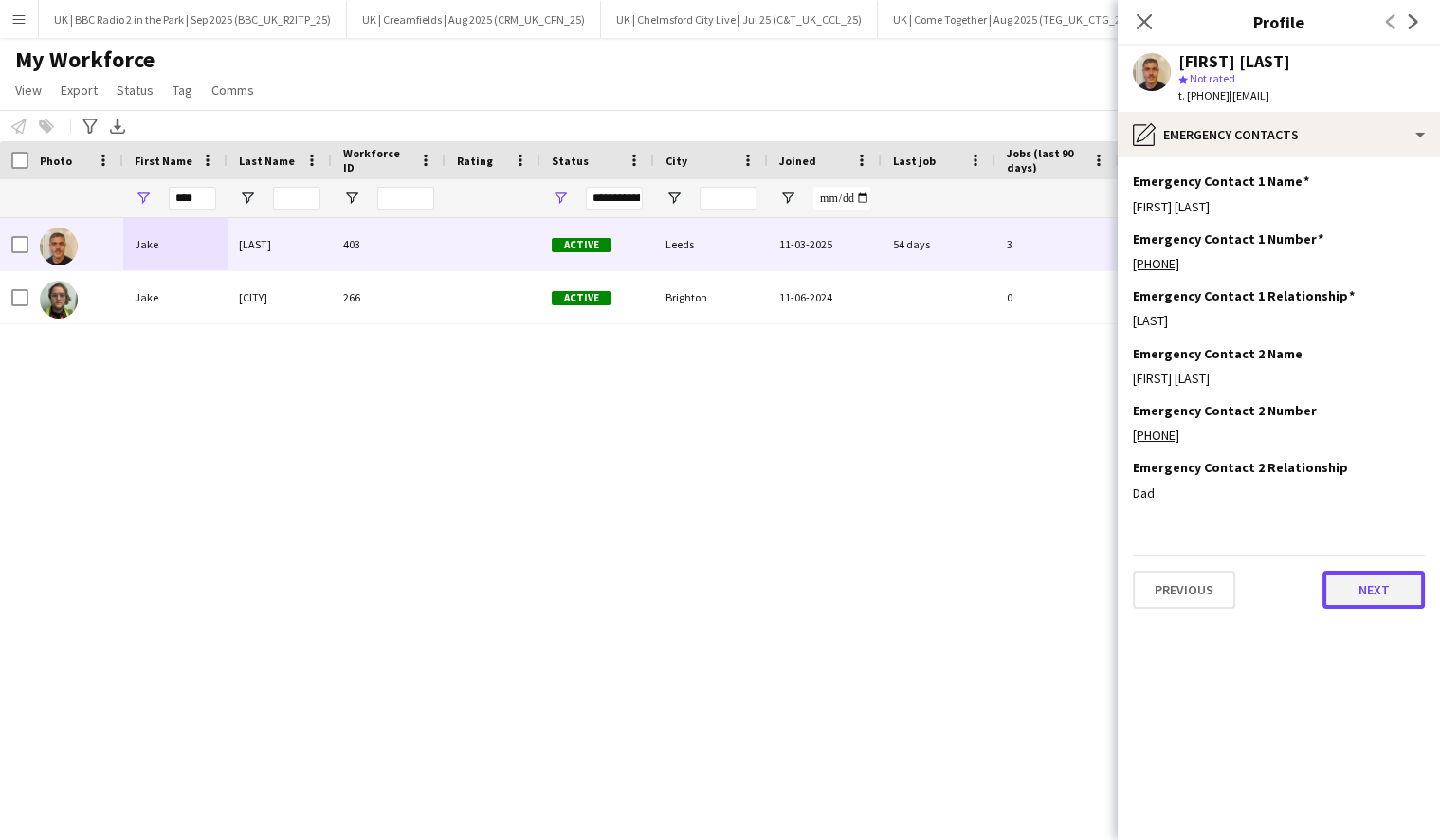 click on "Next" 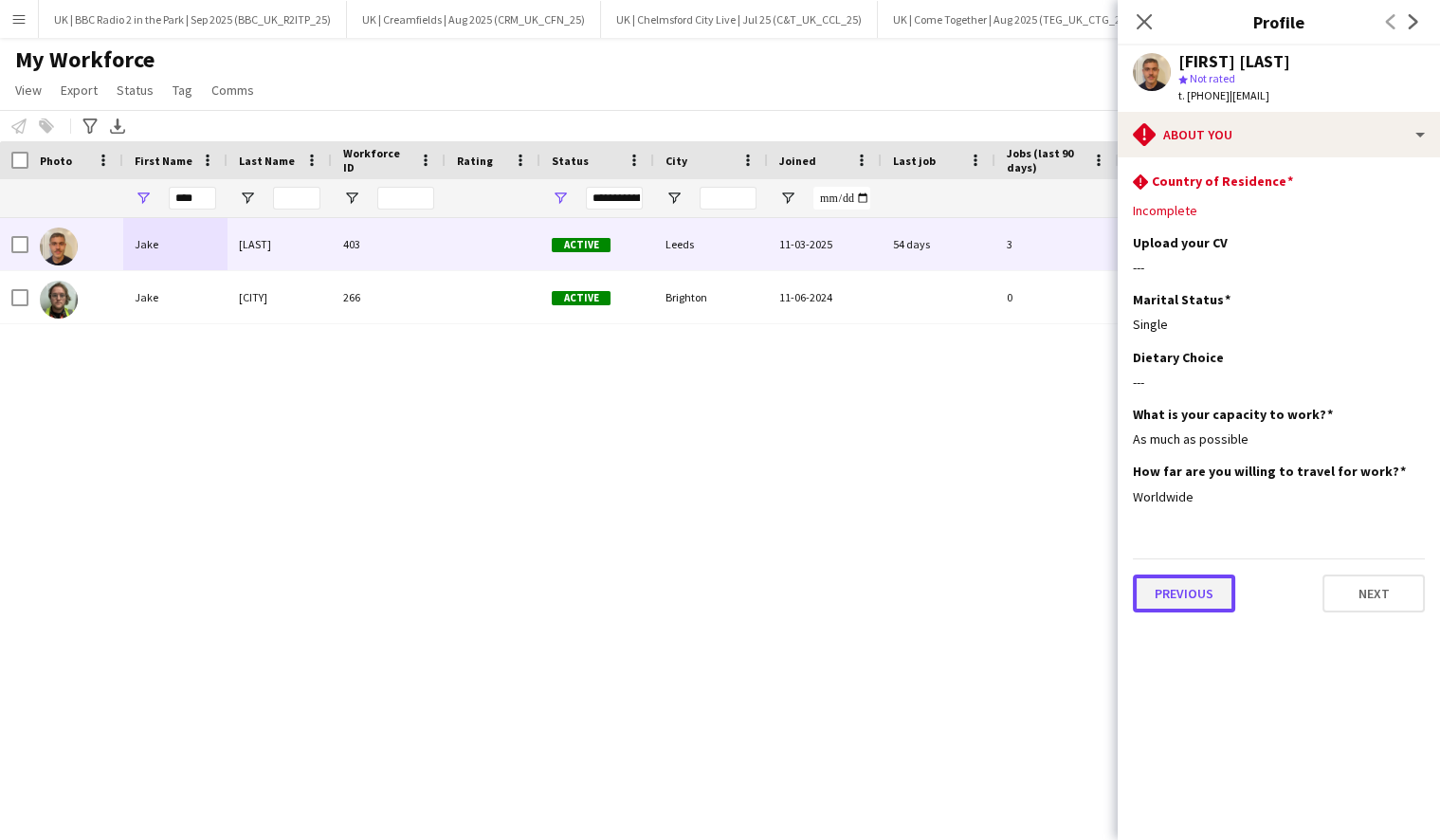 click on "Previous" 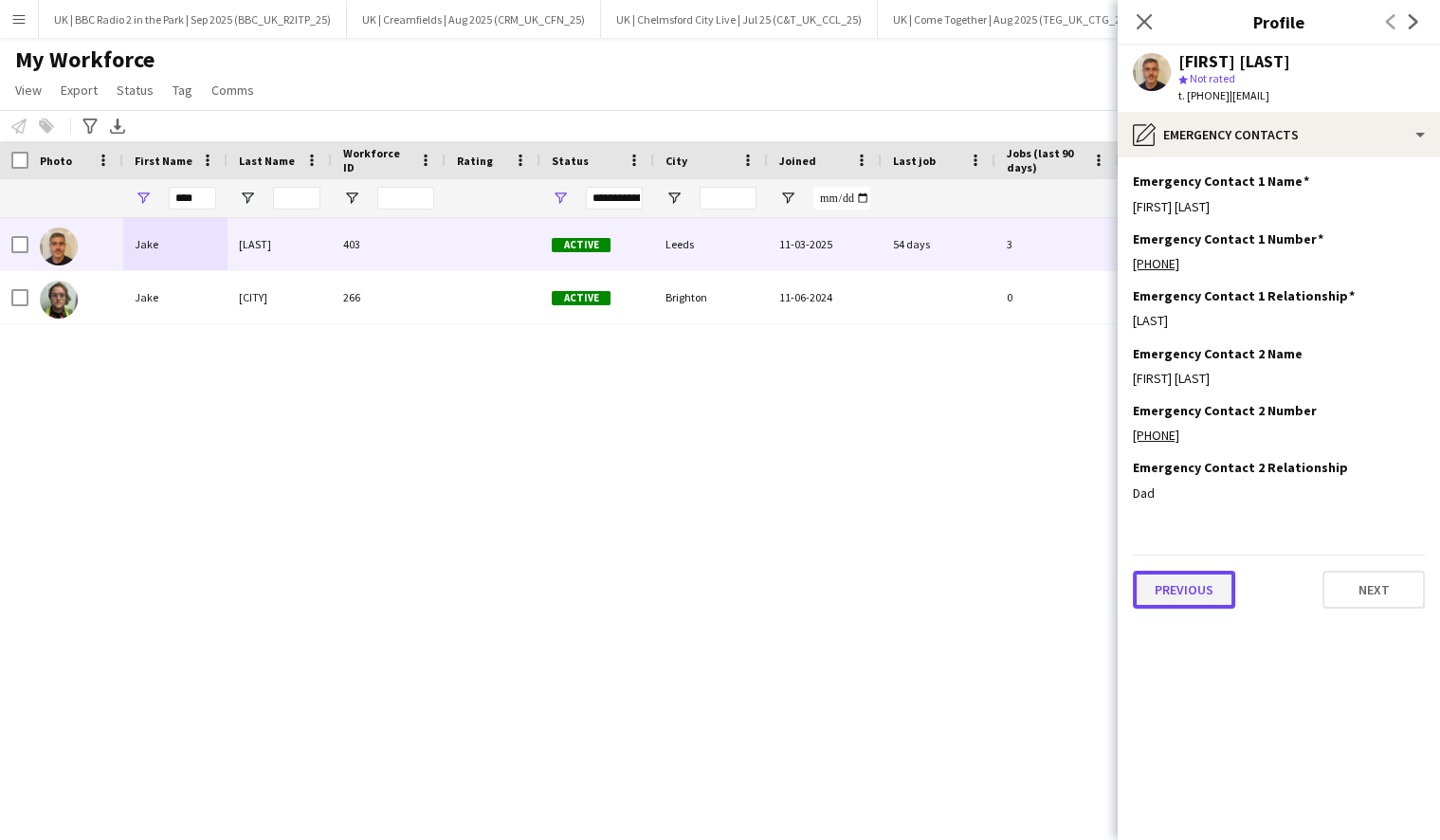 click on "Previous" 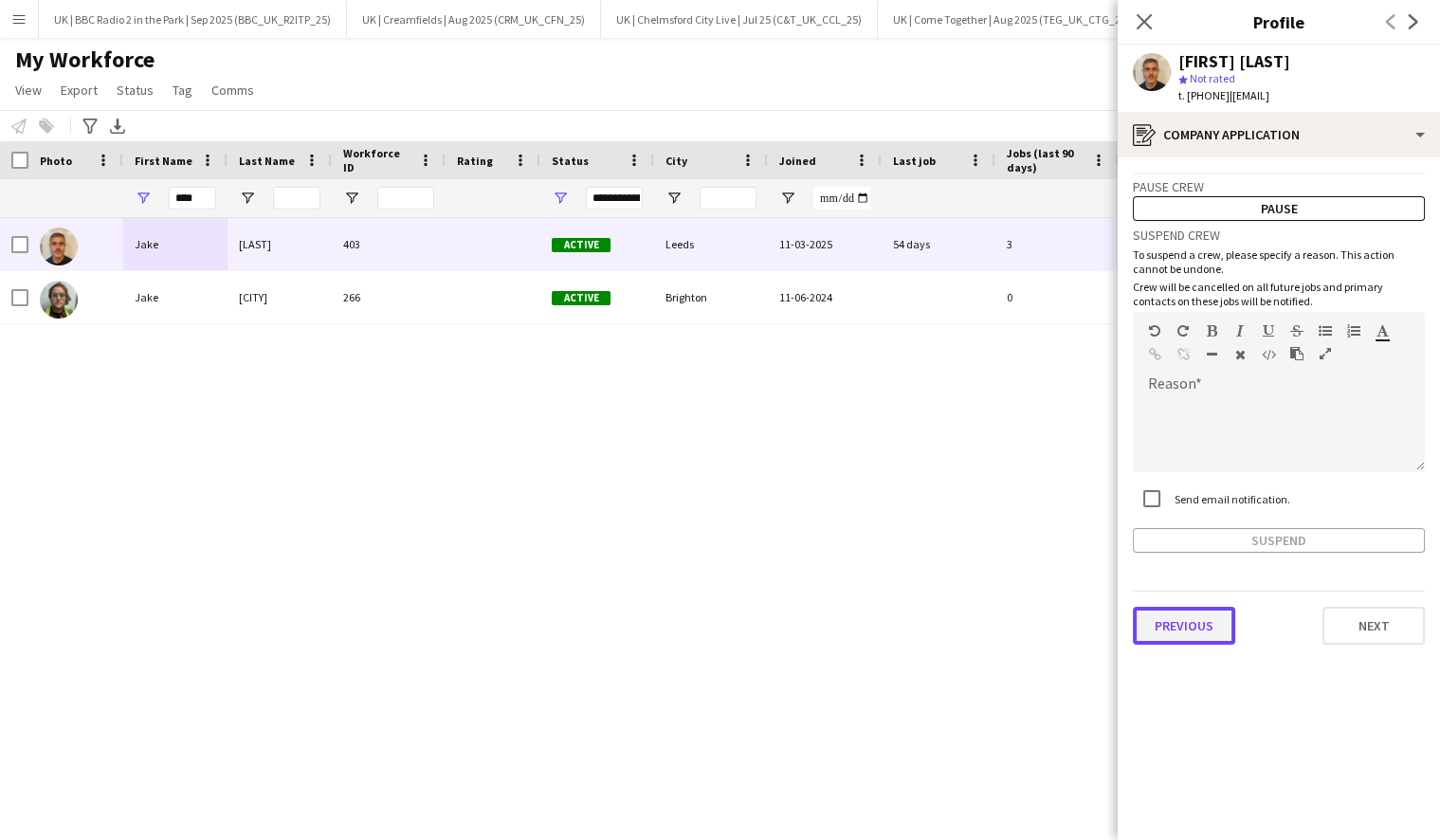 click on "Previous" 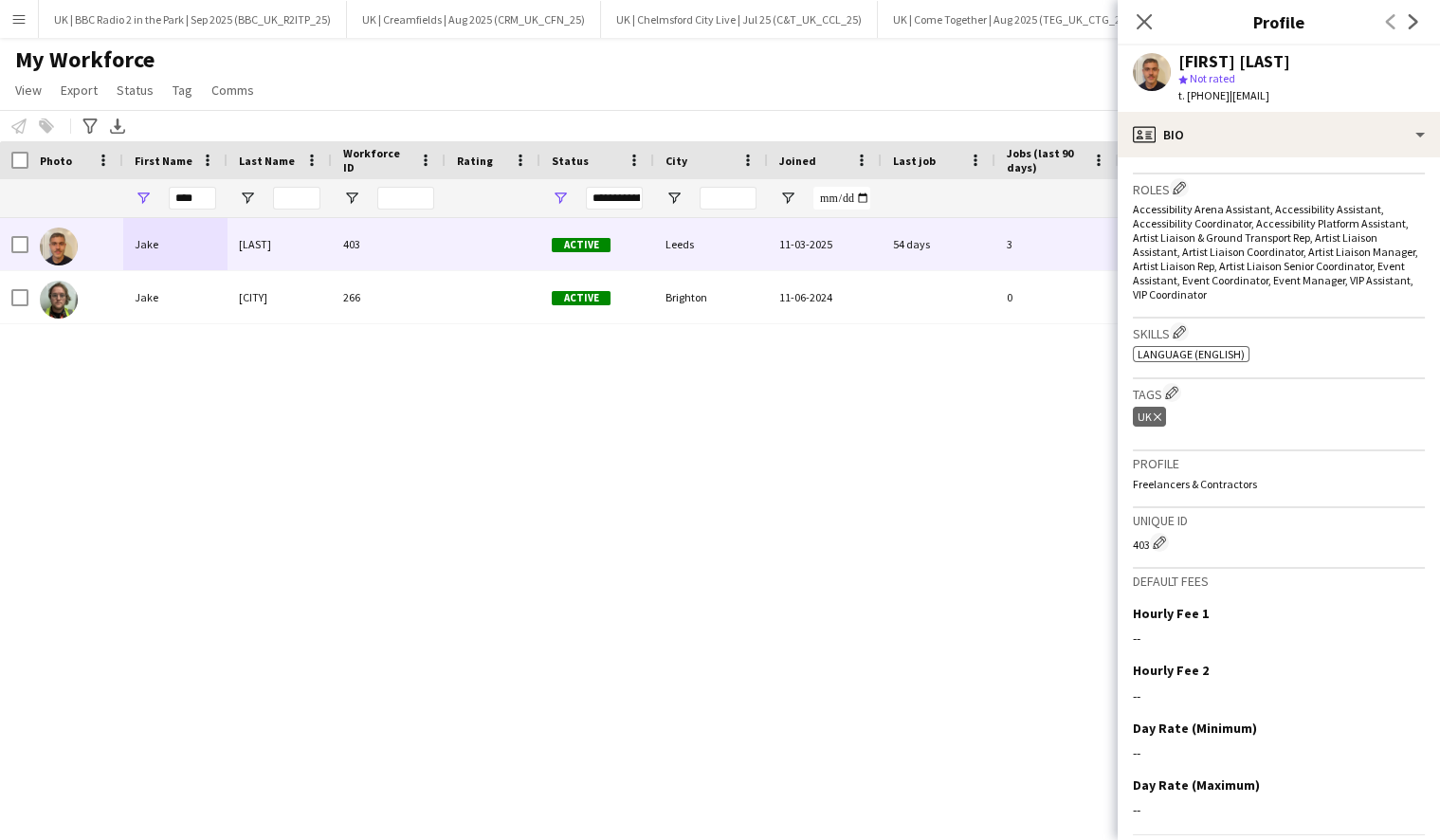 scroll, scrollTop: 662, scrollLeft: 0, axis: vertical 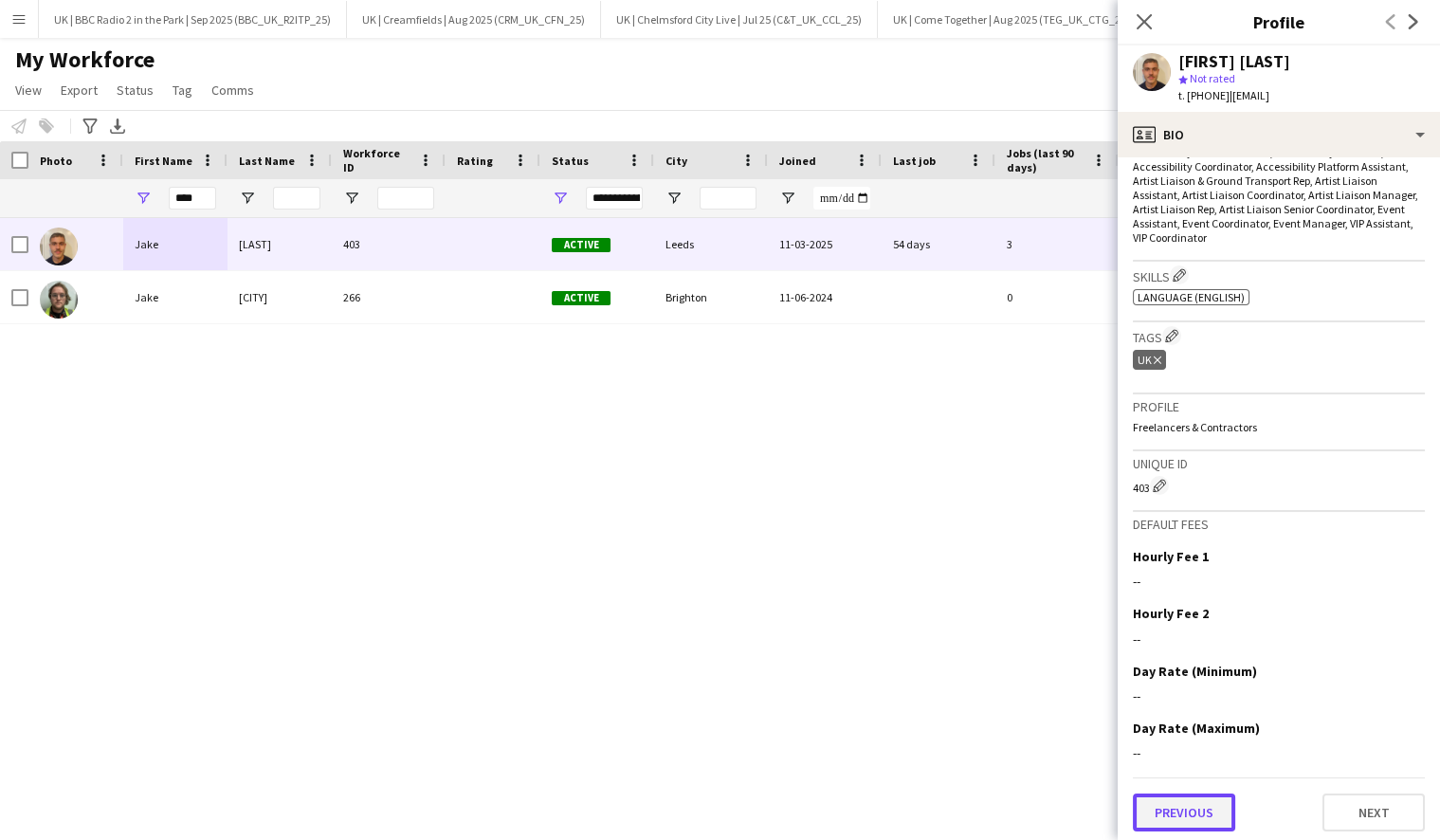 click on "Previous" 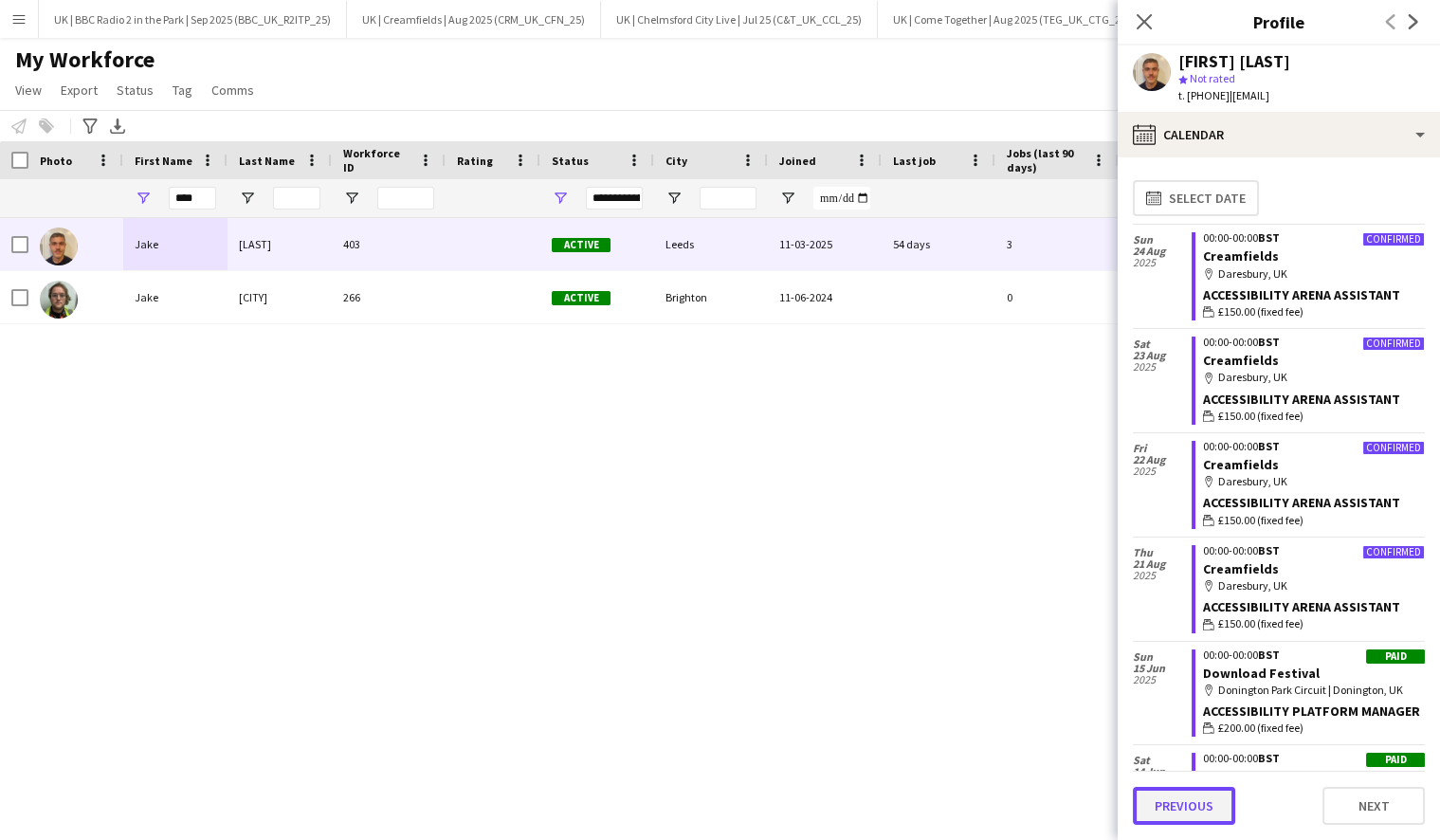 click on "Previous" 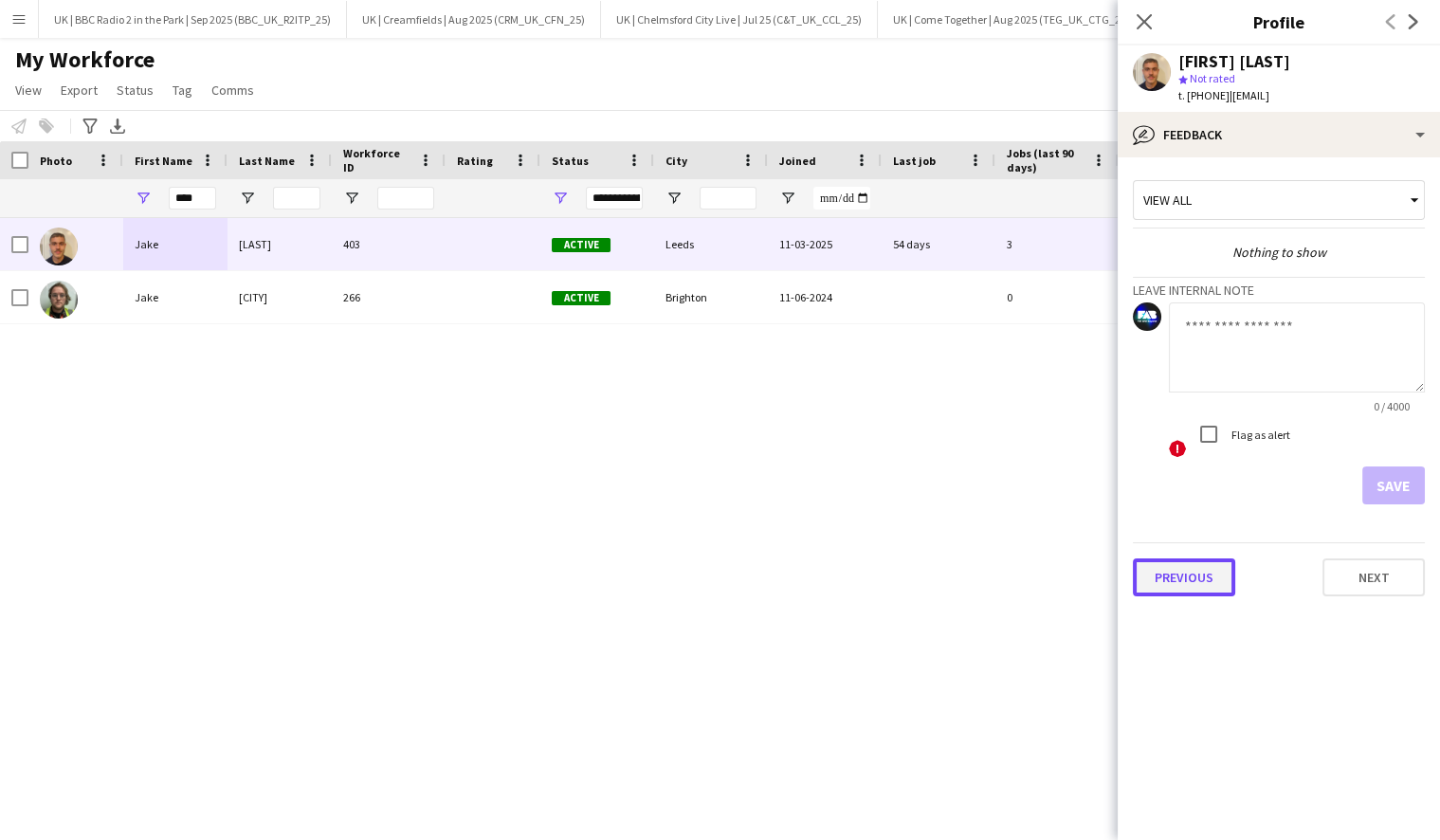 click on "Previous" 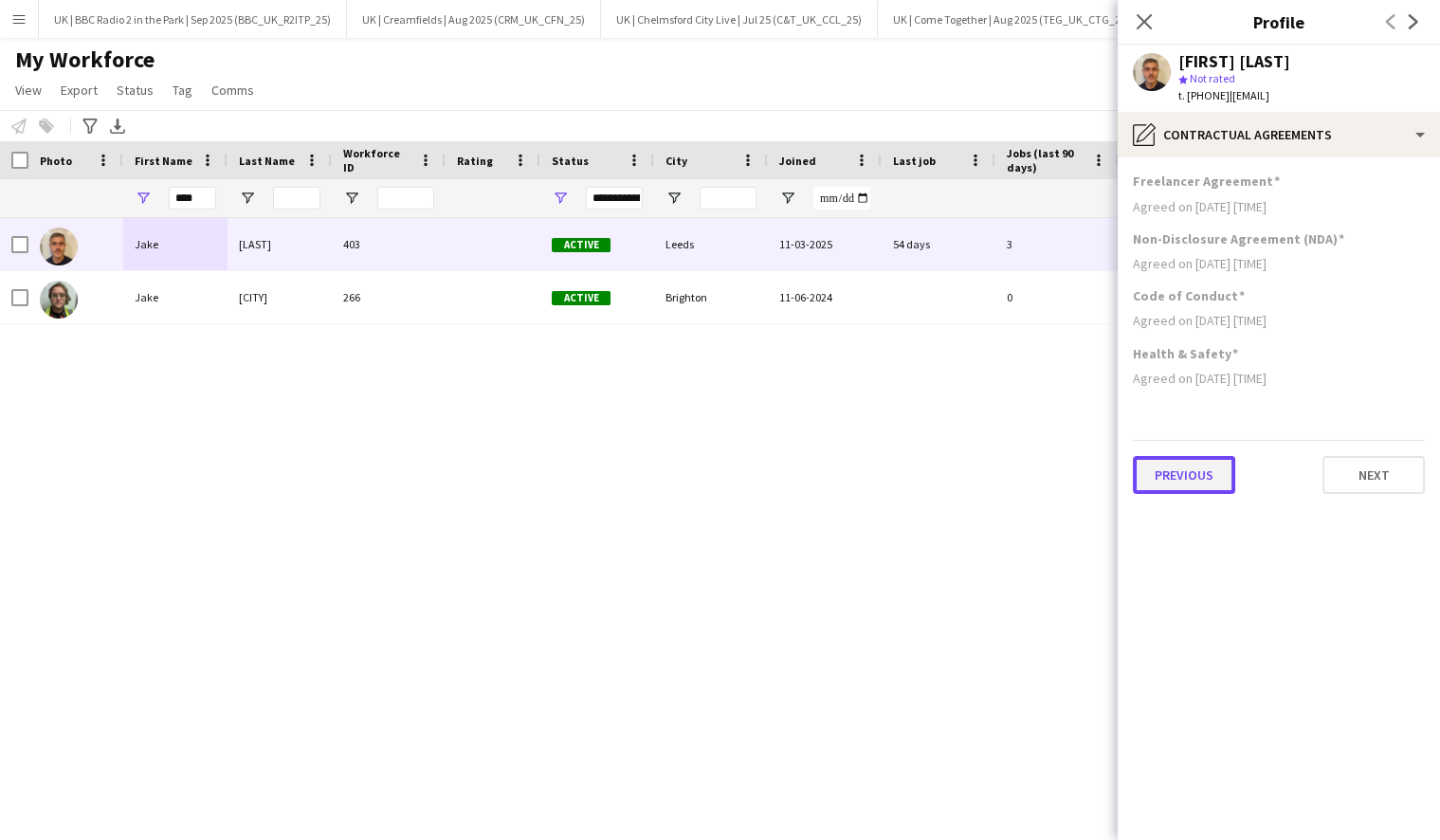 click on "Previous" 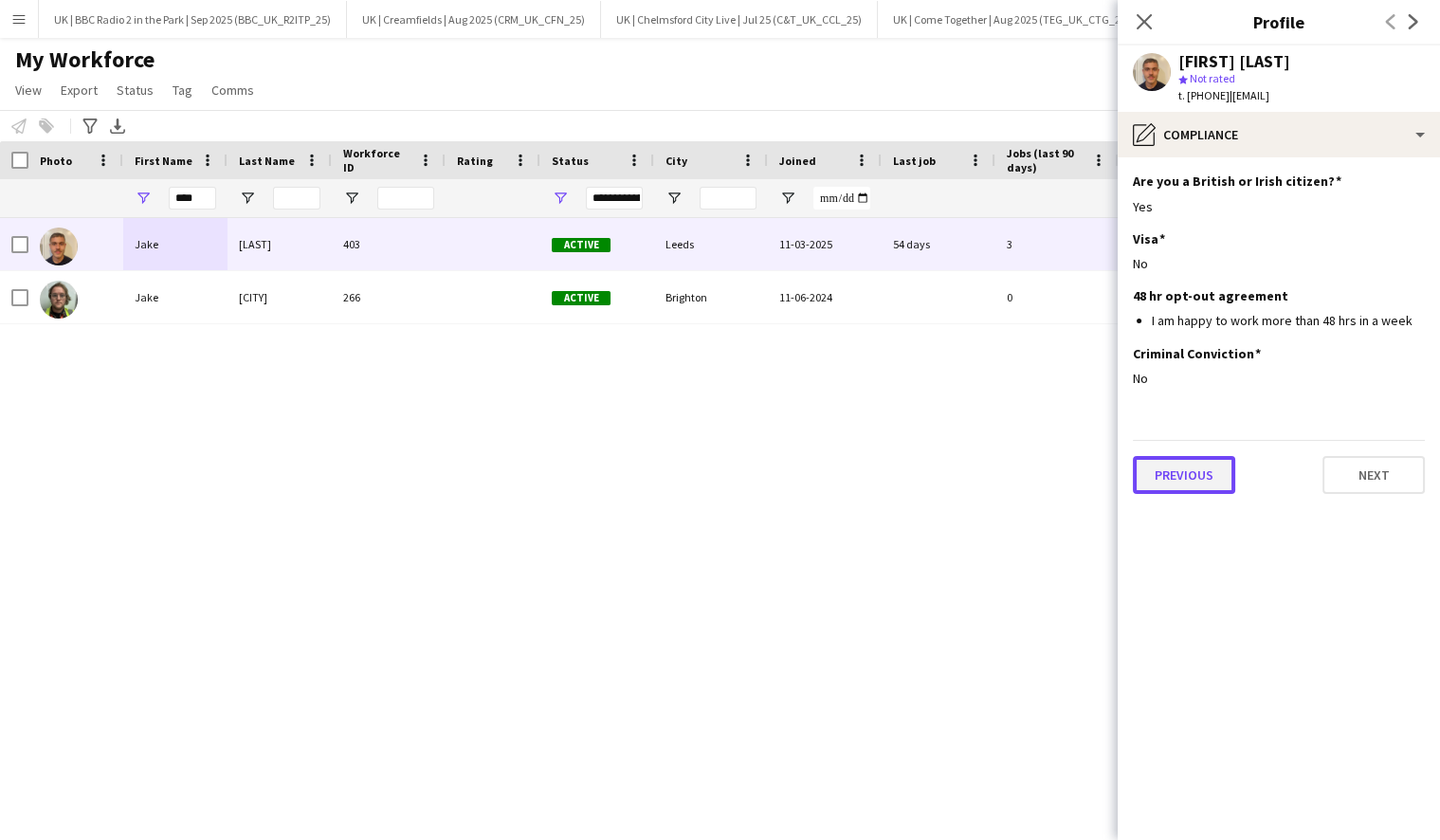 click on "Previous" 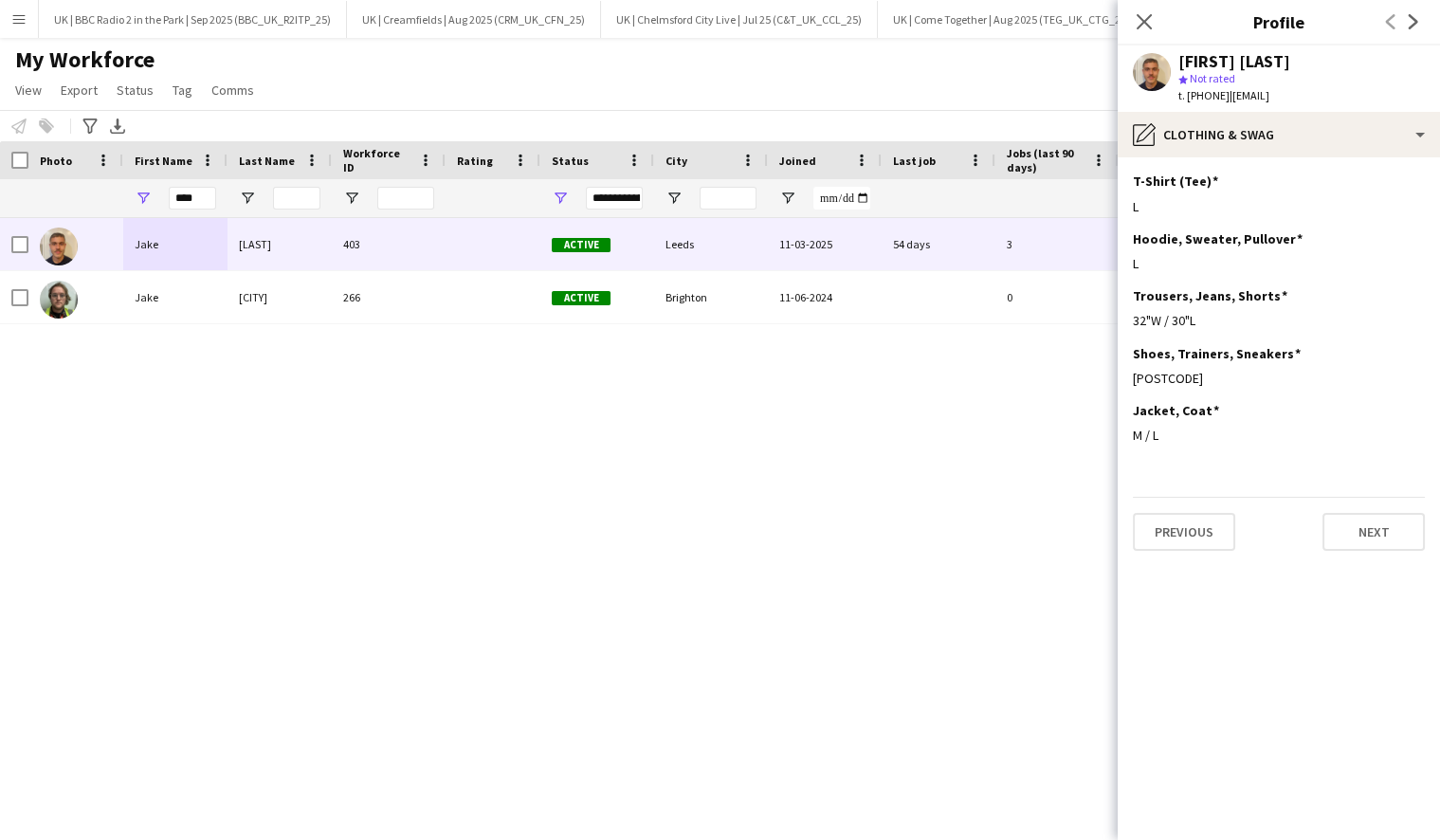 drag, startPoint x: 1144, startPoint y: 17, endPoint x: 643, endPoint y: 116, distance: 510.68777 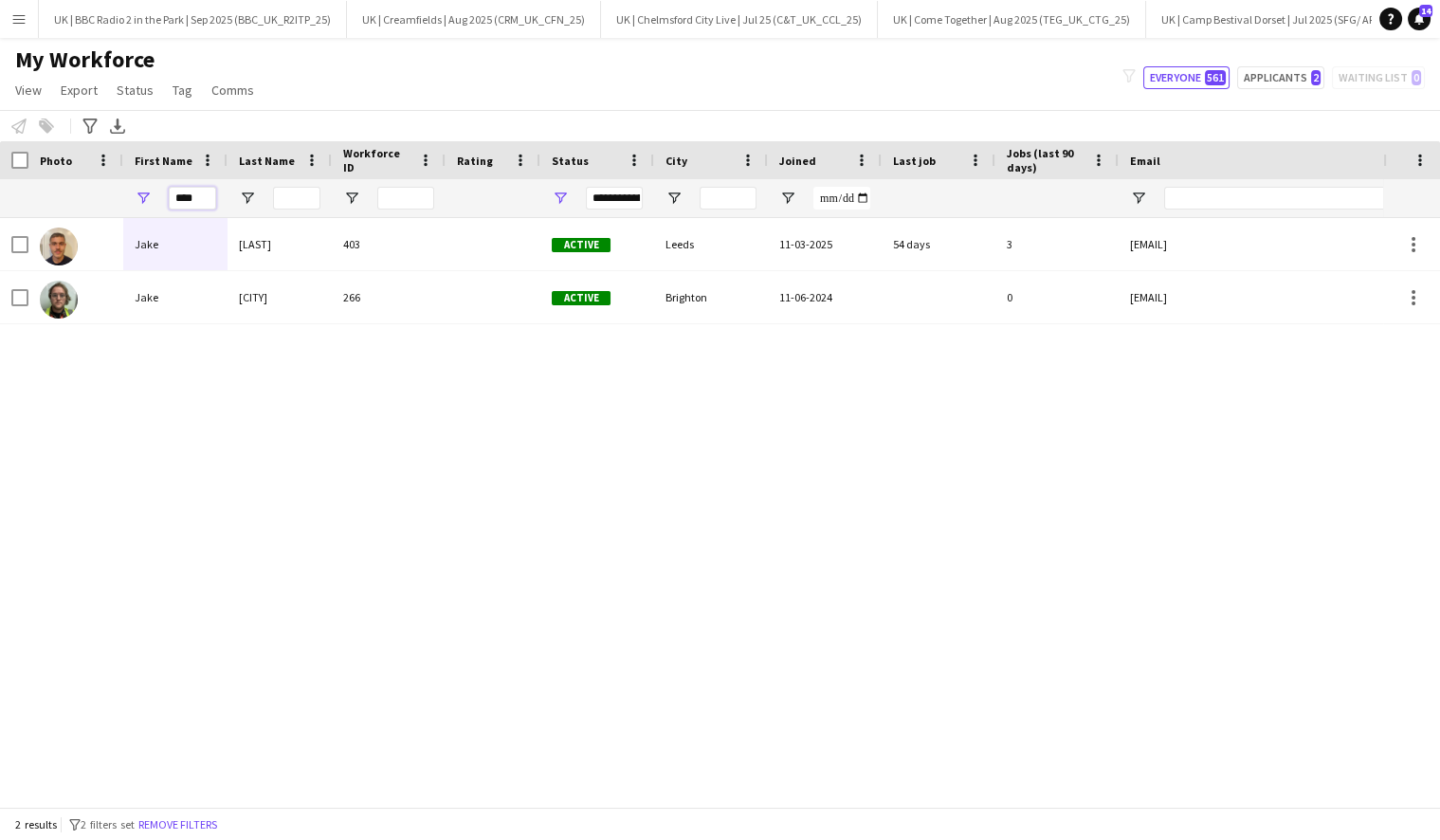 click on "****" at bounding box center (192, 198) 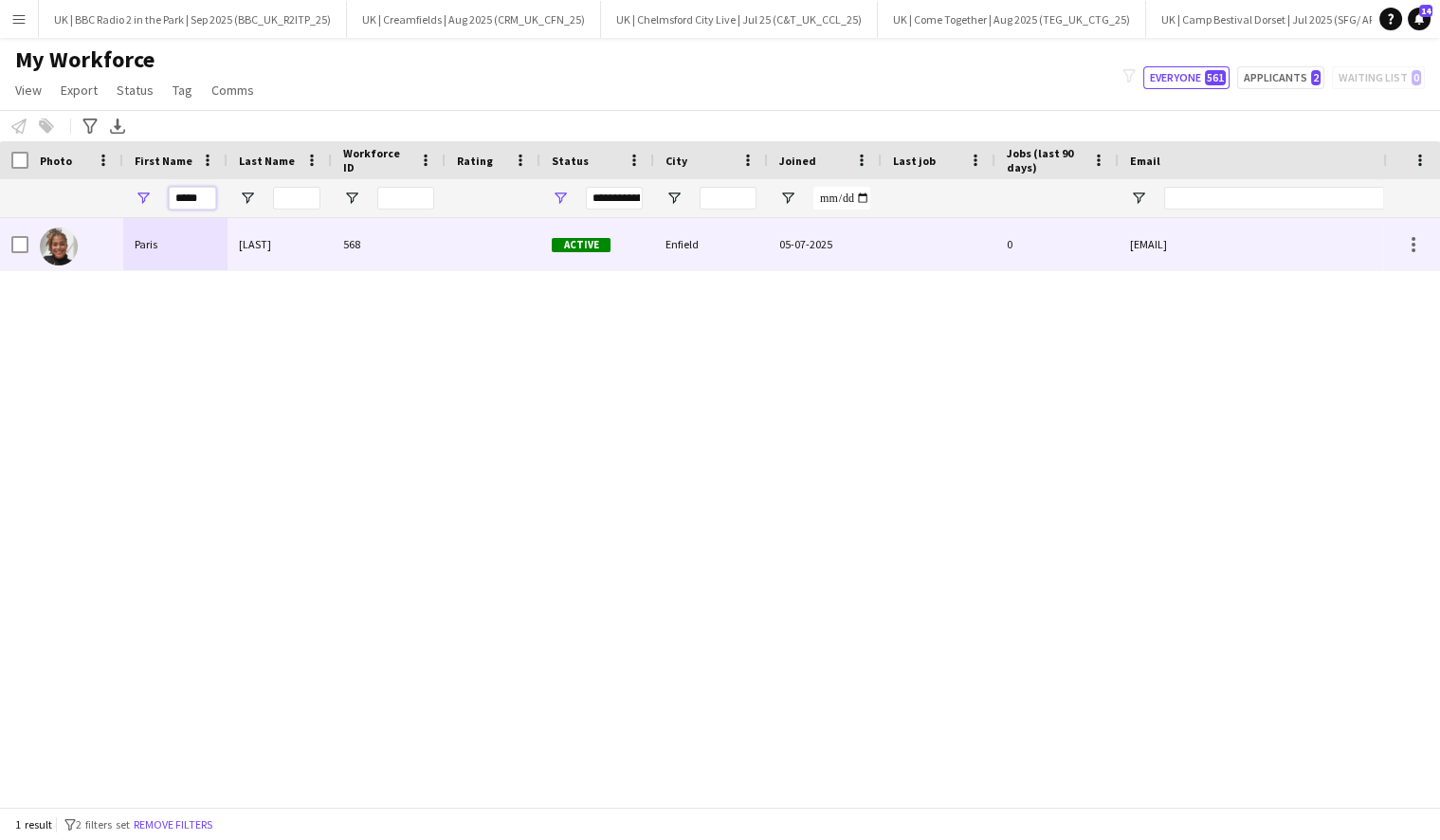 type on "*****" 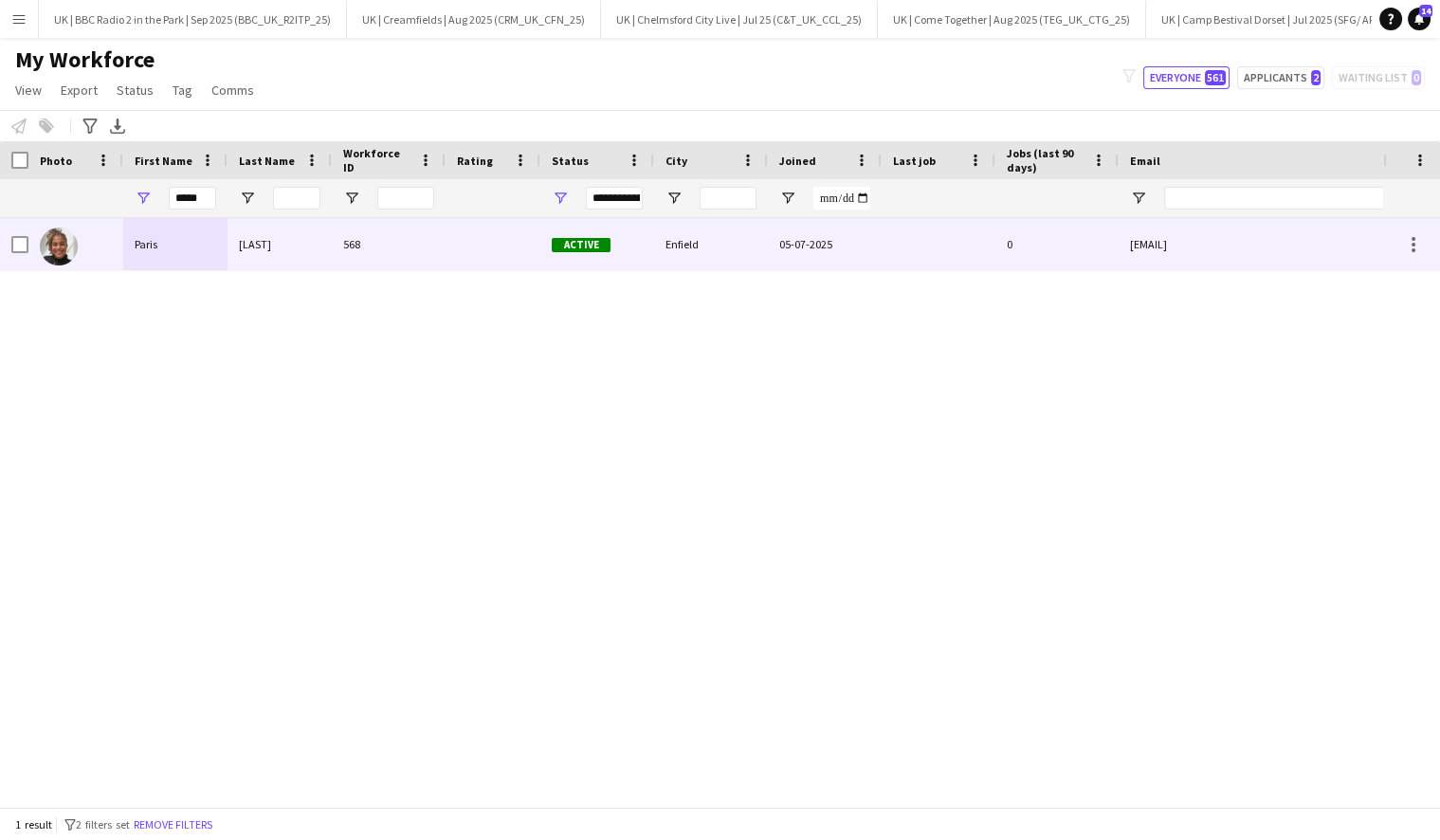 click on "Paris" at bounding box center (175, 244) 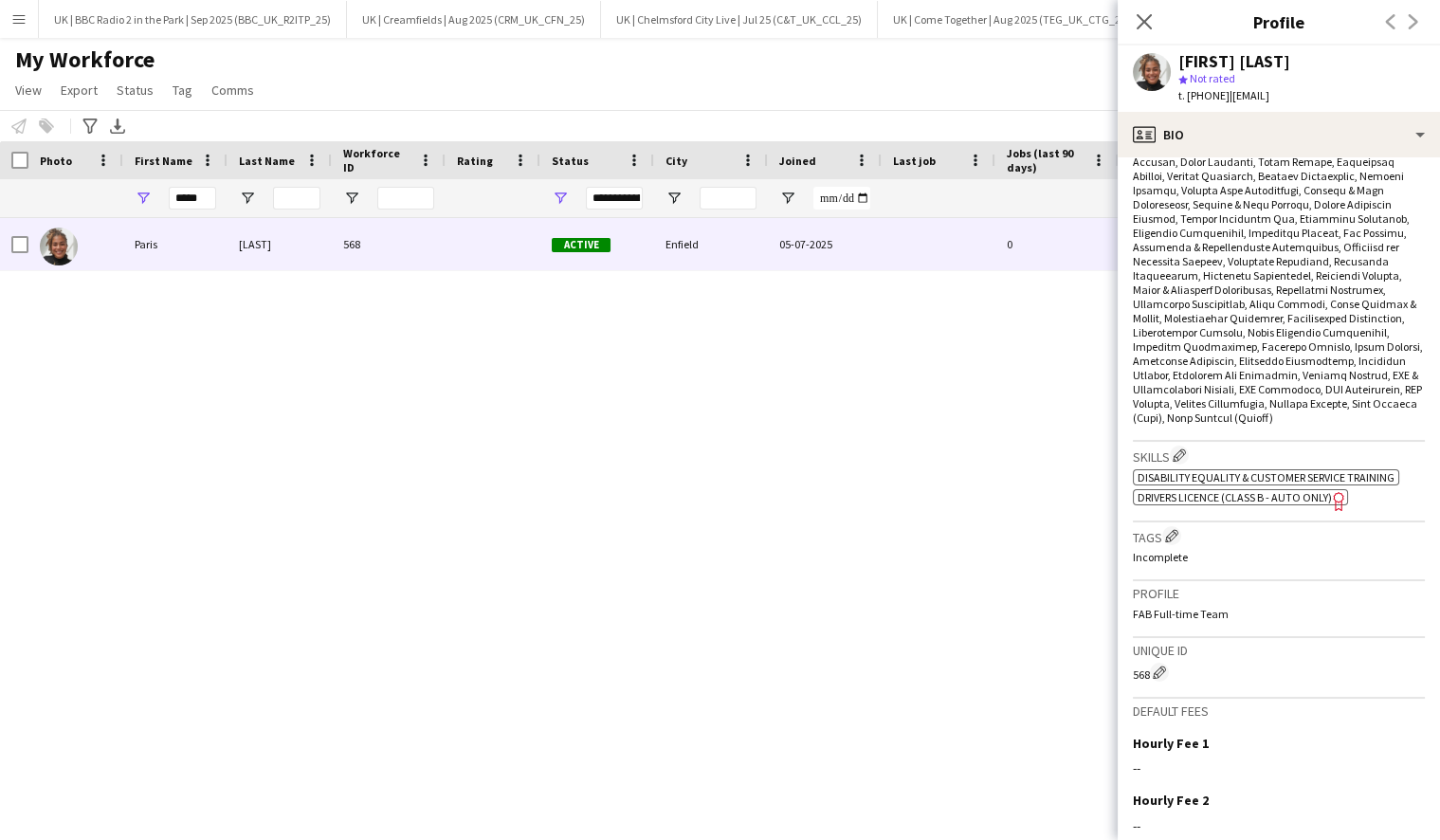 scroll, scrollTop: 1167, scrollLeft: 0, axis: vertical 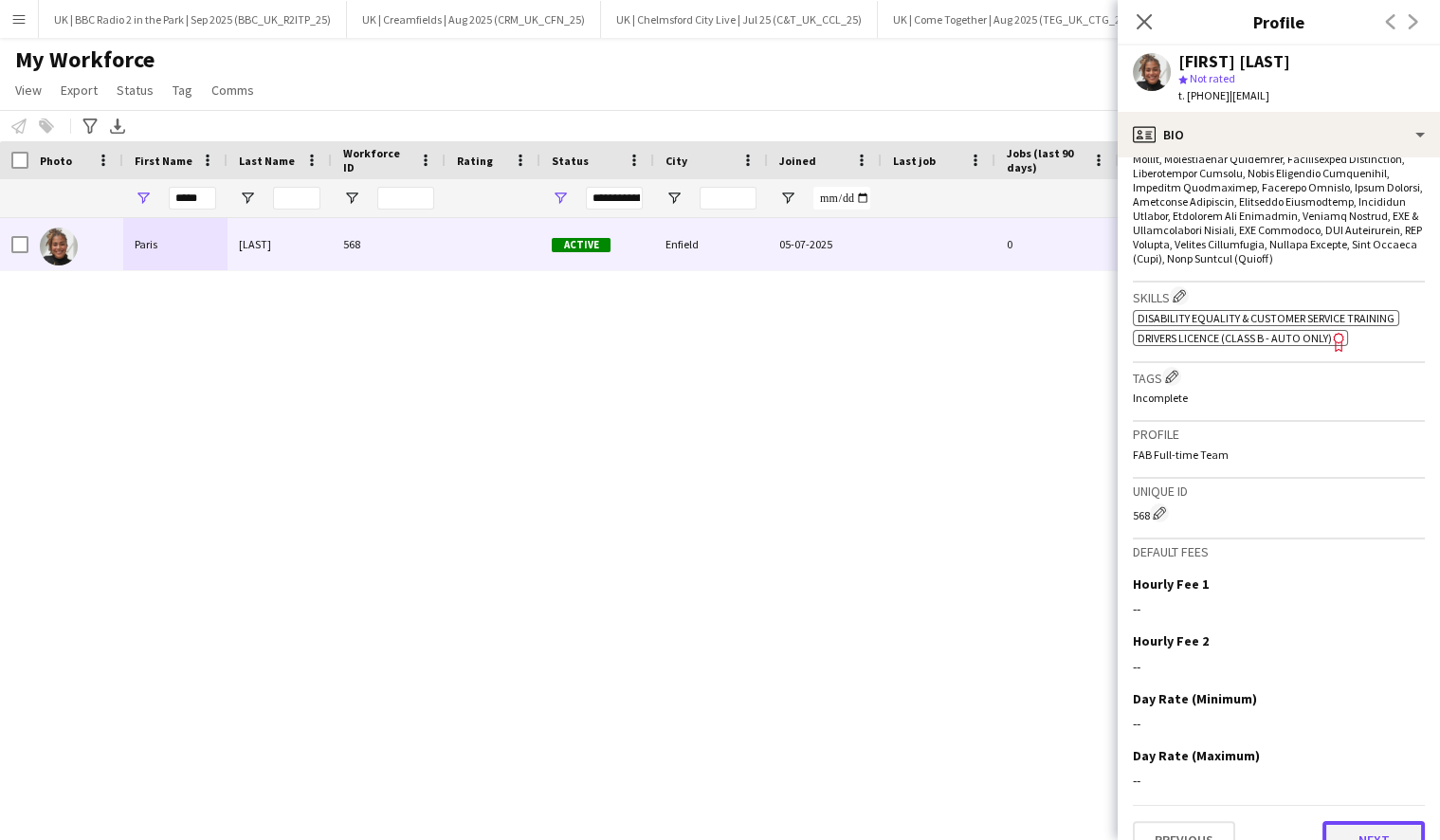 click on "Next" 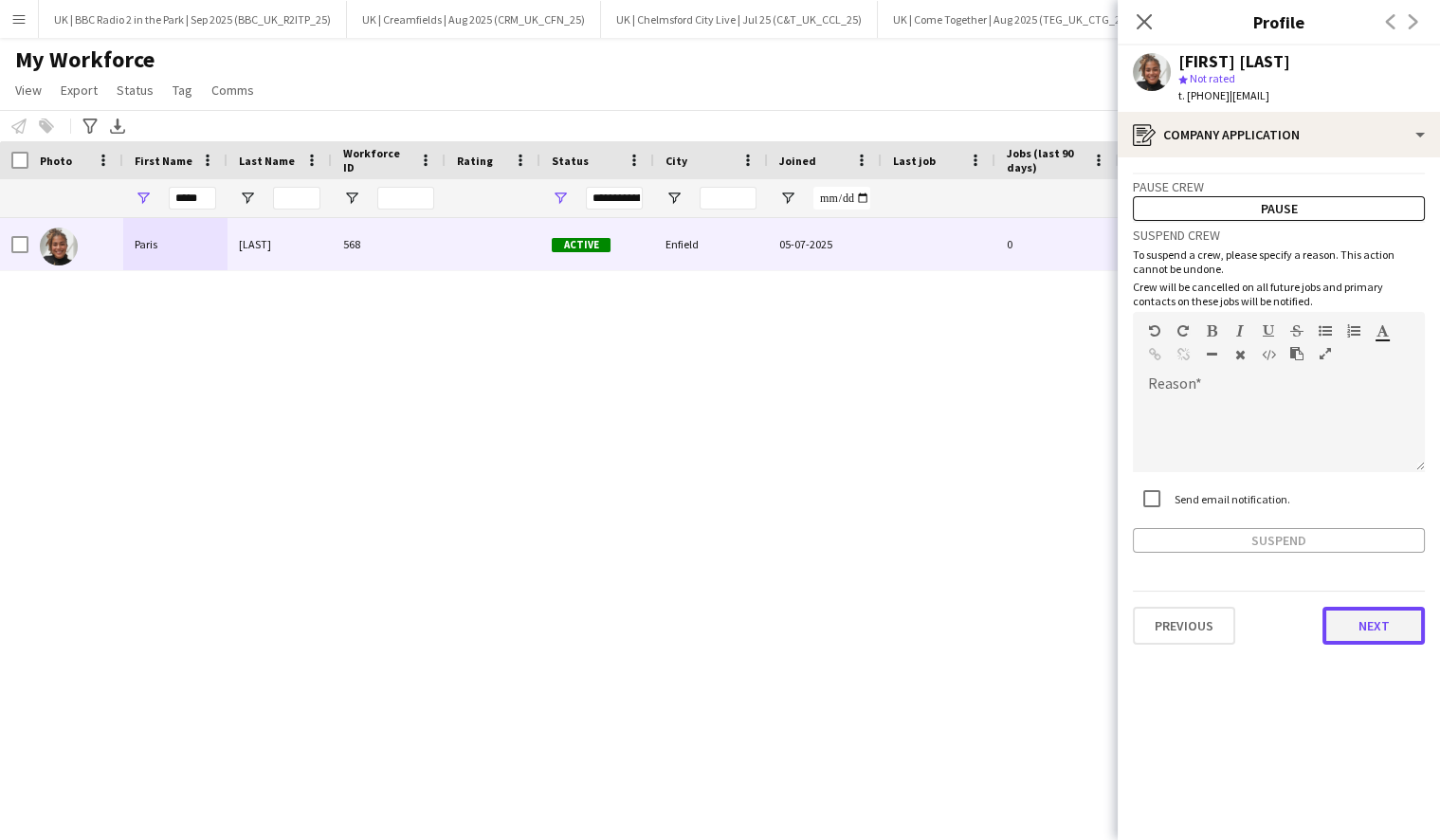 click on "Next" 